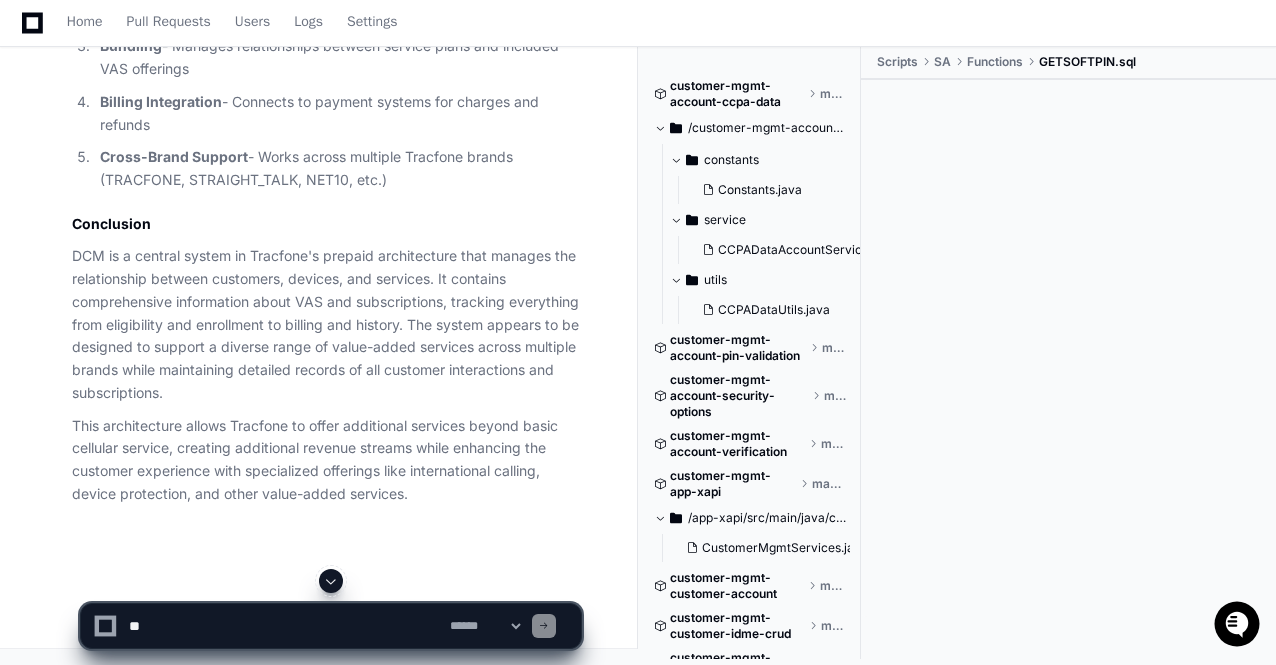 scroll, scrollTop: 0, scrollLeft: 0, axis: both 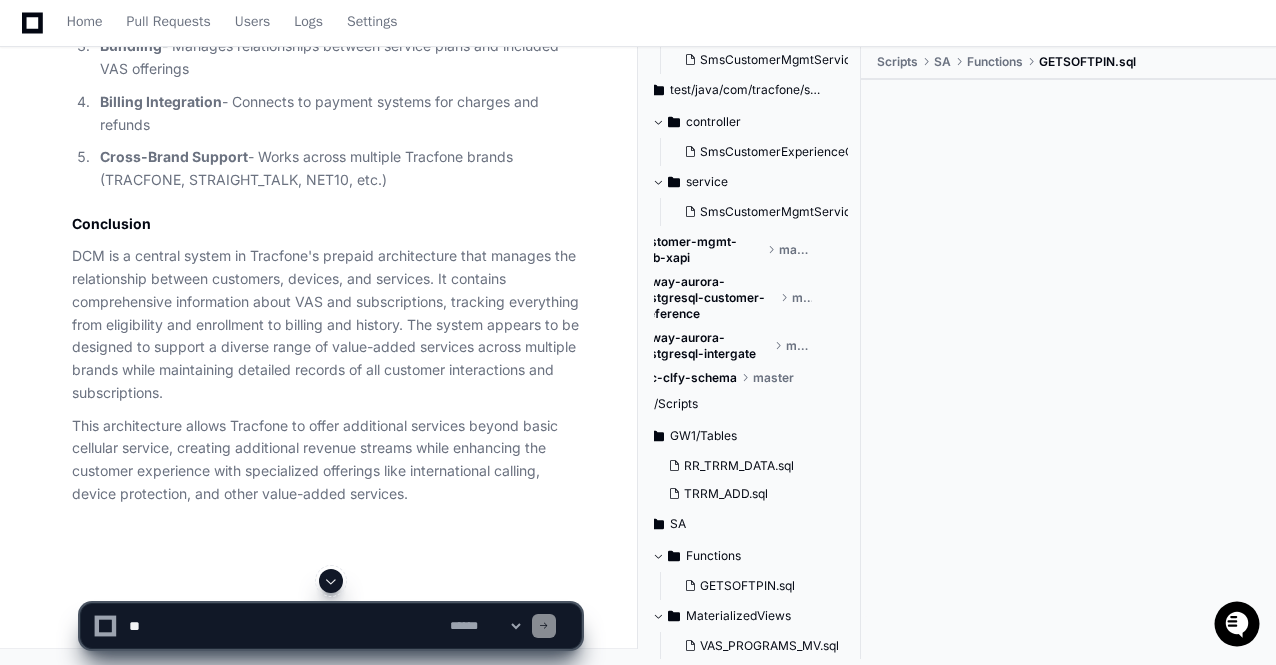 click 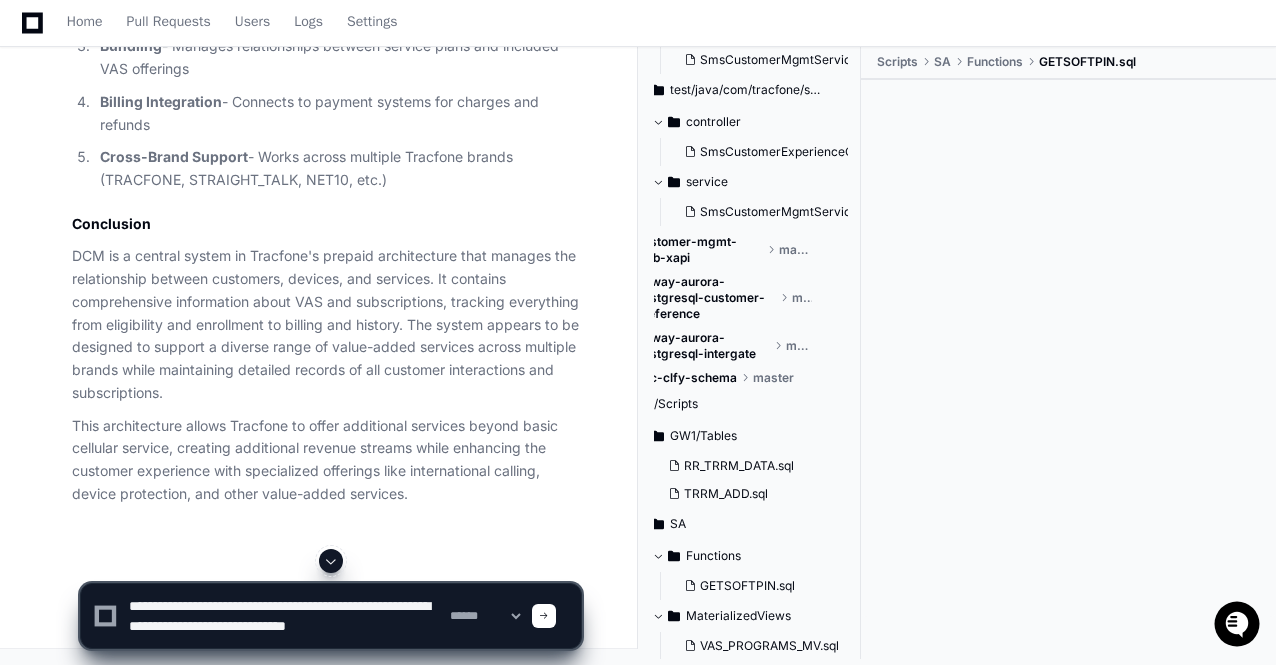 scroll, scrollTop: 6, scrollLeft: 0, axis: vertical 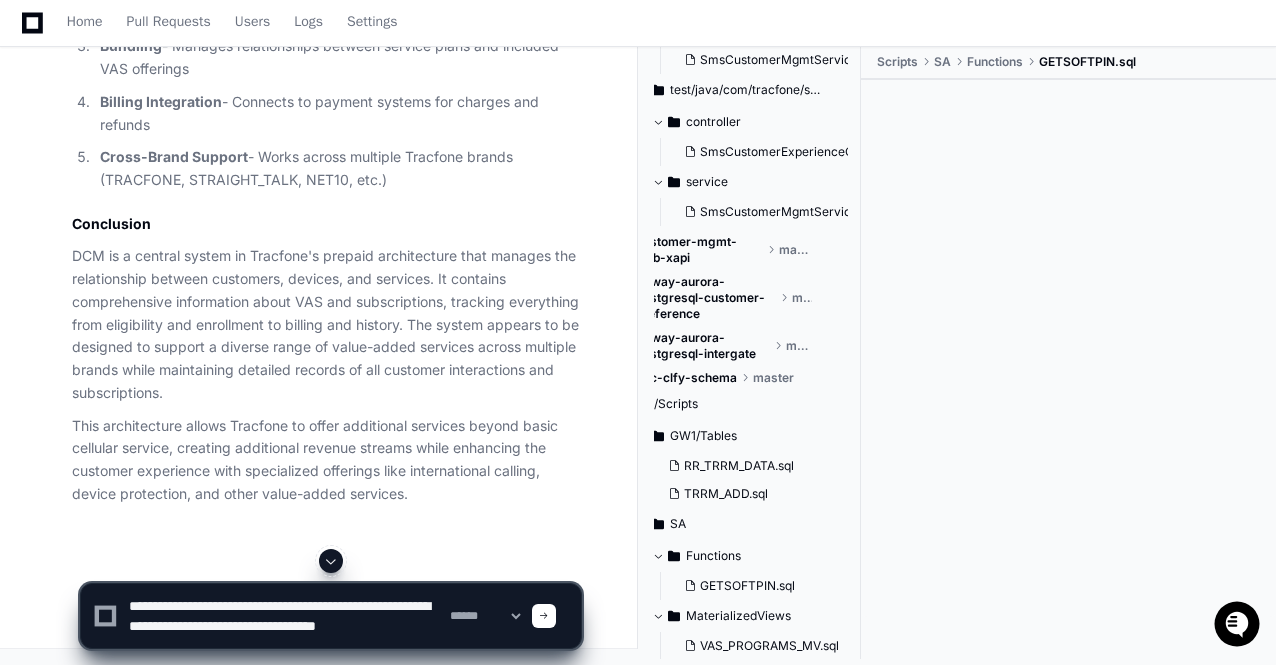 click 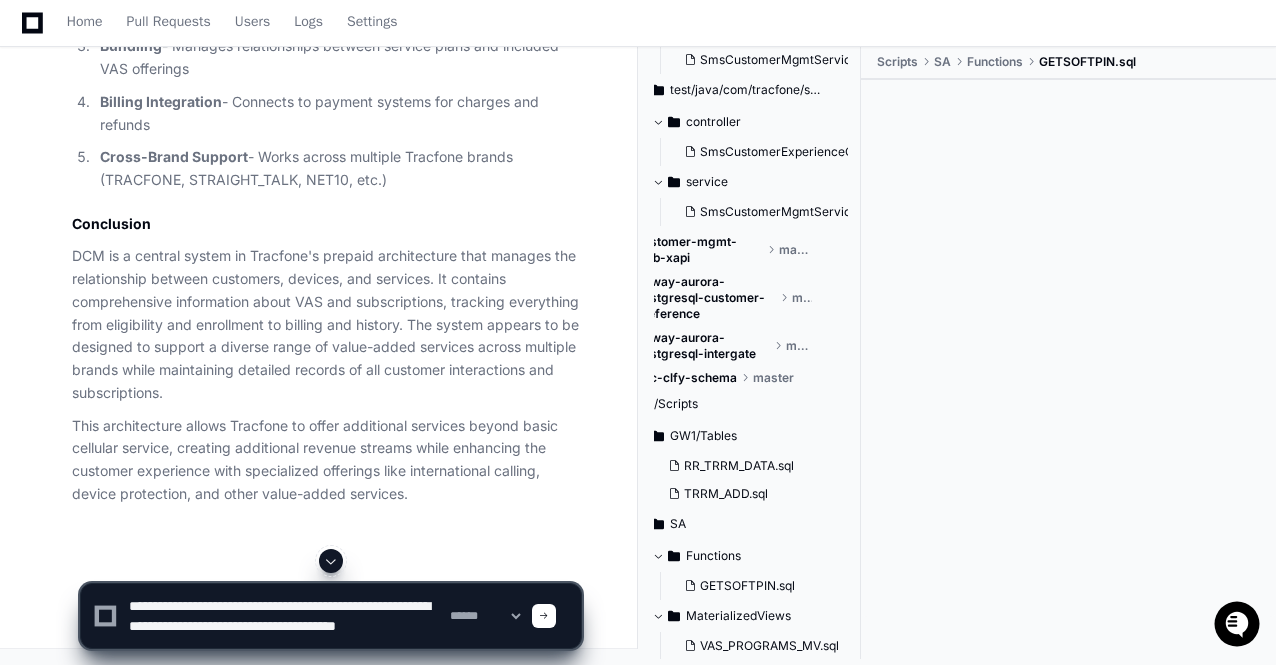 click 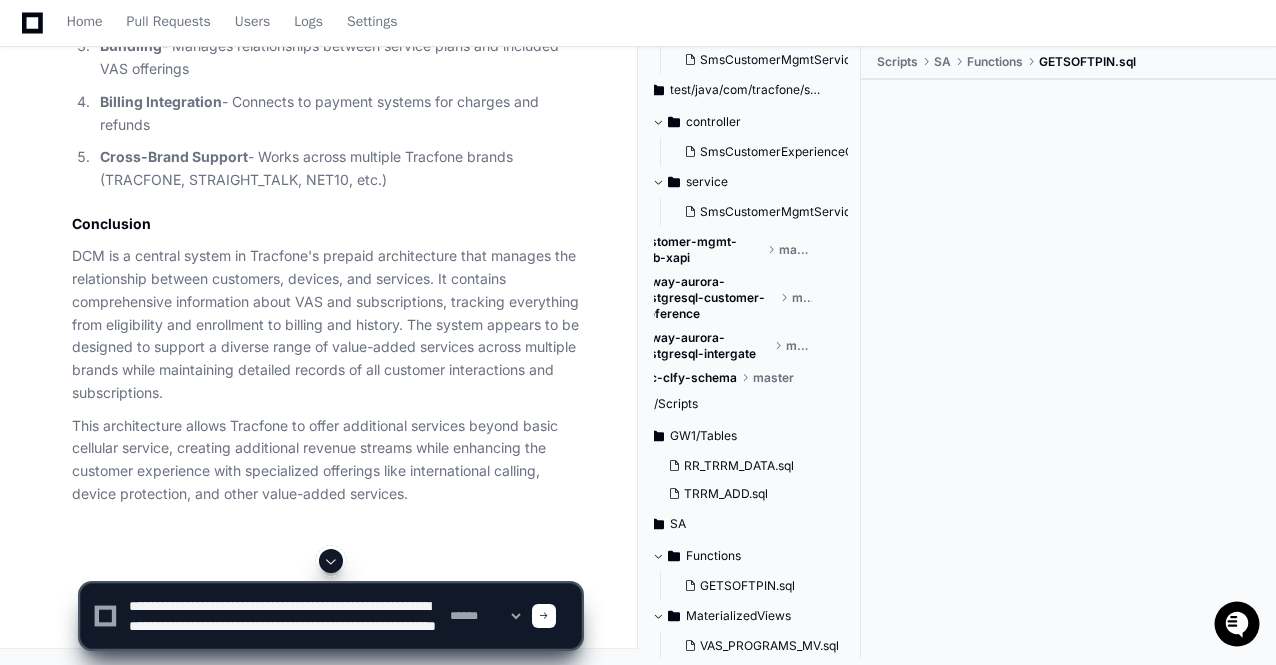 type on "**********" 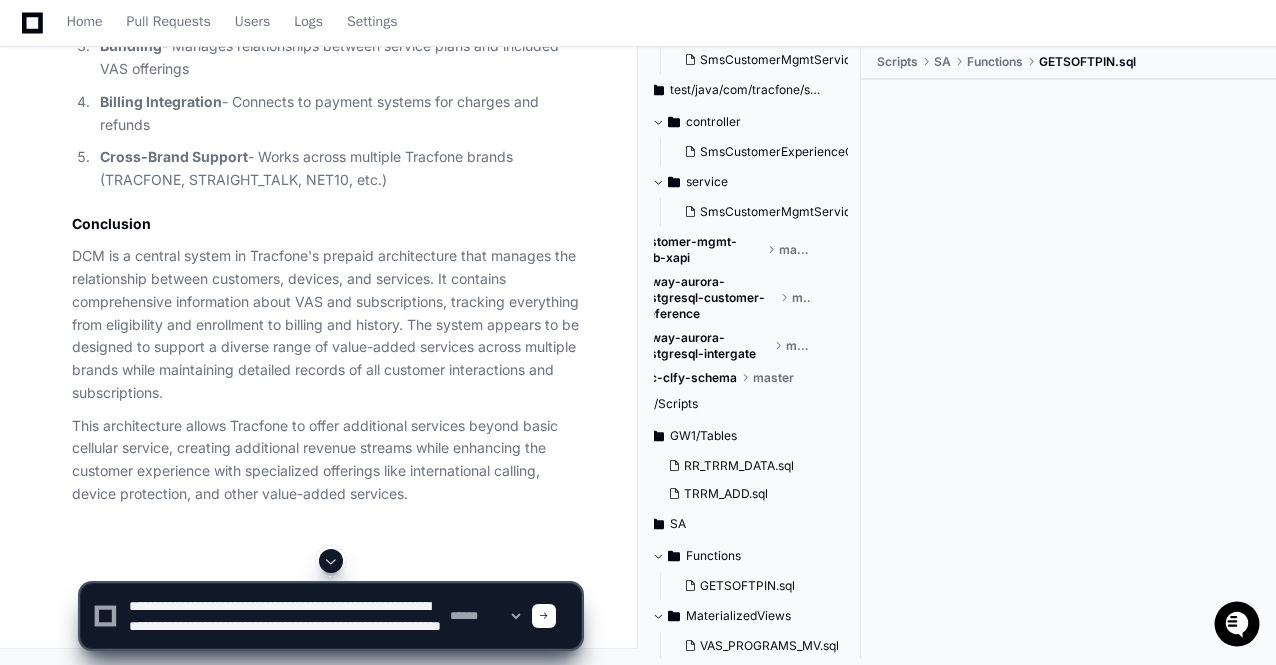 type 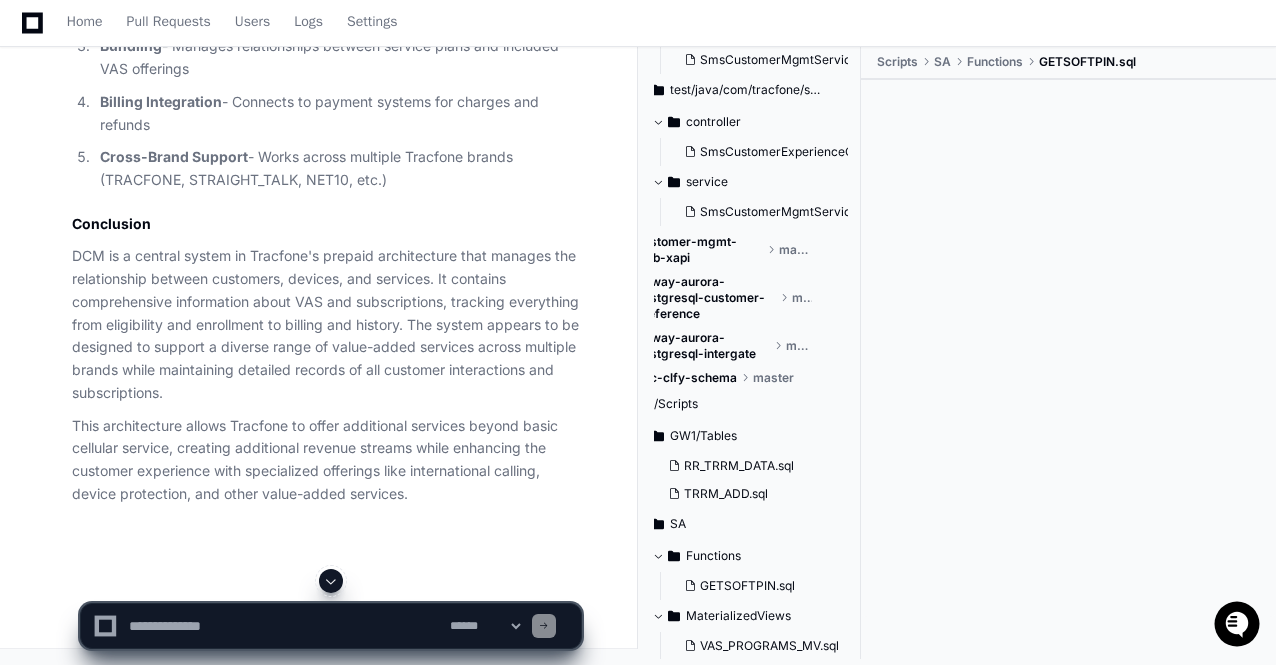 scroll, scrollTop: 0, scrollLeft: 0, axis: both 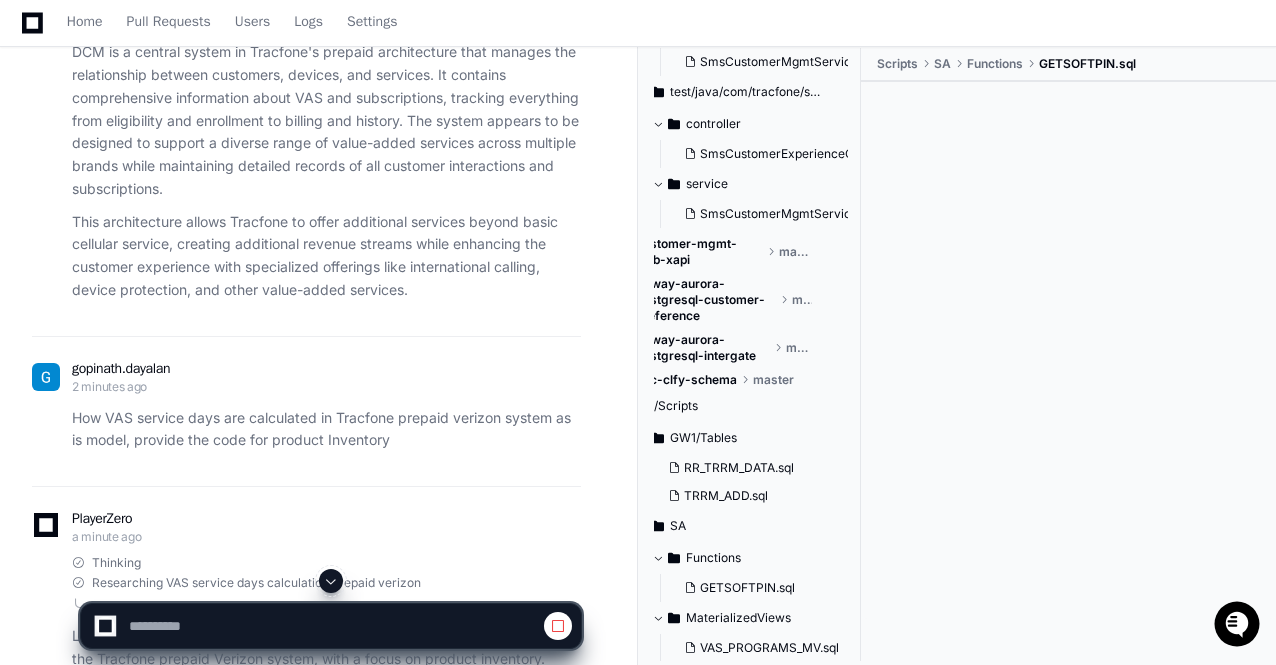 click 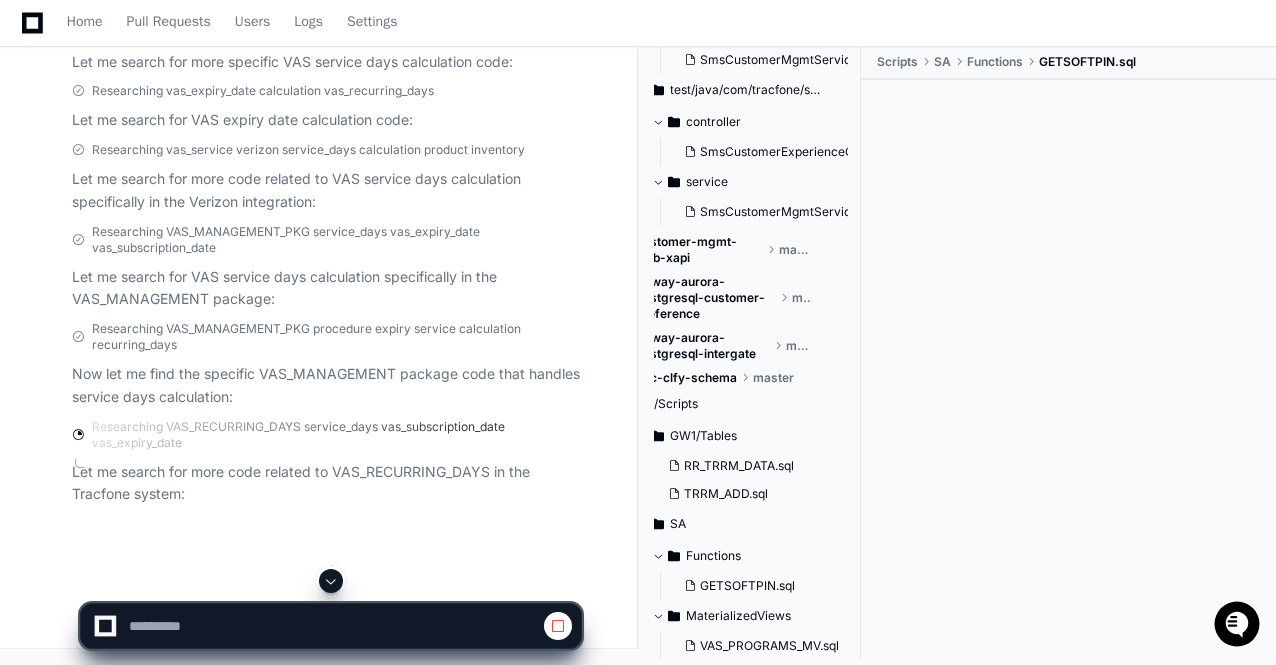 click 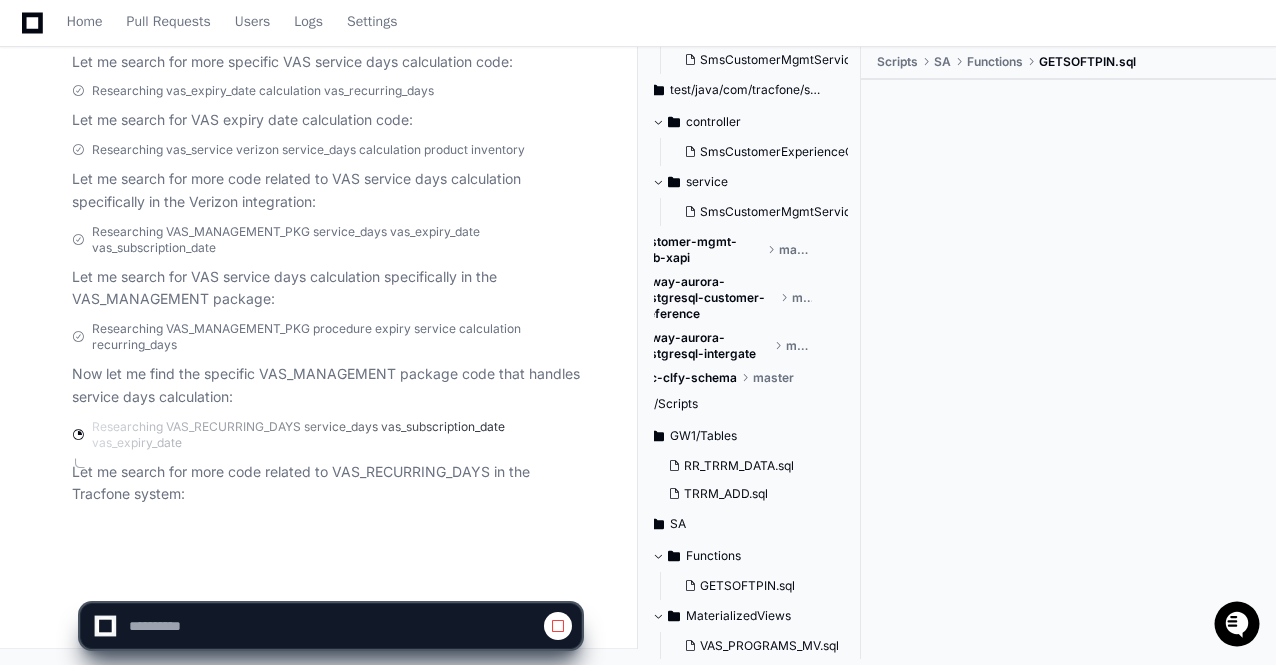 scroll, scrollTop: 18857, scrollLeft: 0, axis: vertical 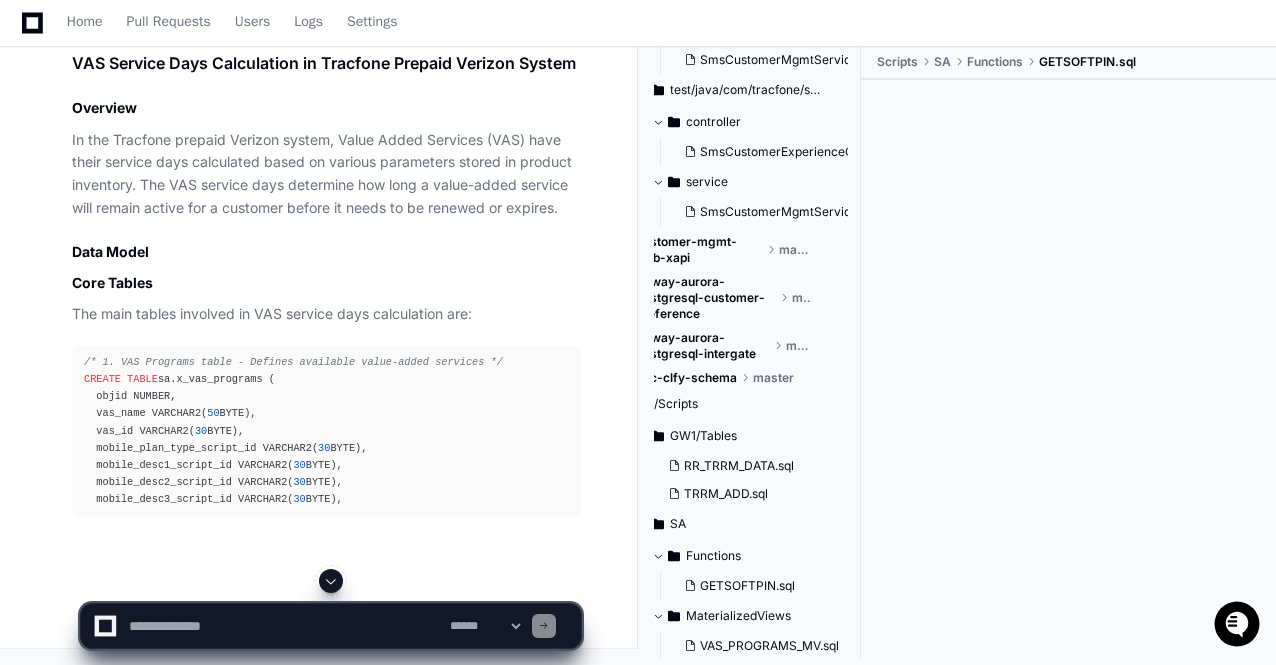 click 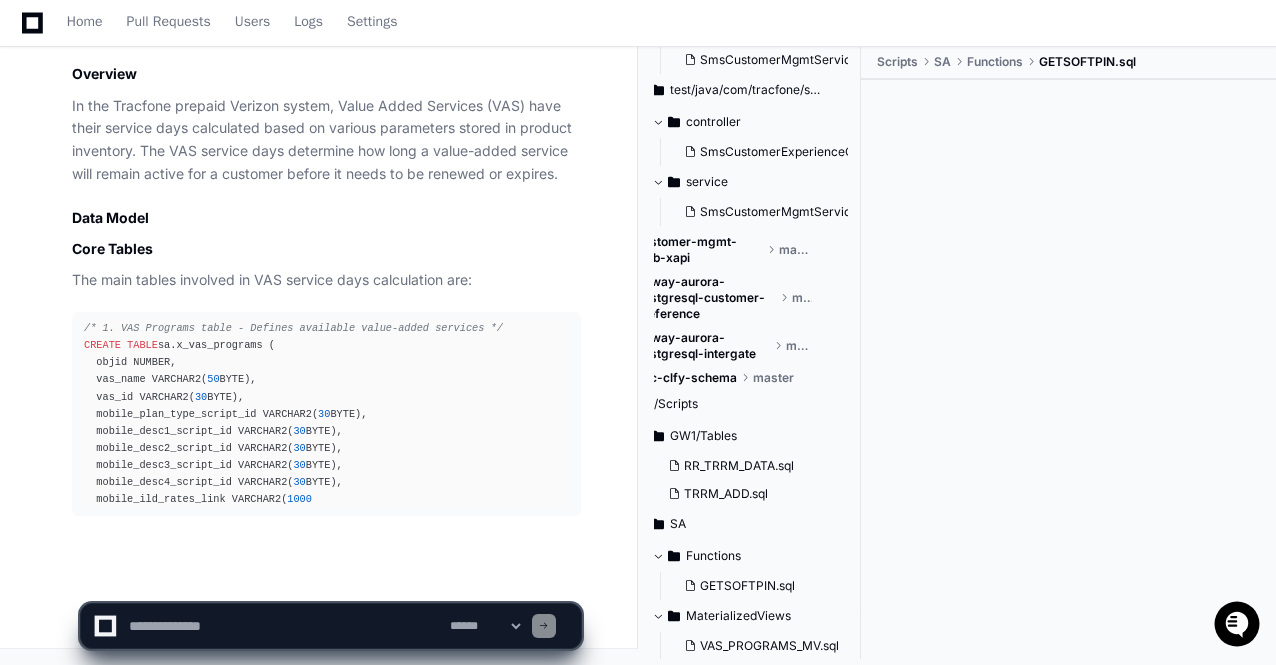click 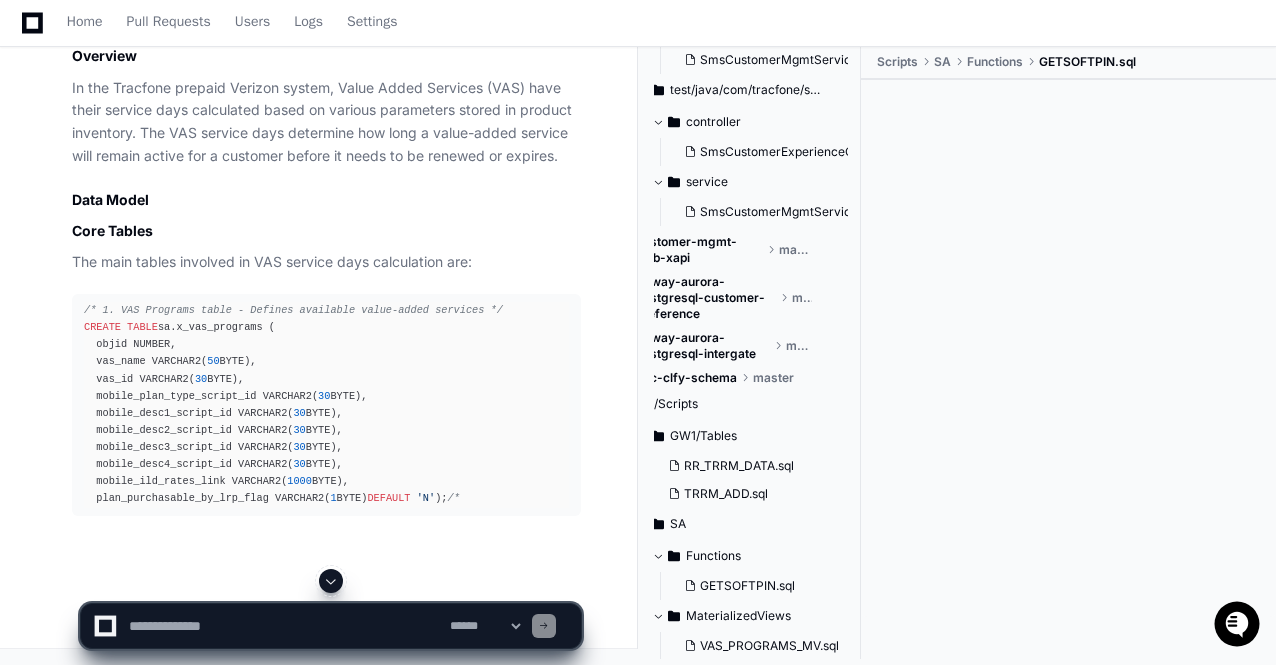 scroll, scrollTop: 19485, scrollLeft: 0, axis: vertical 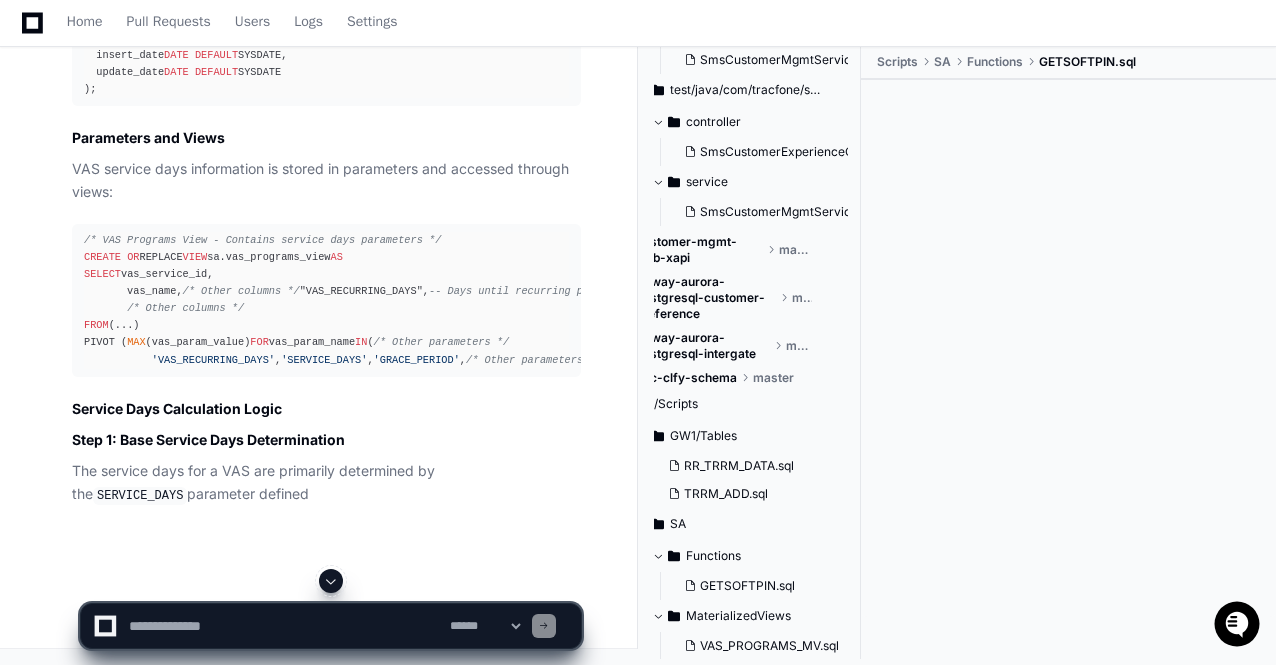 click 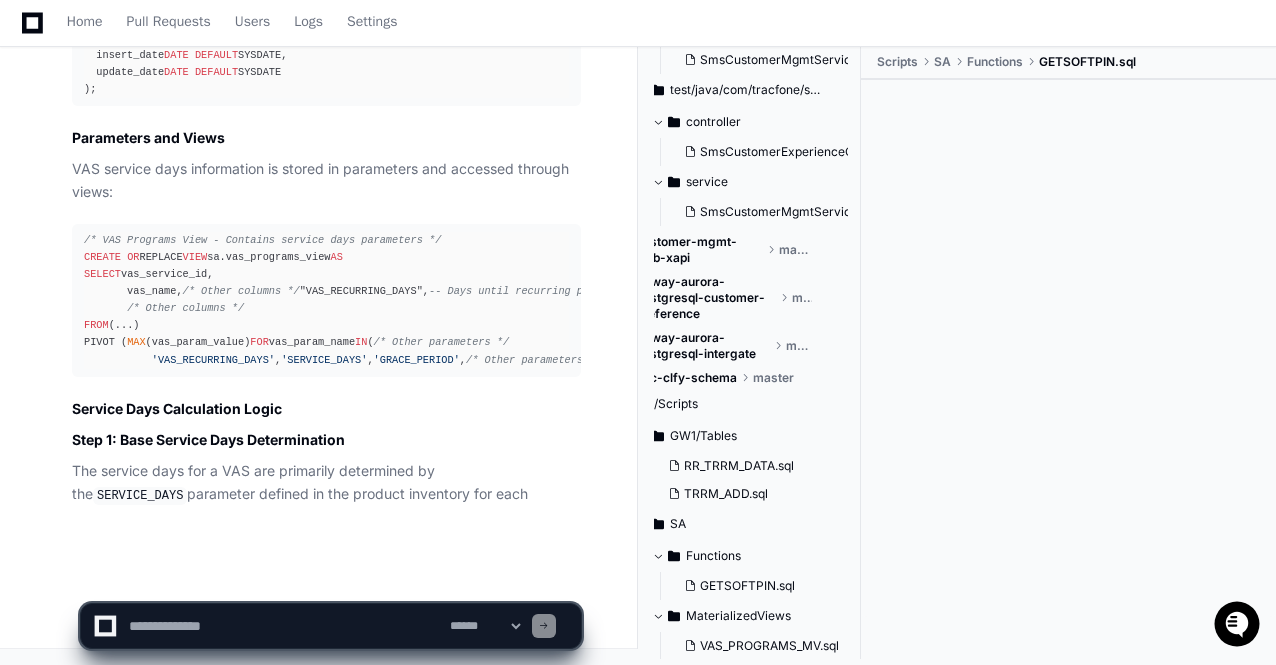 click 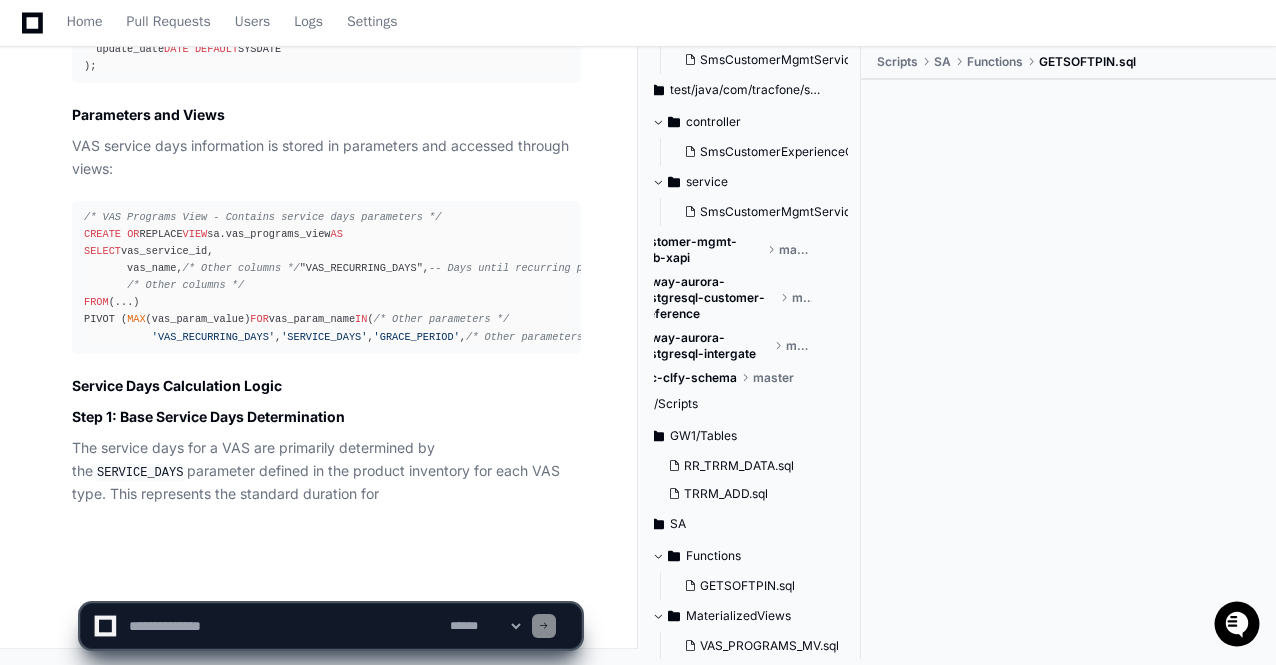 scroll, scrollTop: 20431, scrollLeft: 0, axis: vertical 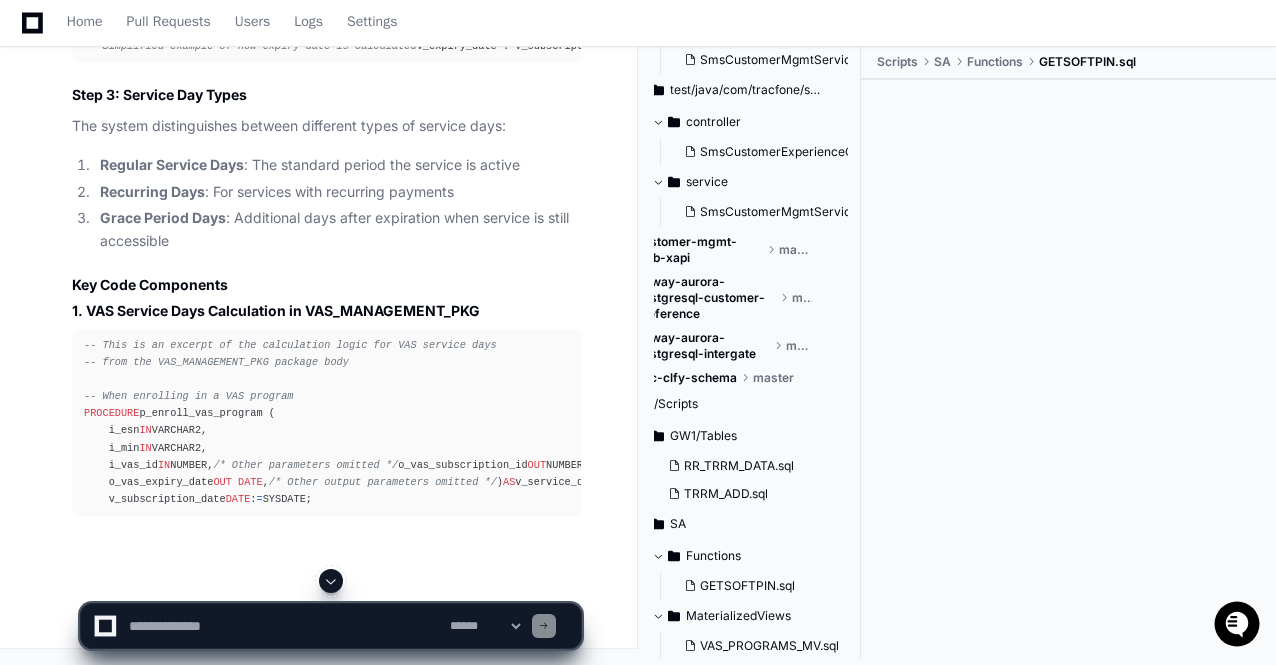 click 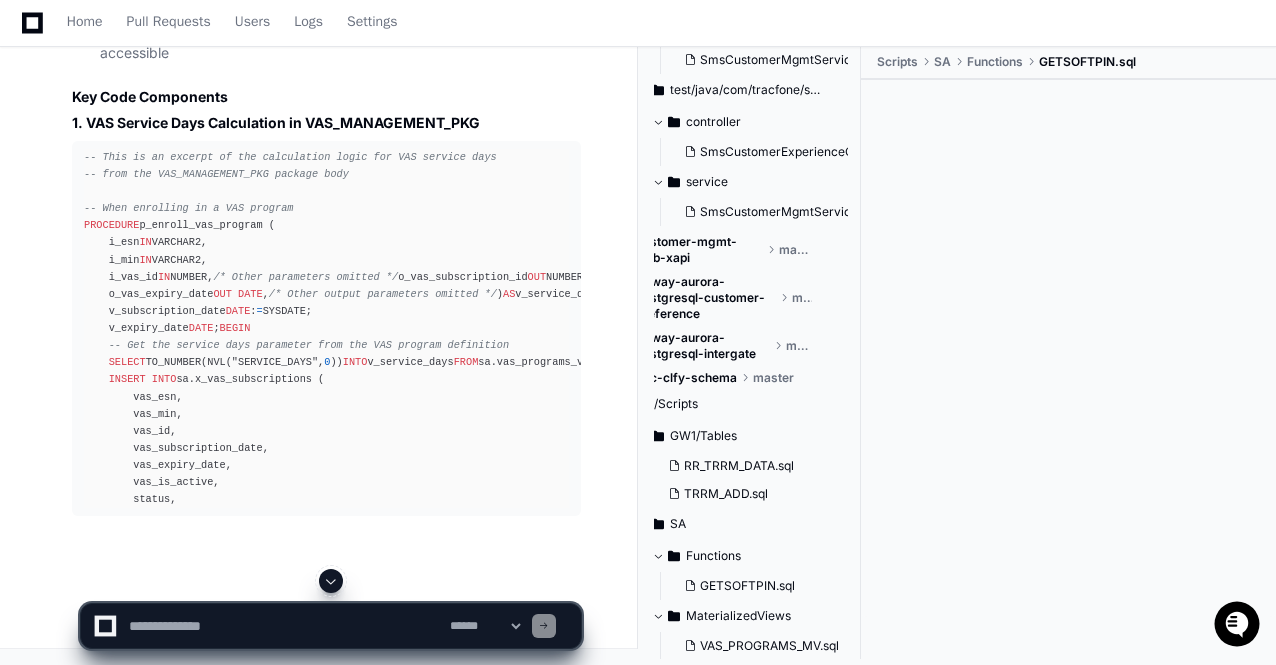click 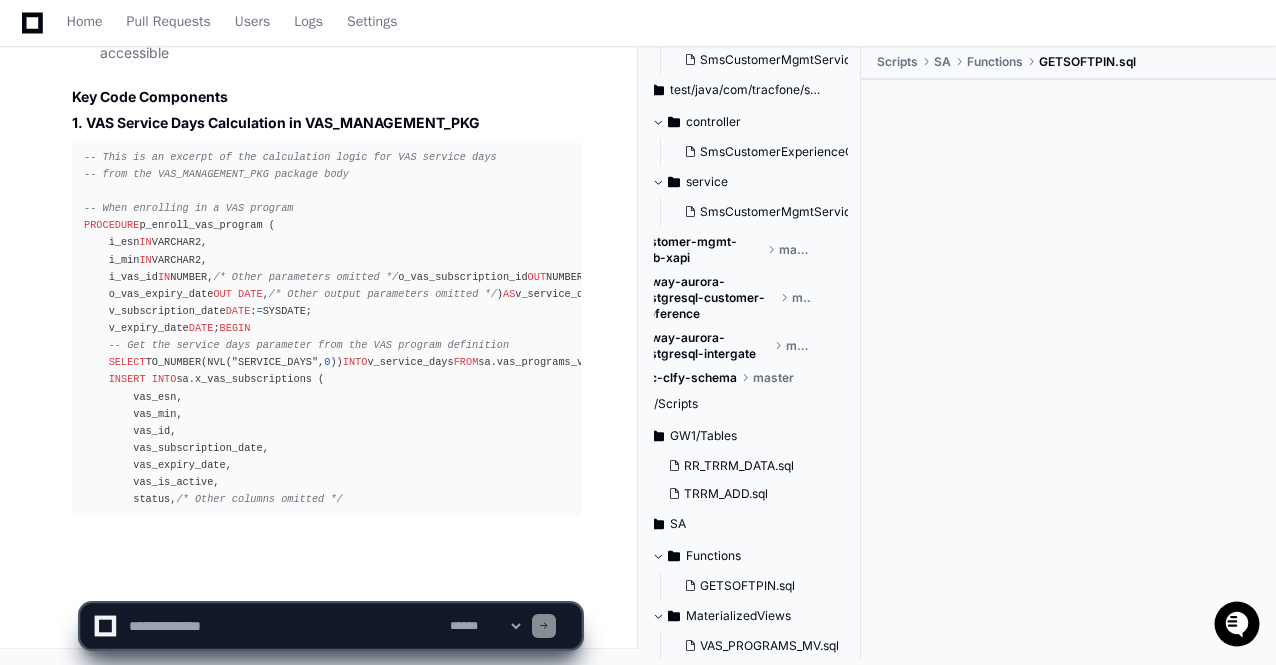scroll, scrollTop: 21575, scrollLeft: 0, axis: vertical 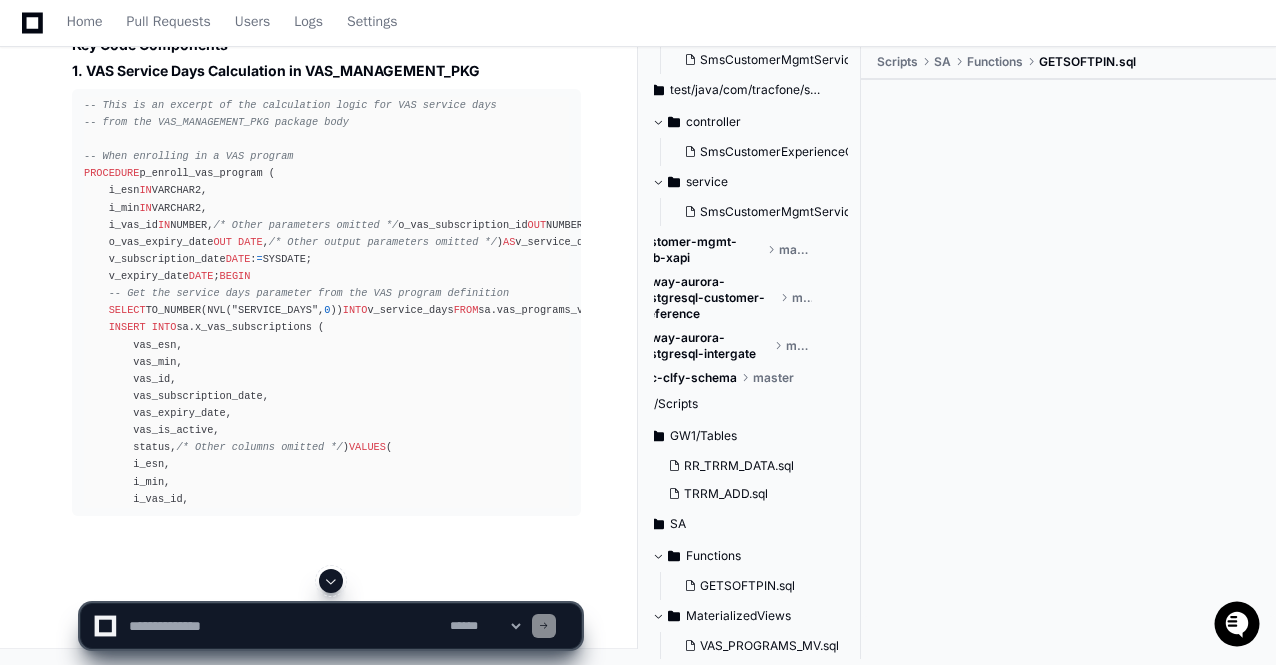 click 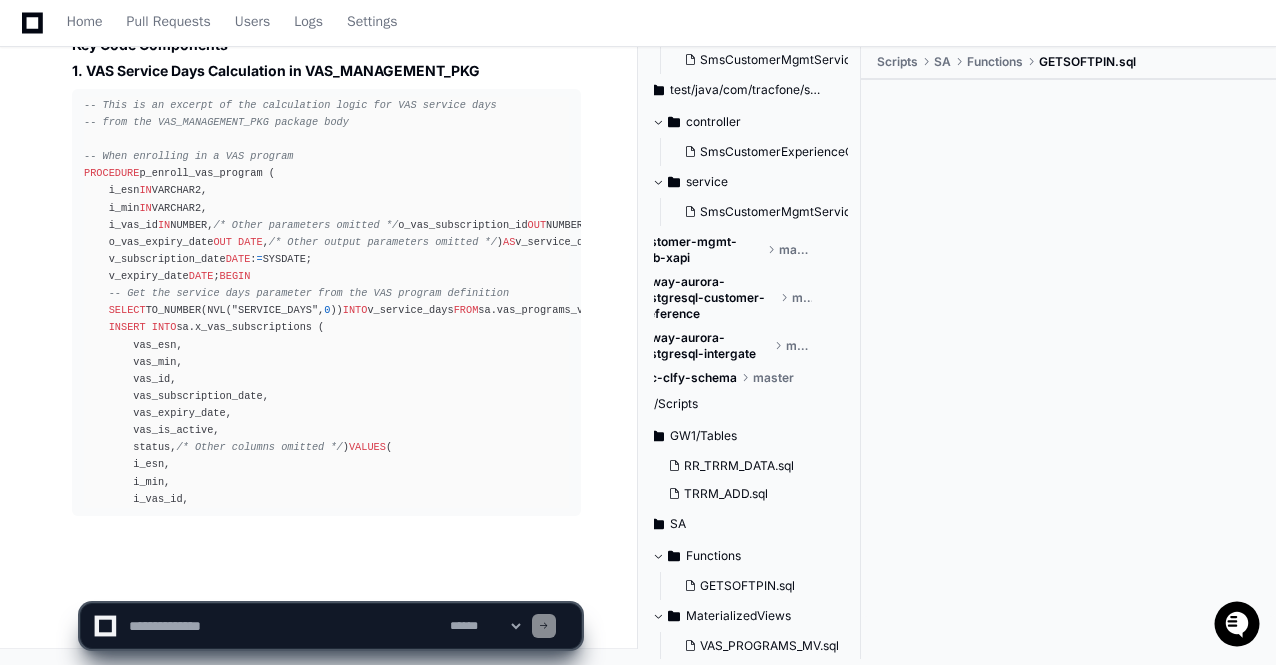 click 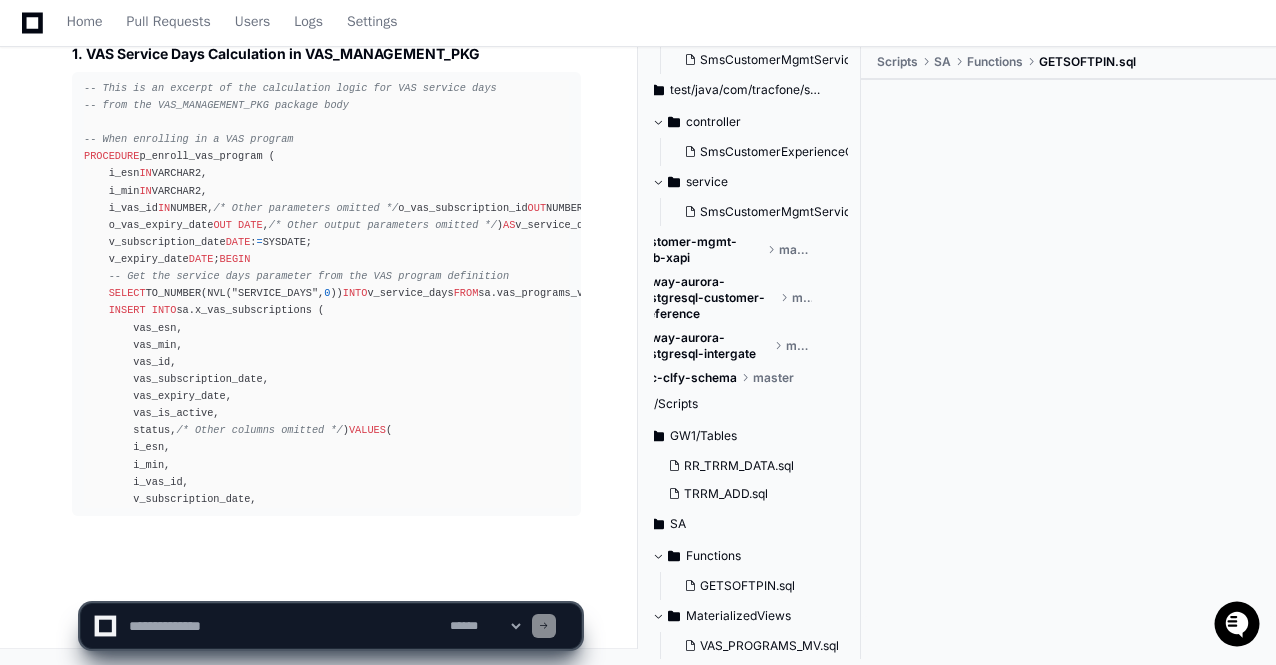 click on "**********" 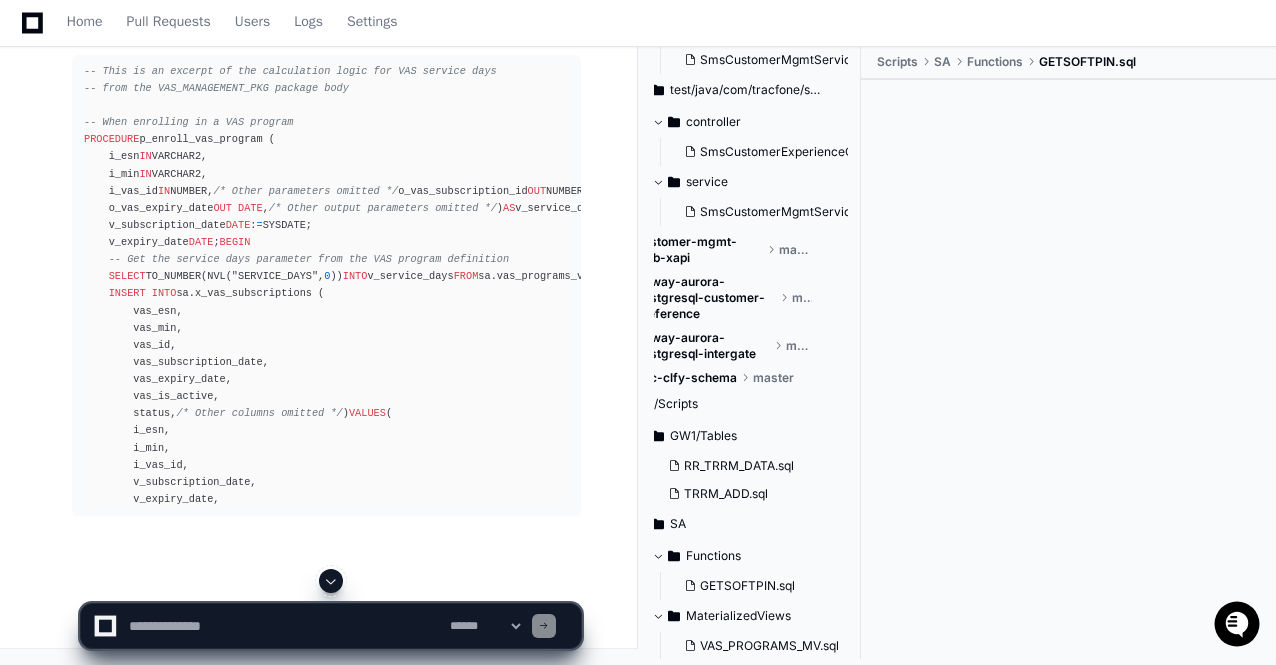 click on "**********" 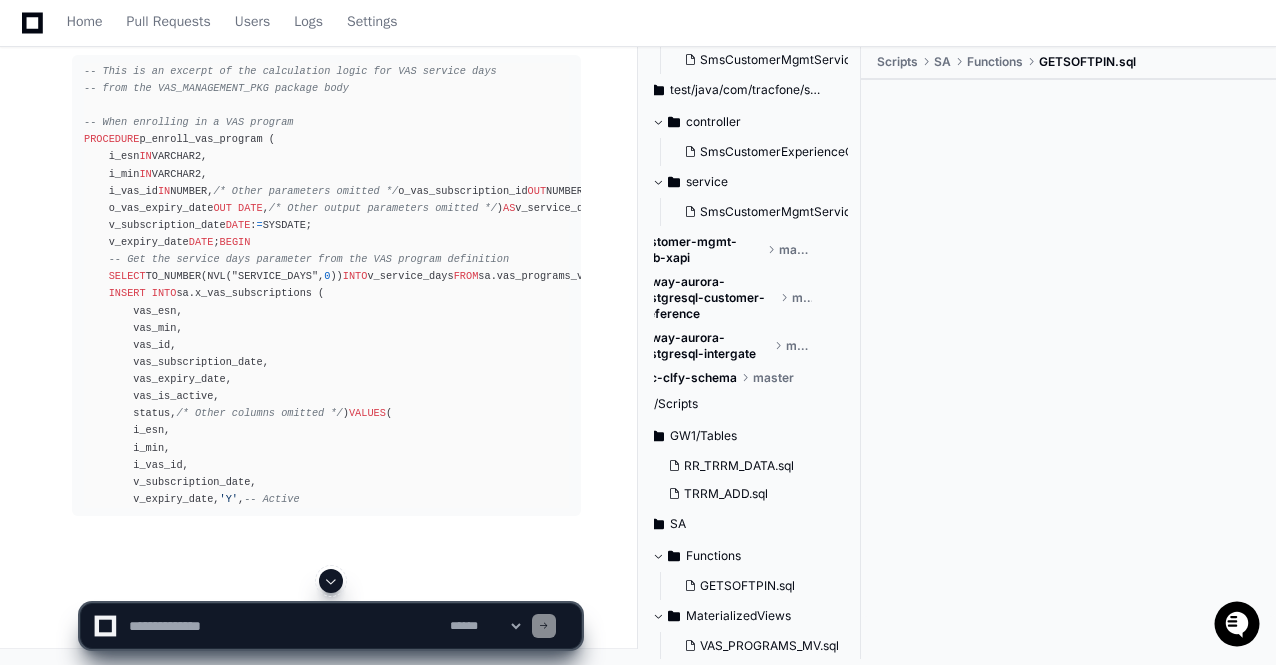 click 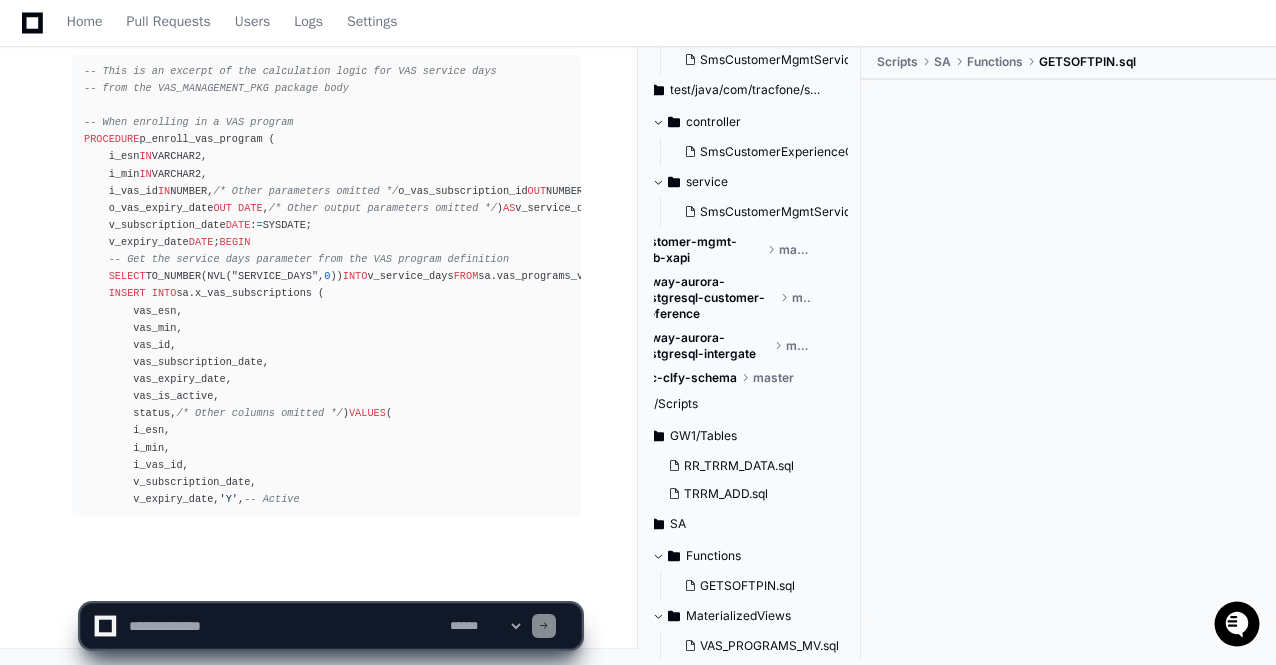 click on "**********" 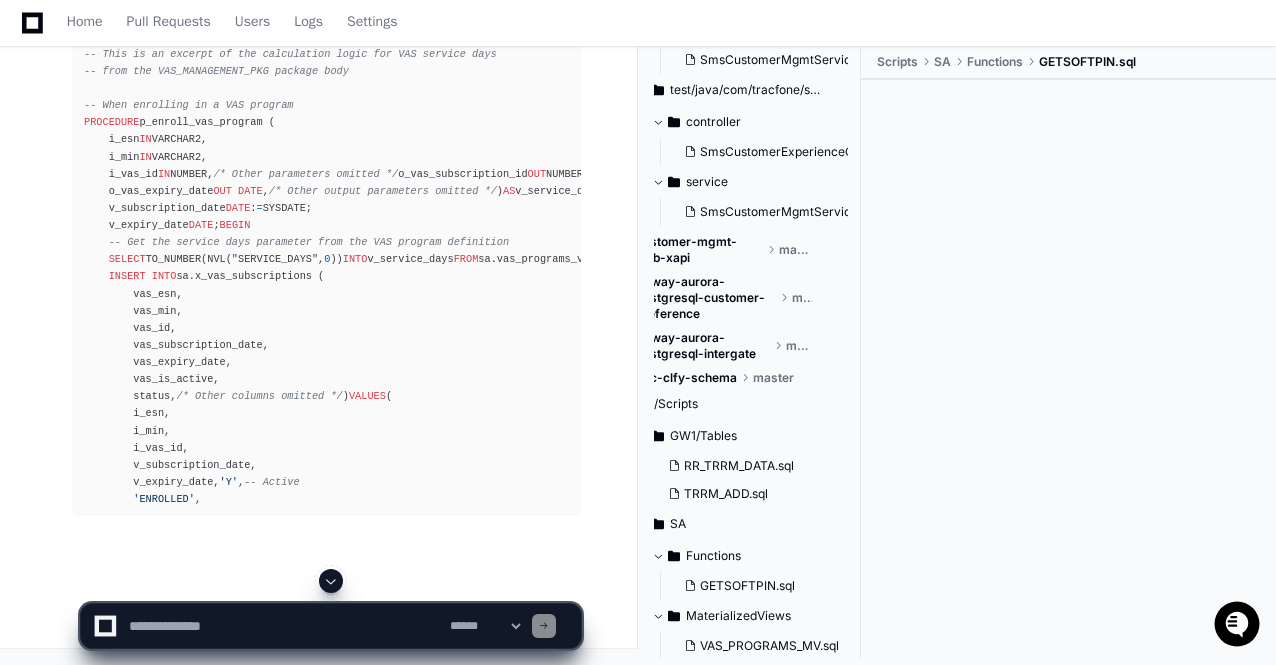 click 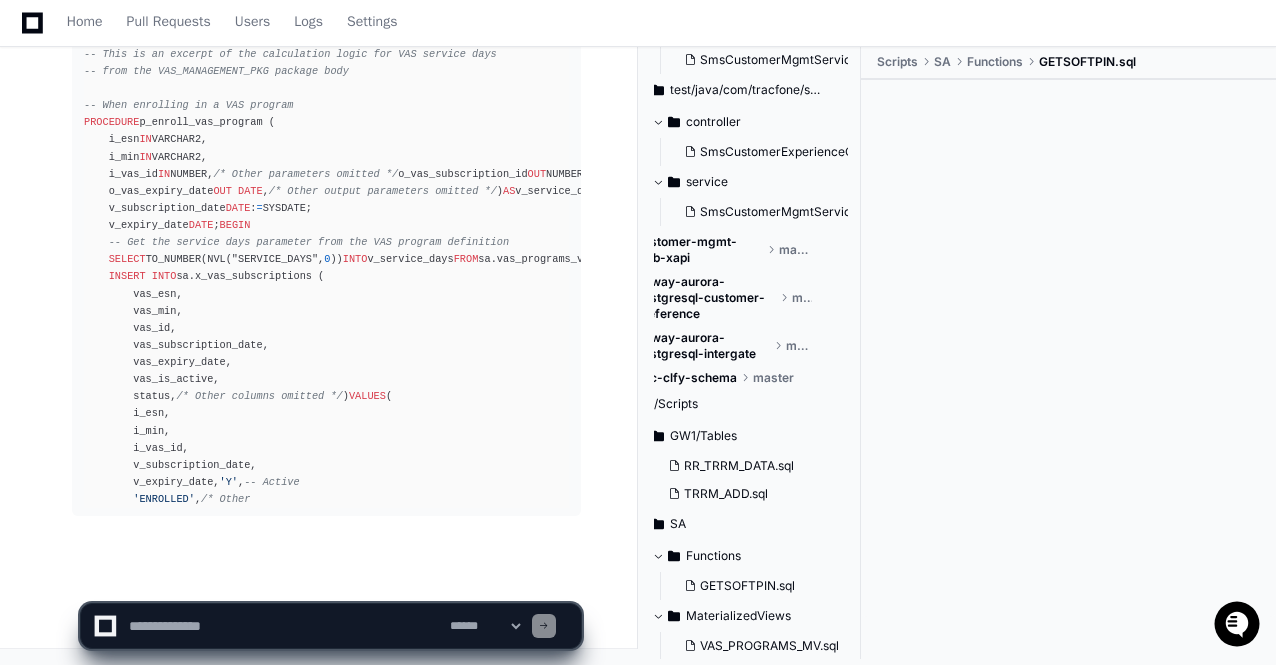 click on "**********" 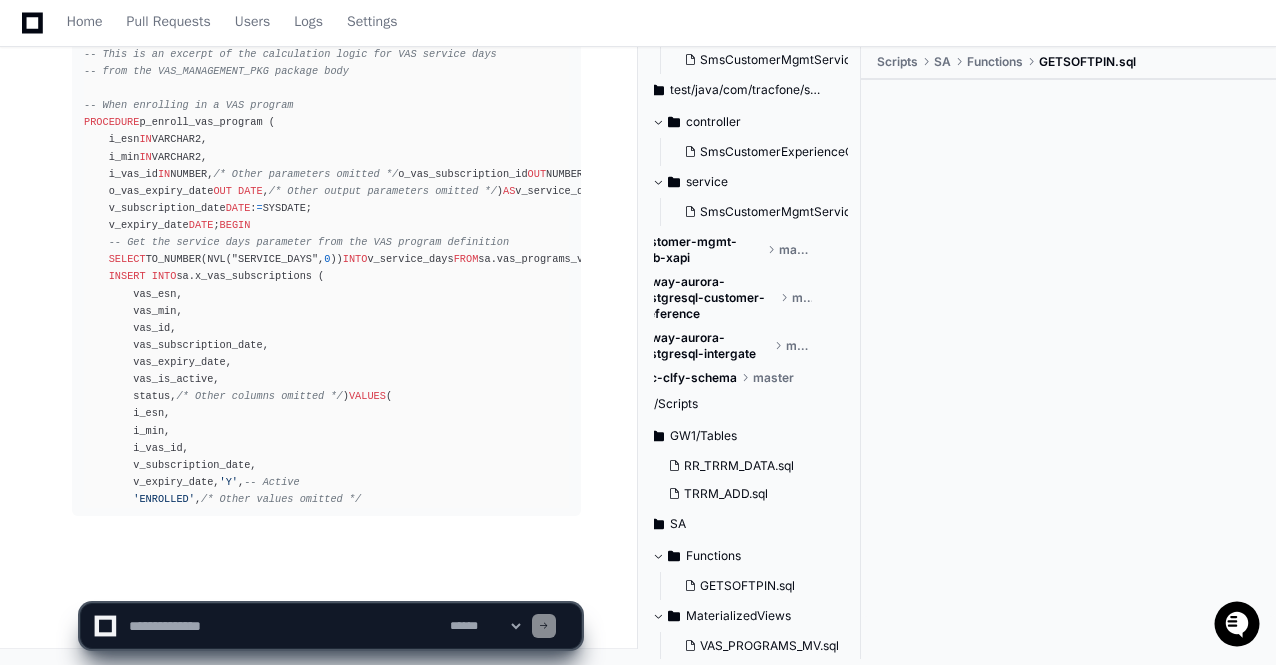click on "**********" 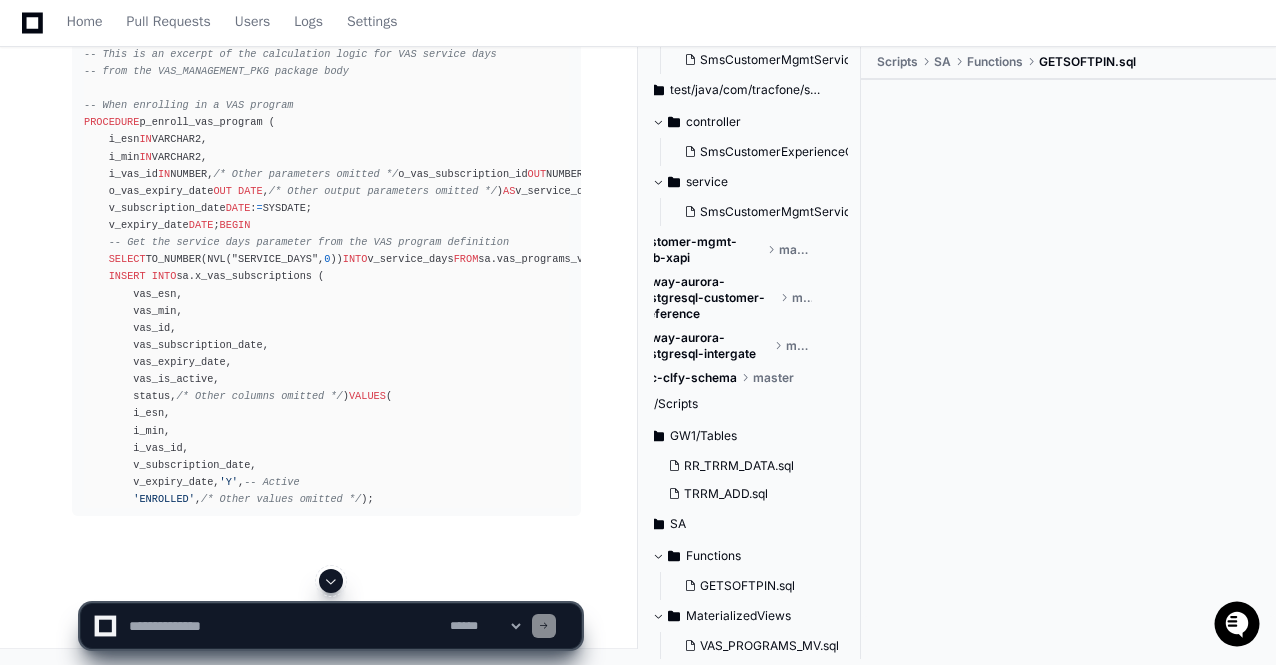 click 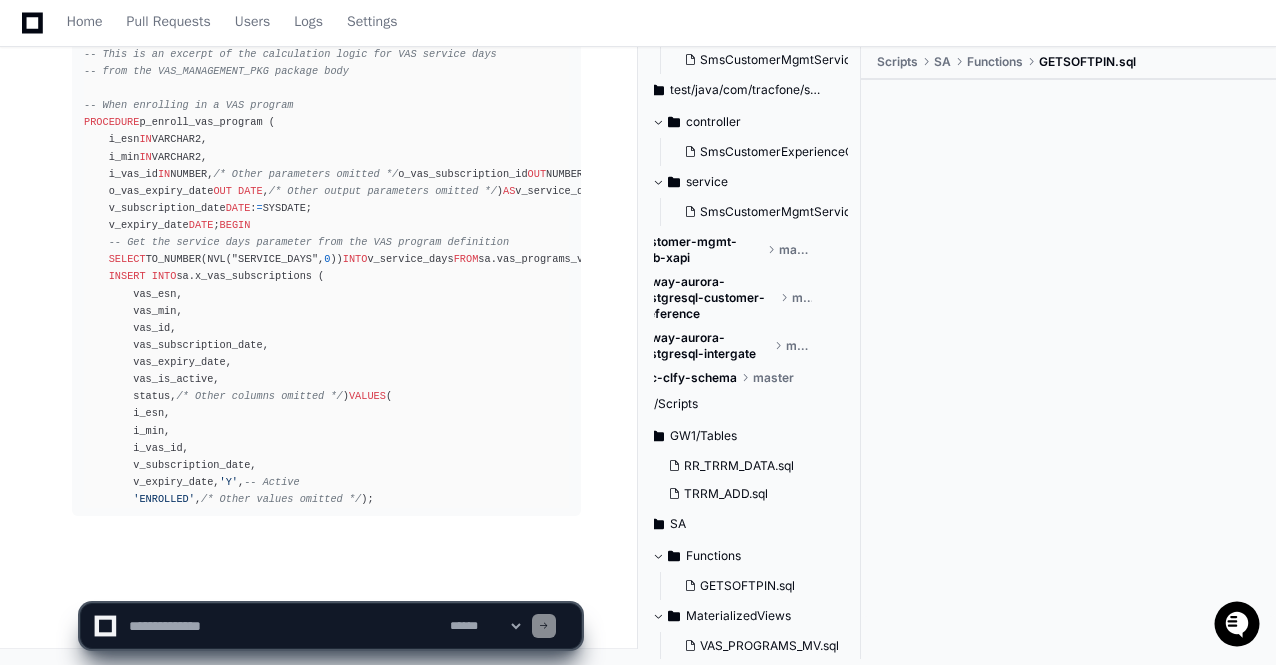 click on "**********" 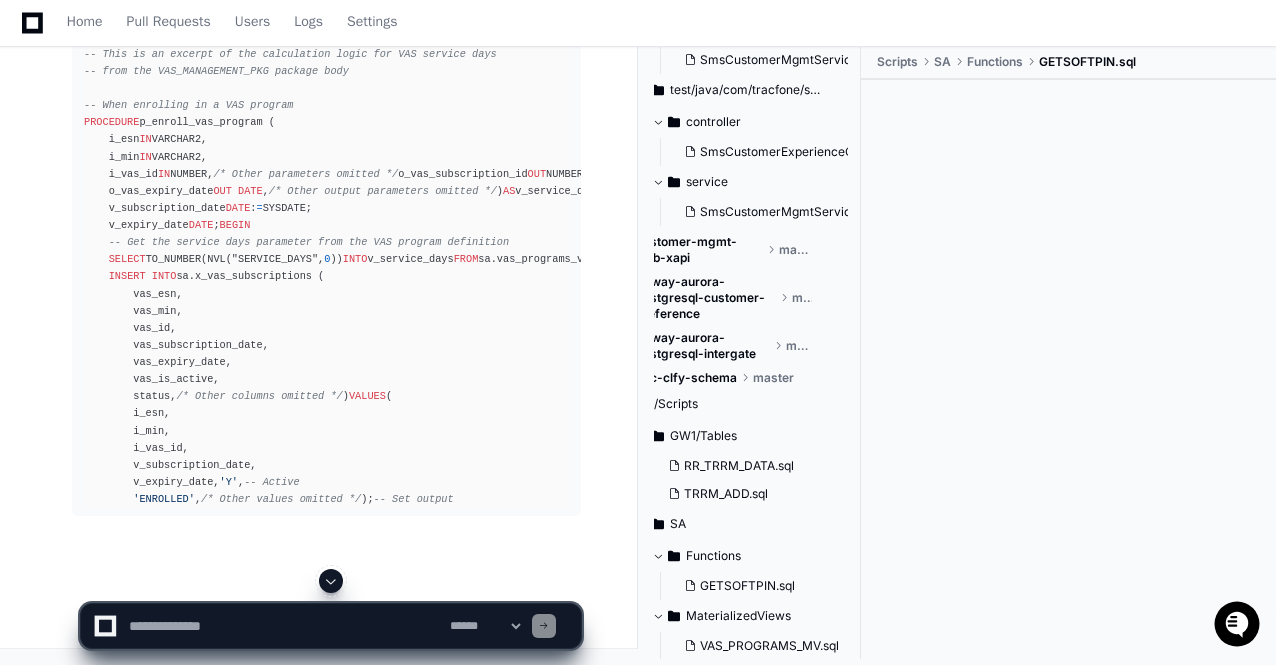 click on "**********" 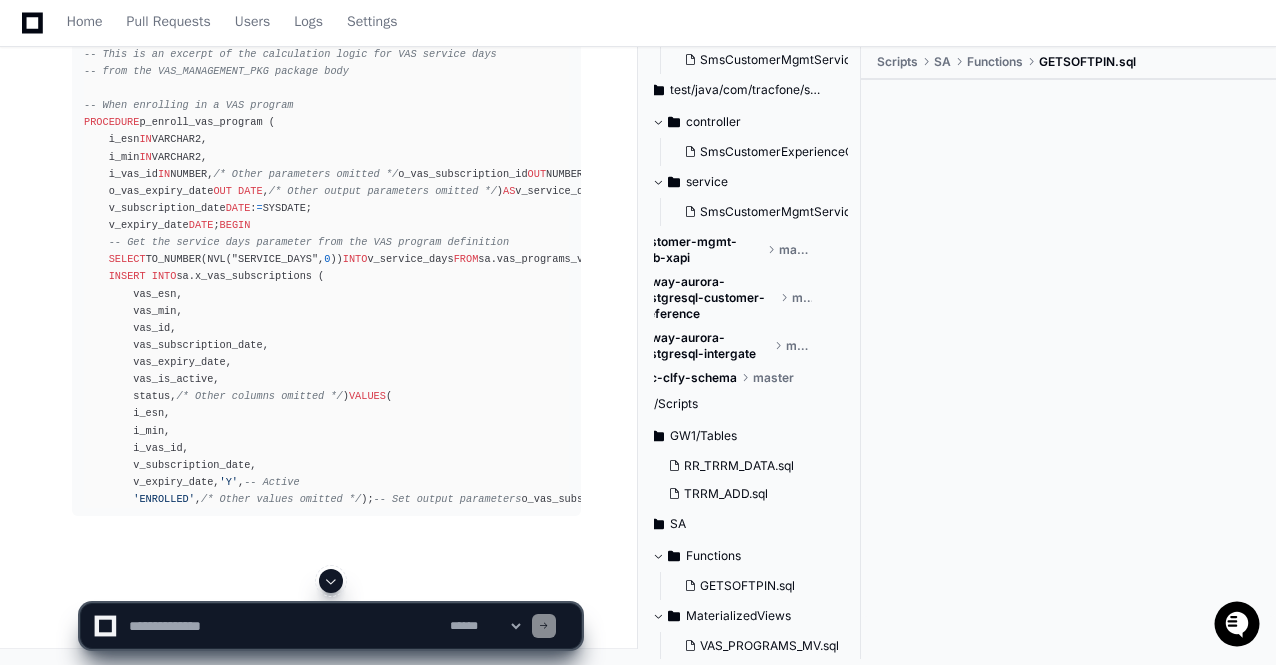 click 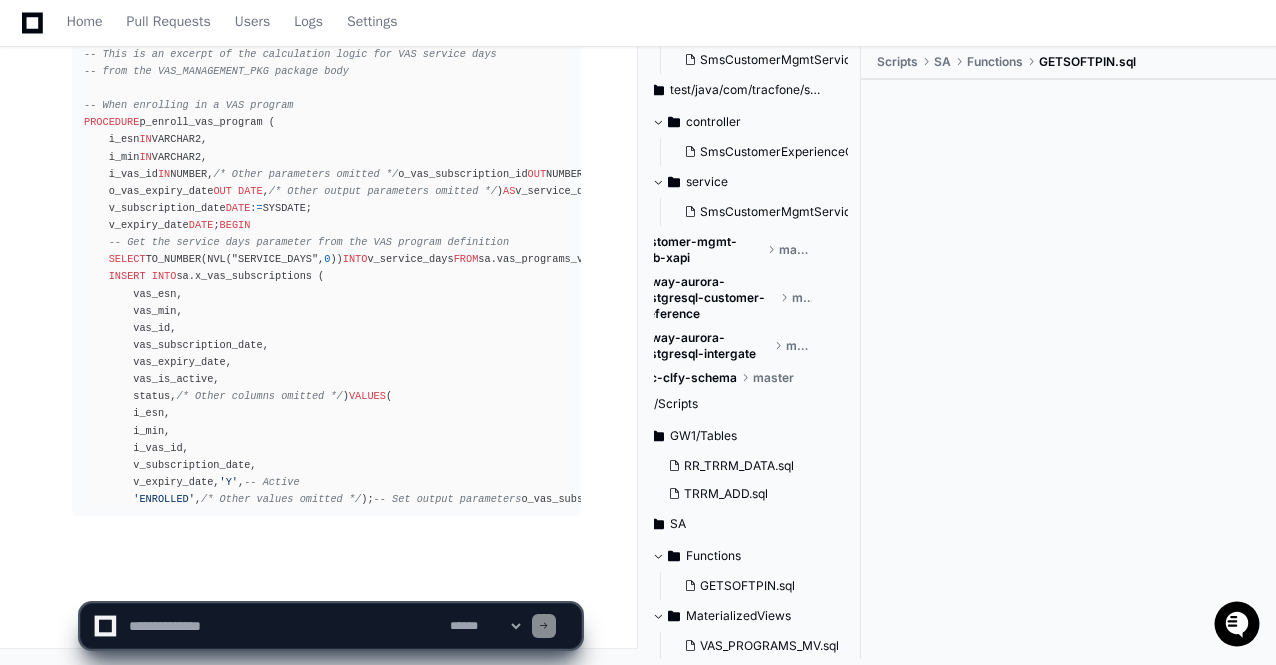 click 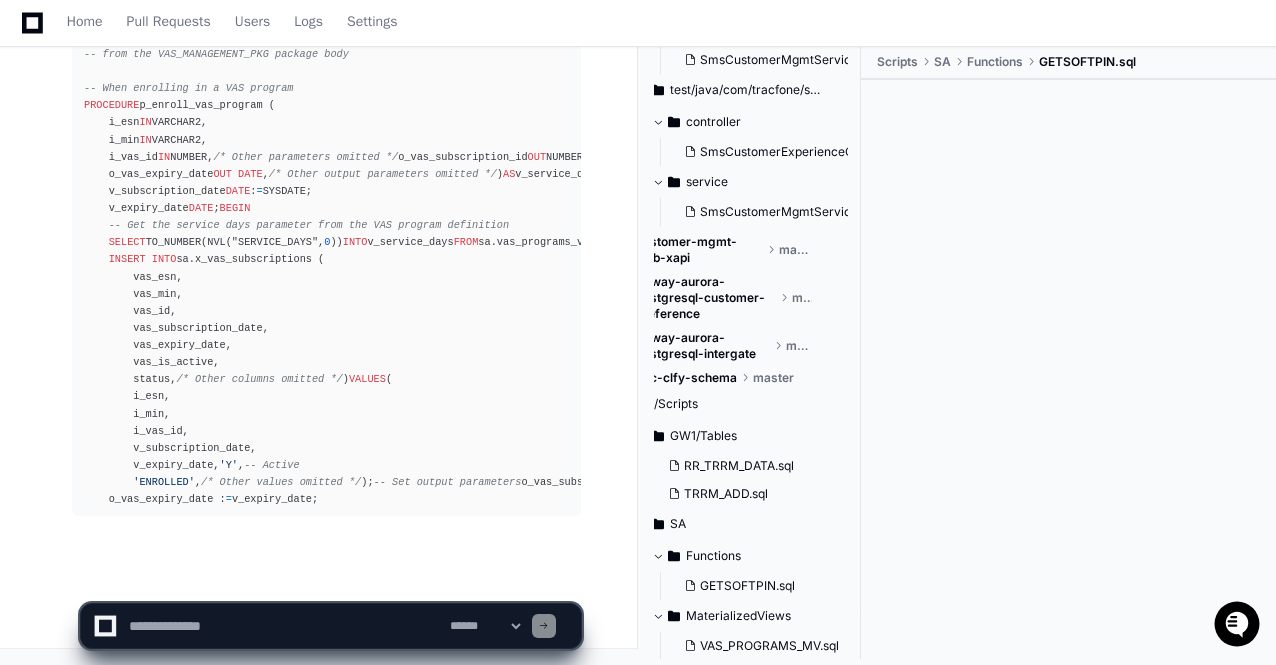 click on "**********" 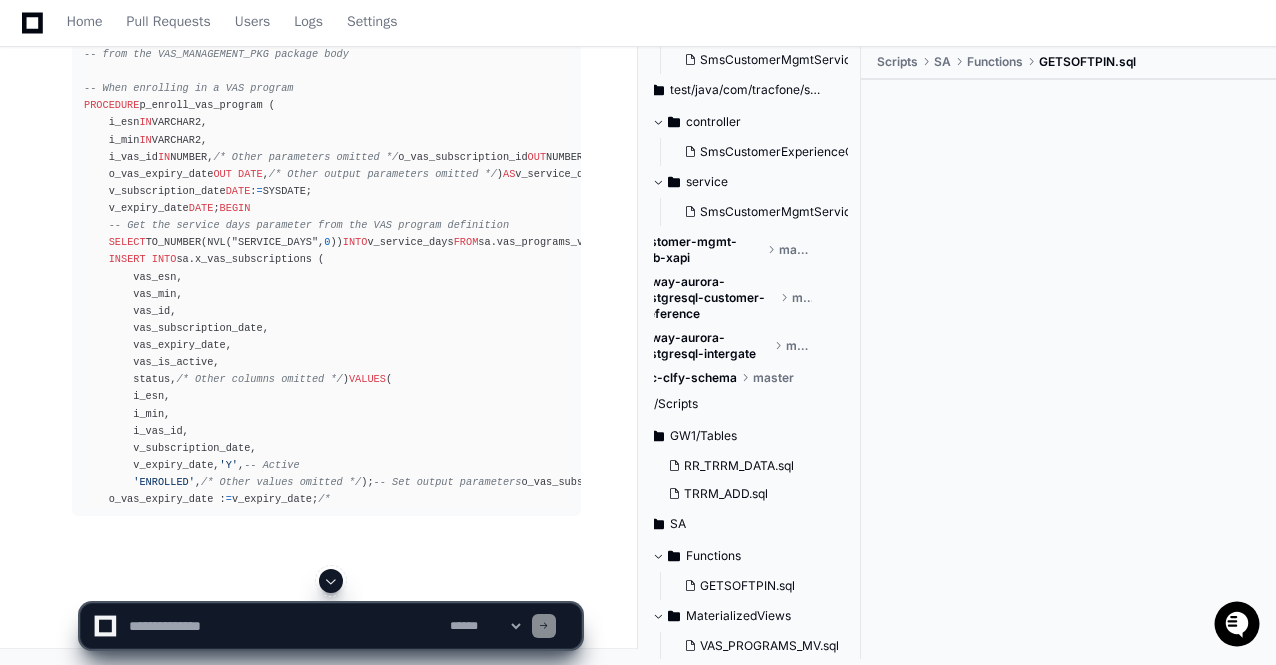 click on "**********" 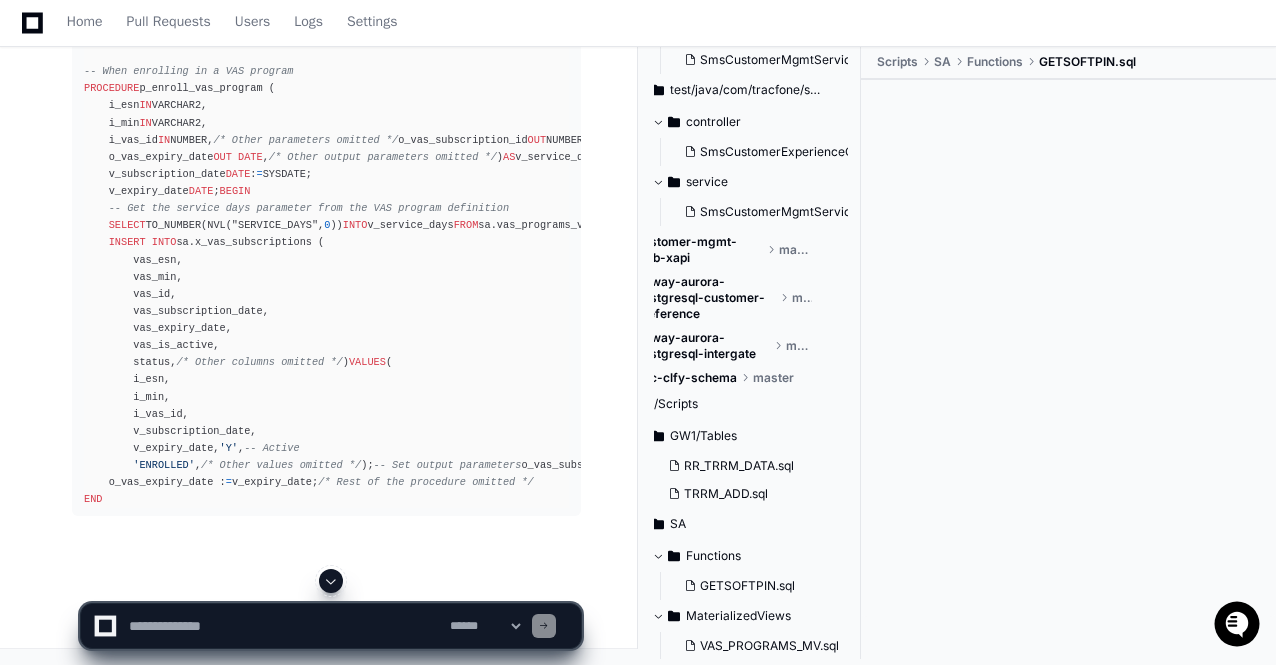 click 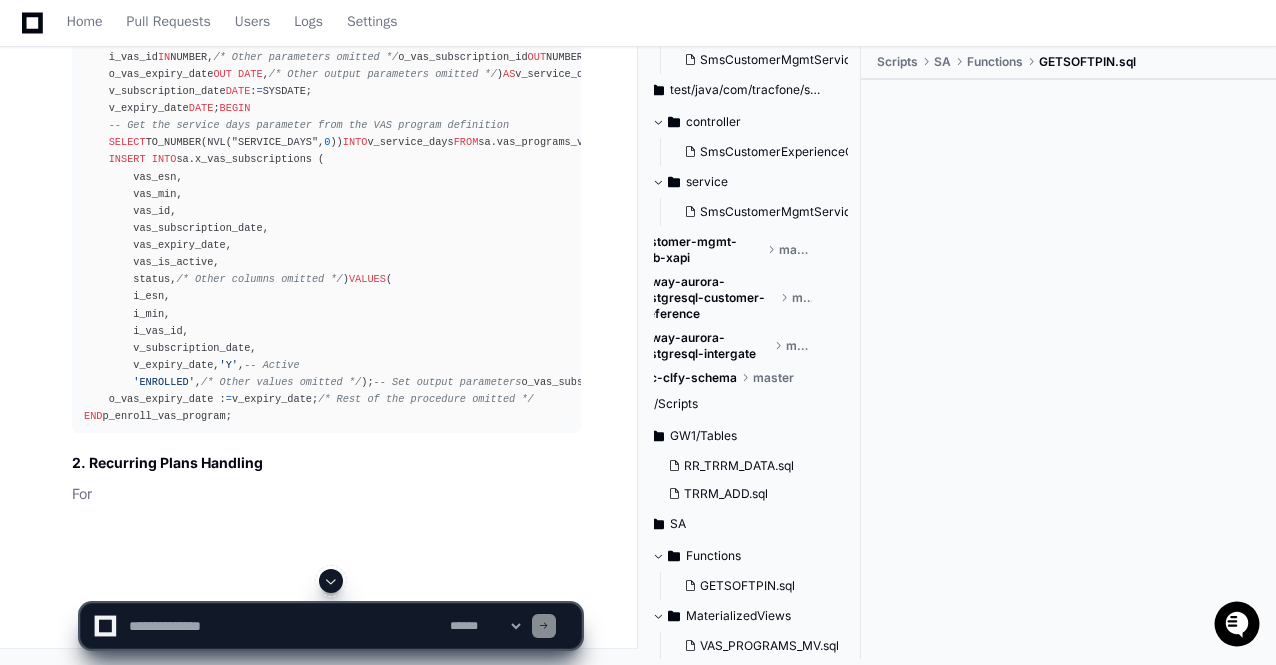 click 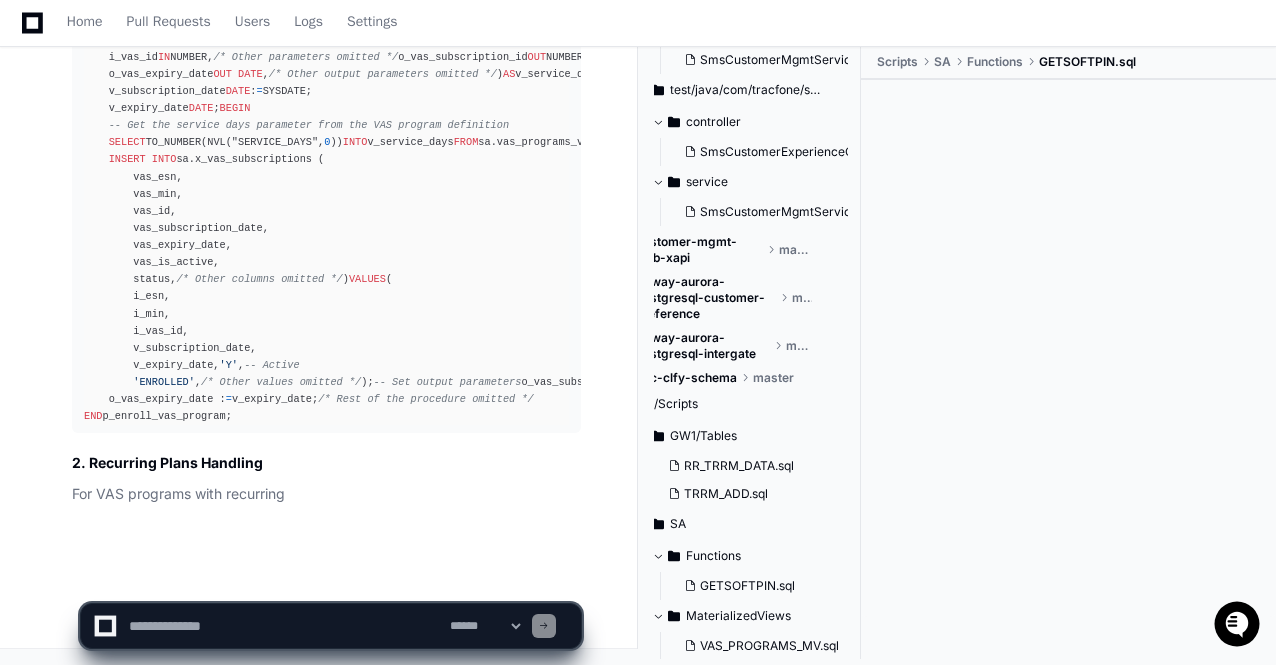 scroll, scrollTop: 21949, scrollLeft: 0, axis: vertical 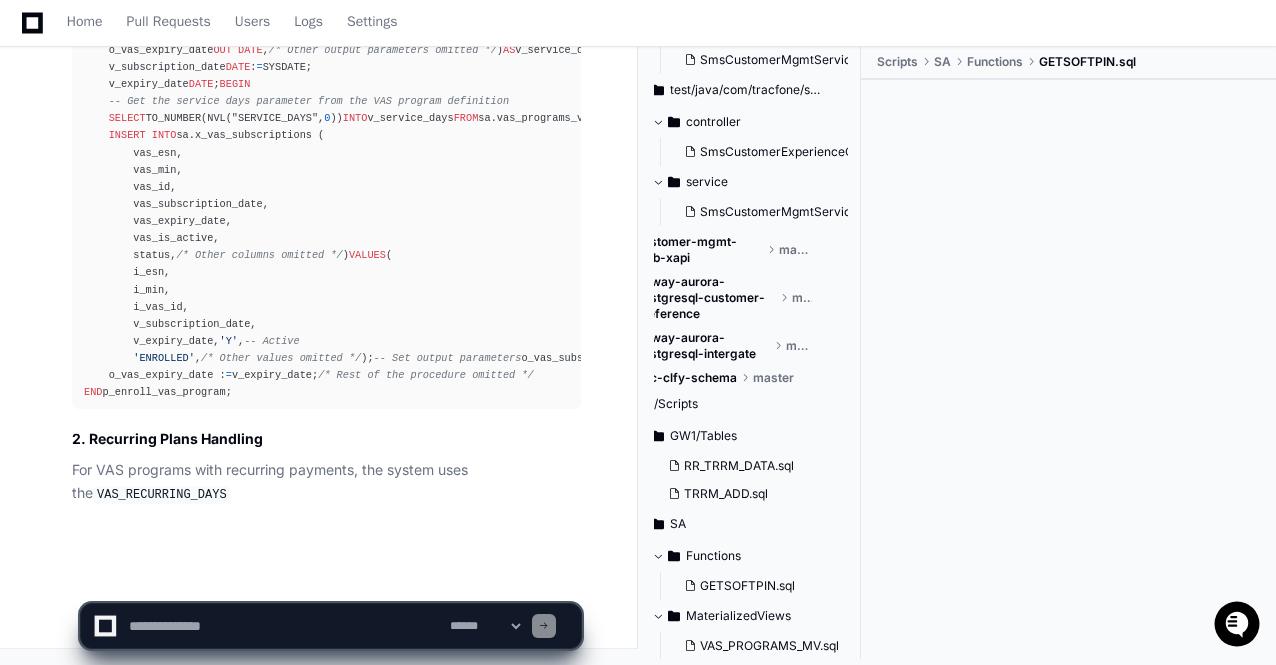 click on "**********" 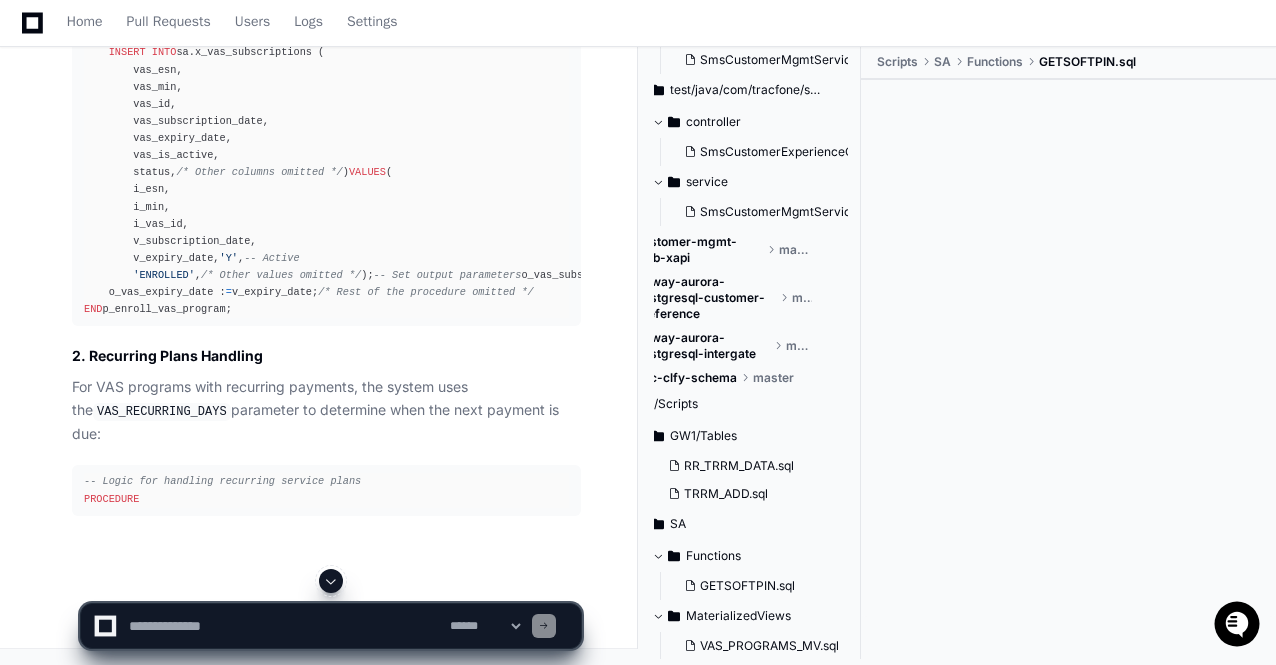 click 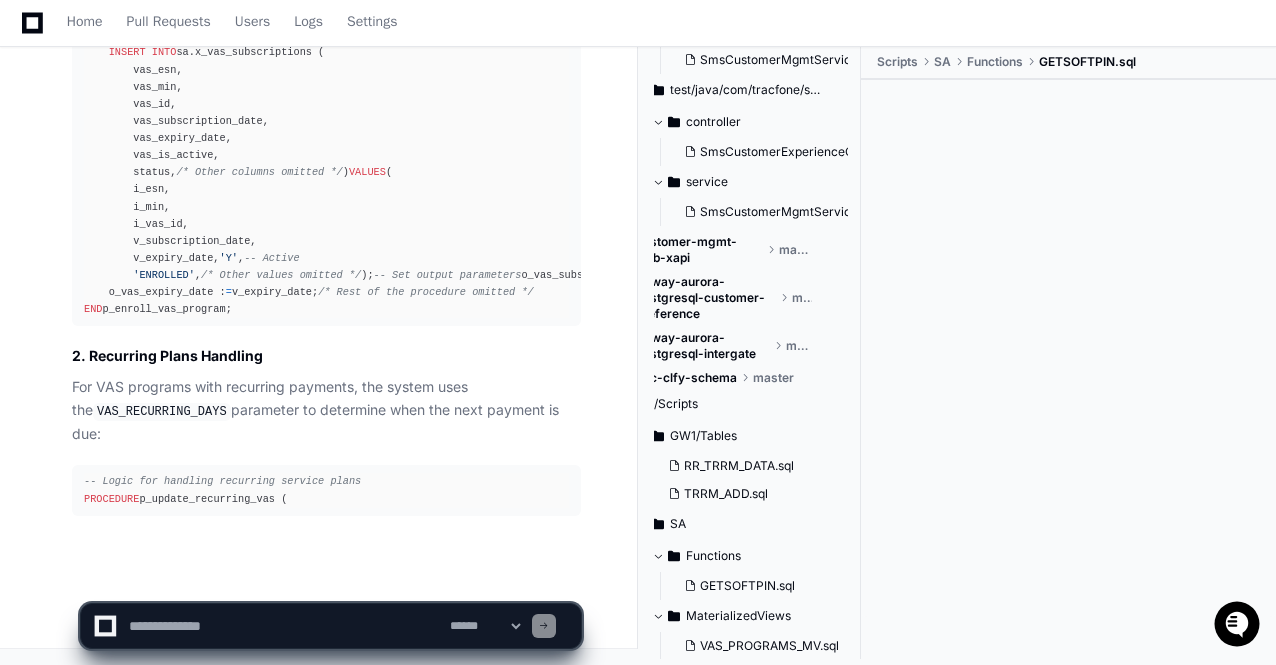 click 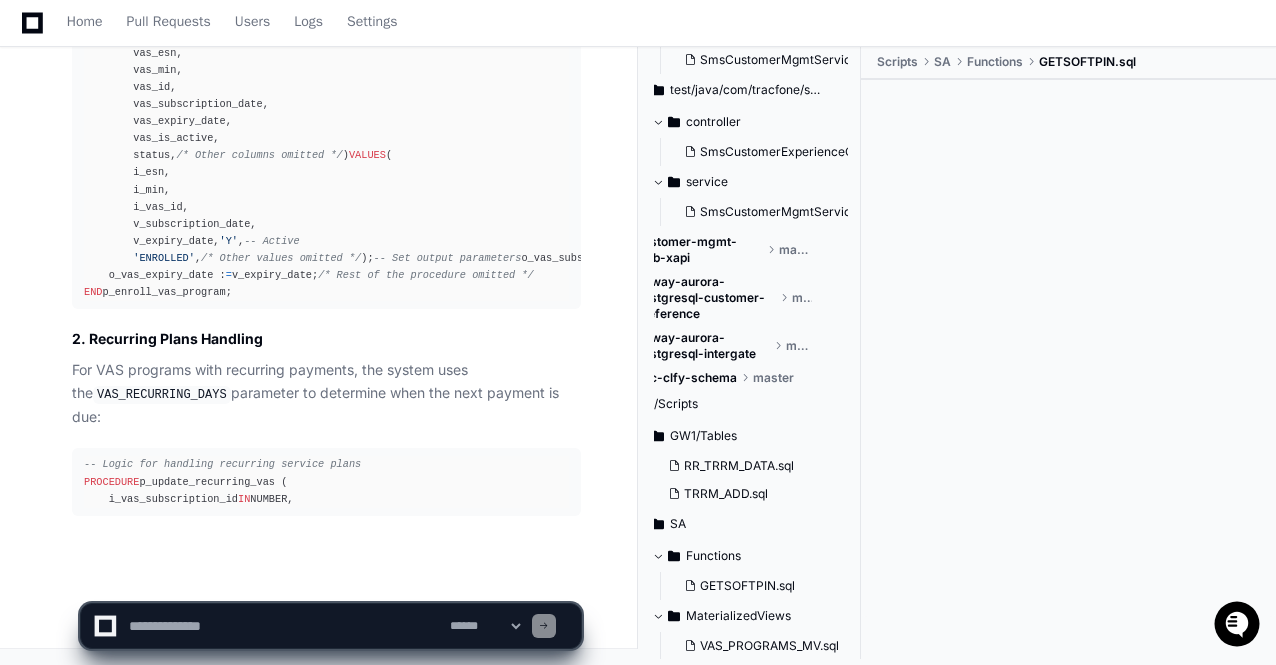 click on "**********" 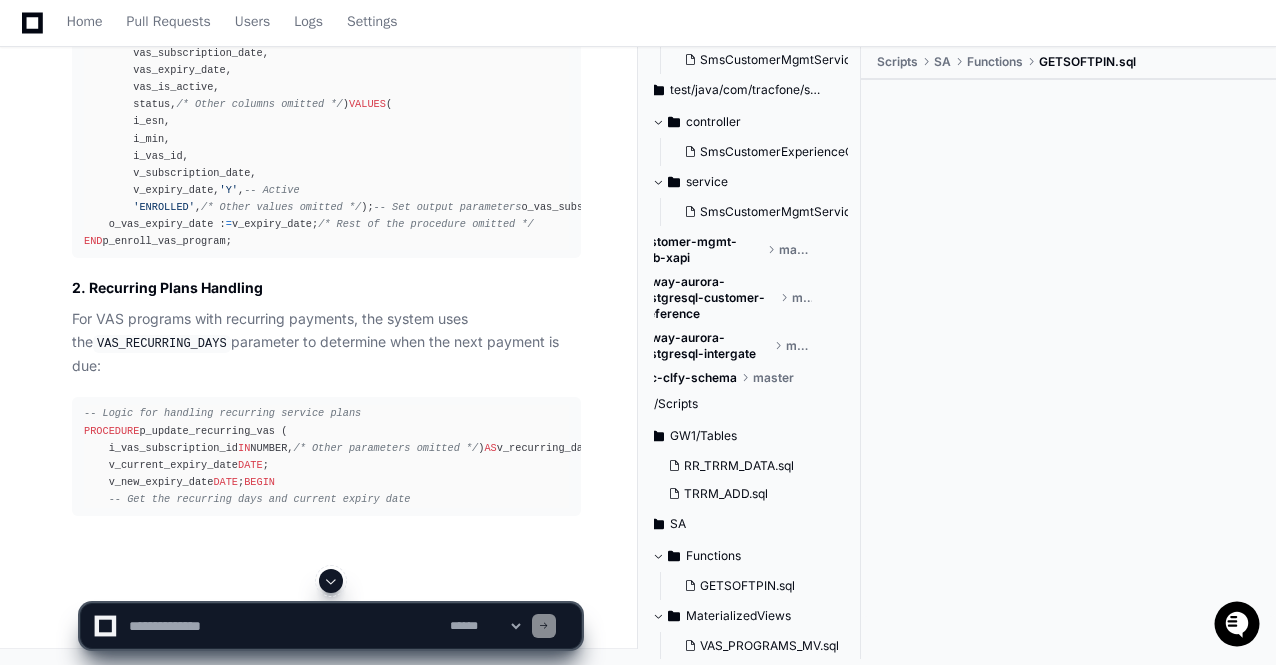 click 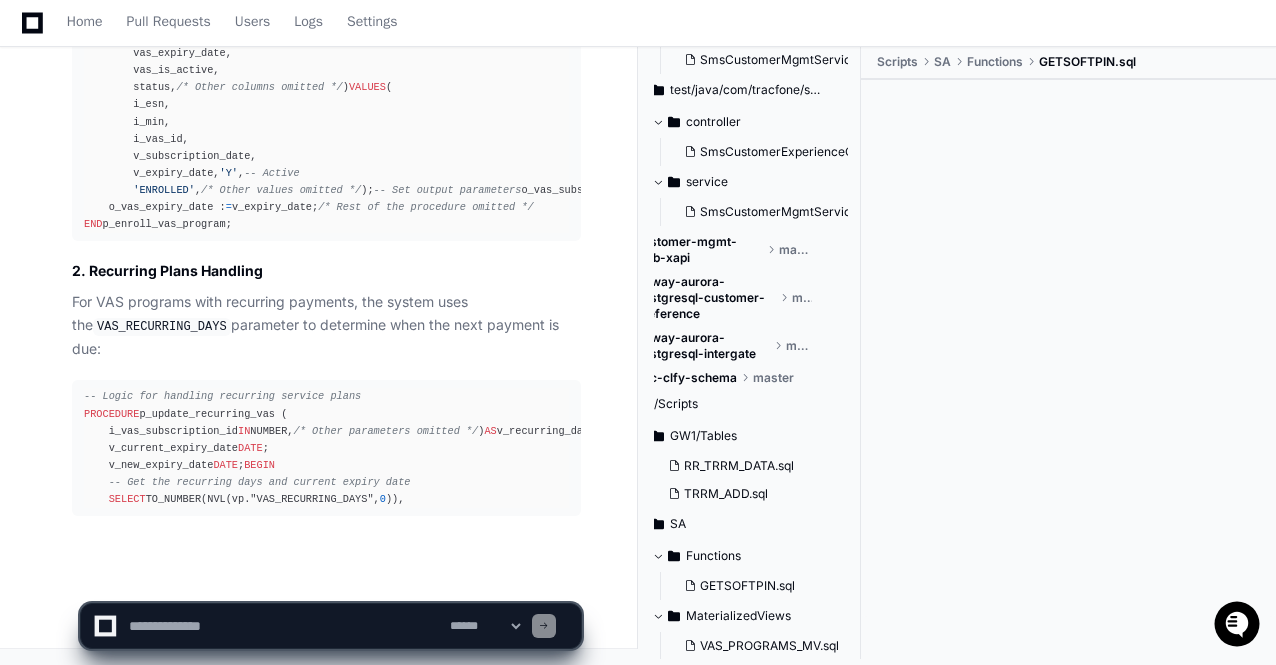 click on "**********" 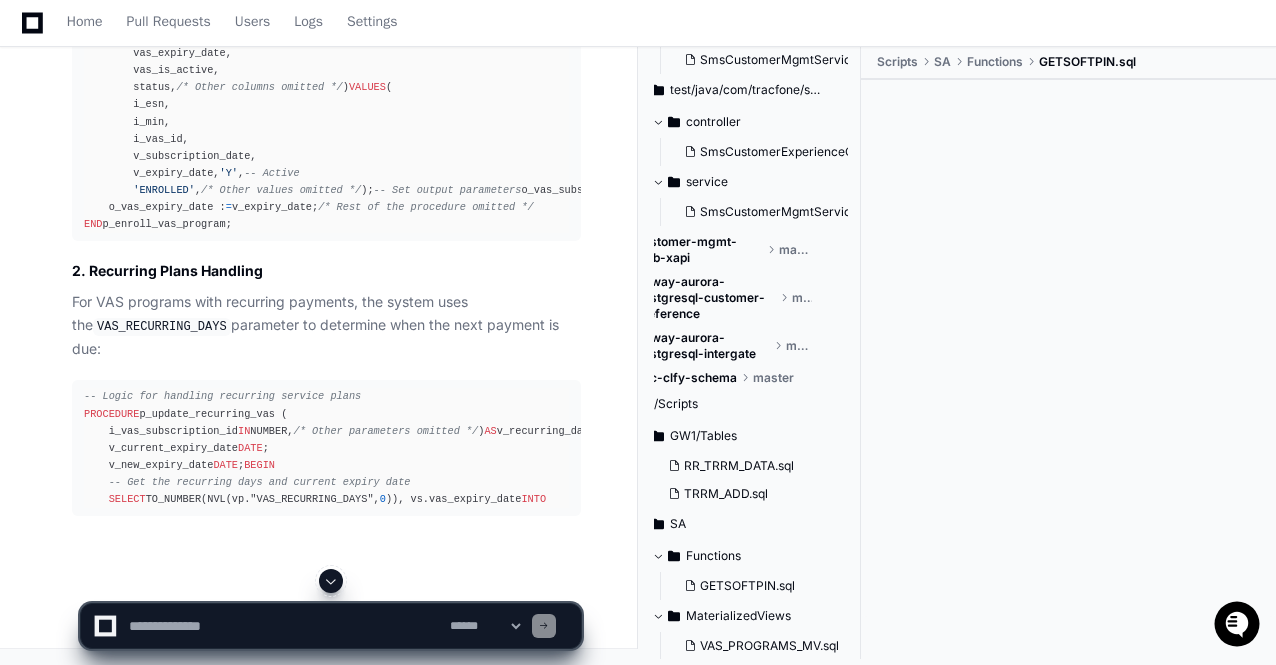 click on "**********" 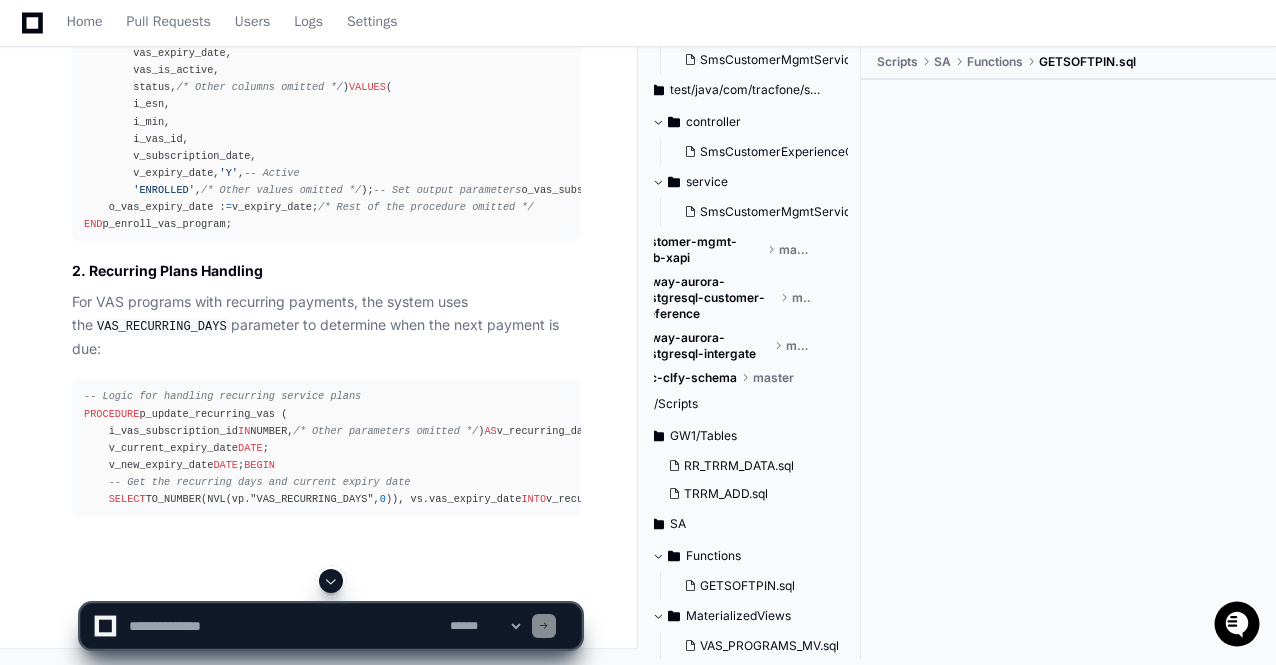 click 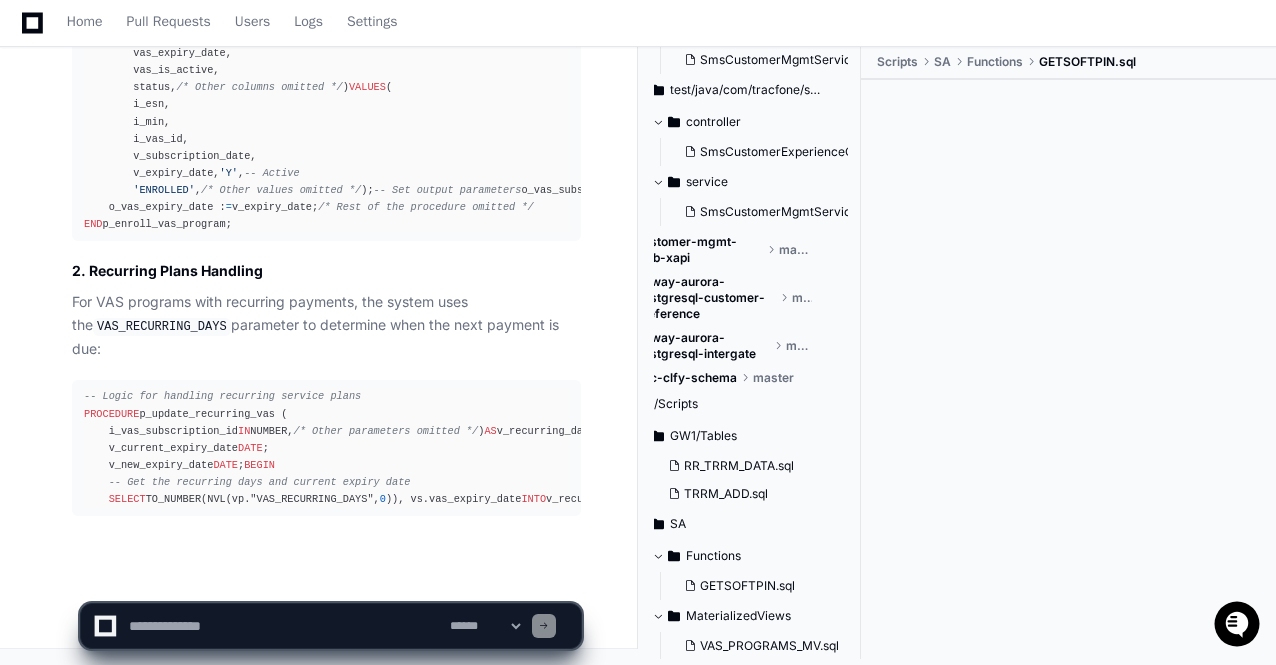 scroll, scrollTop: 22289, scrollLeft: 0, axis: vertical 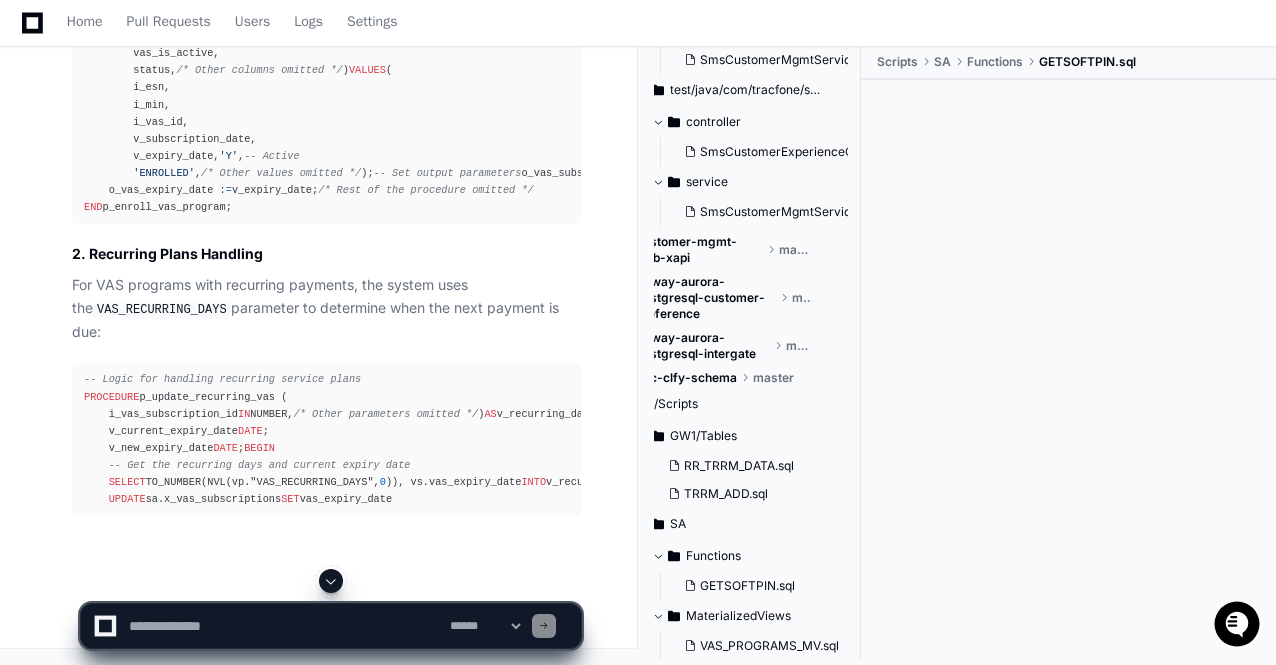 click 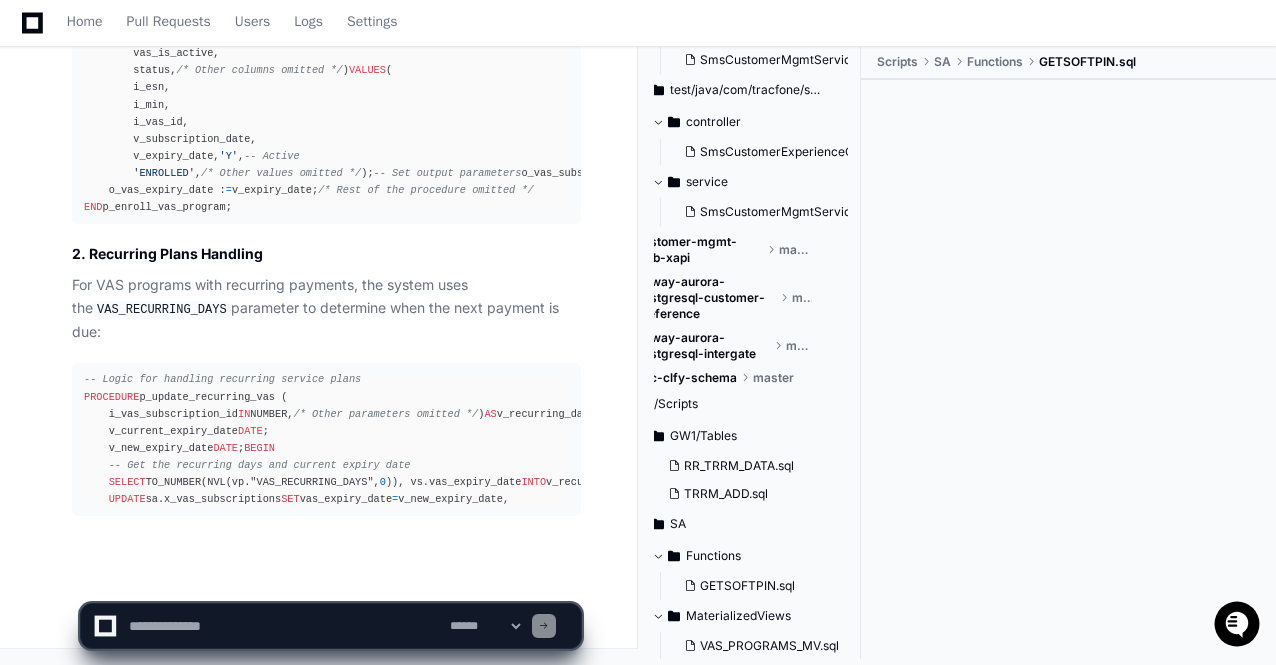 click on "**********" 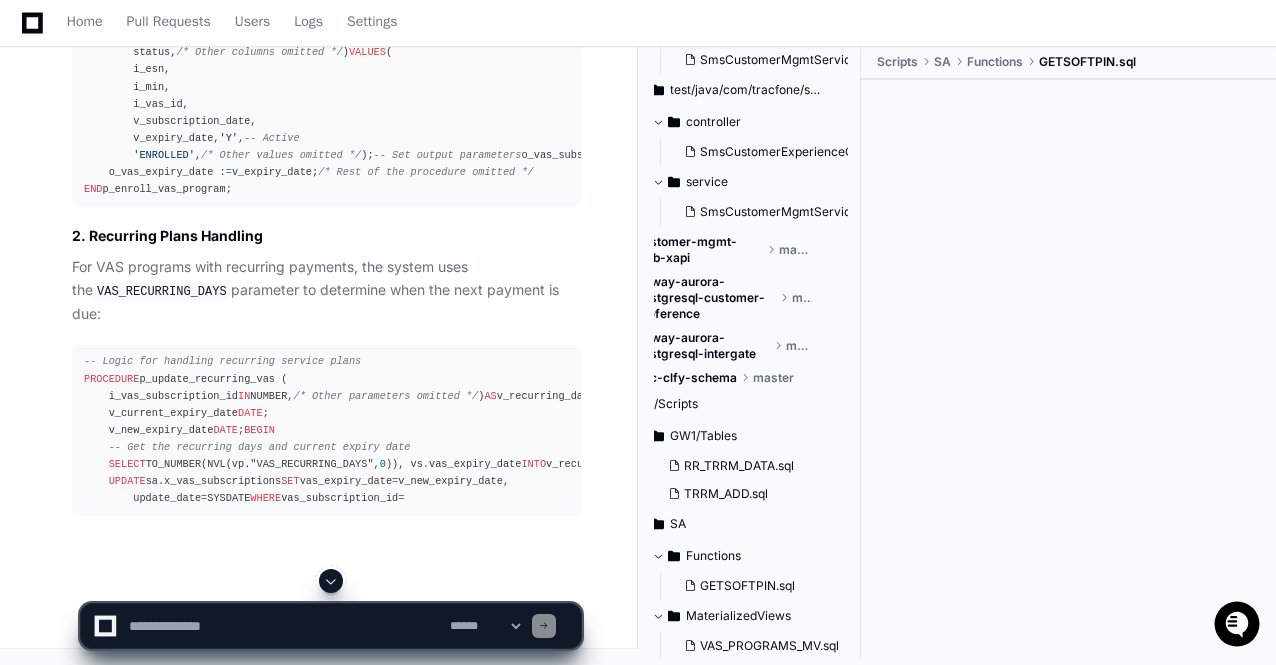 click 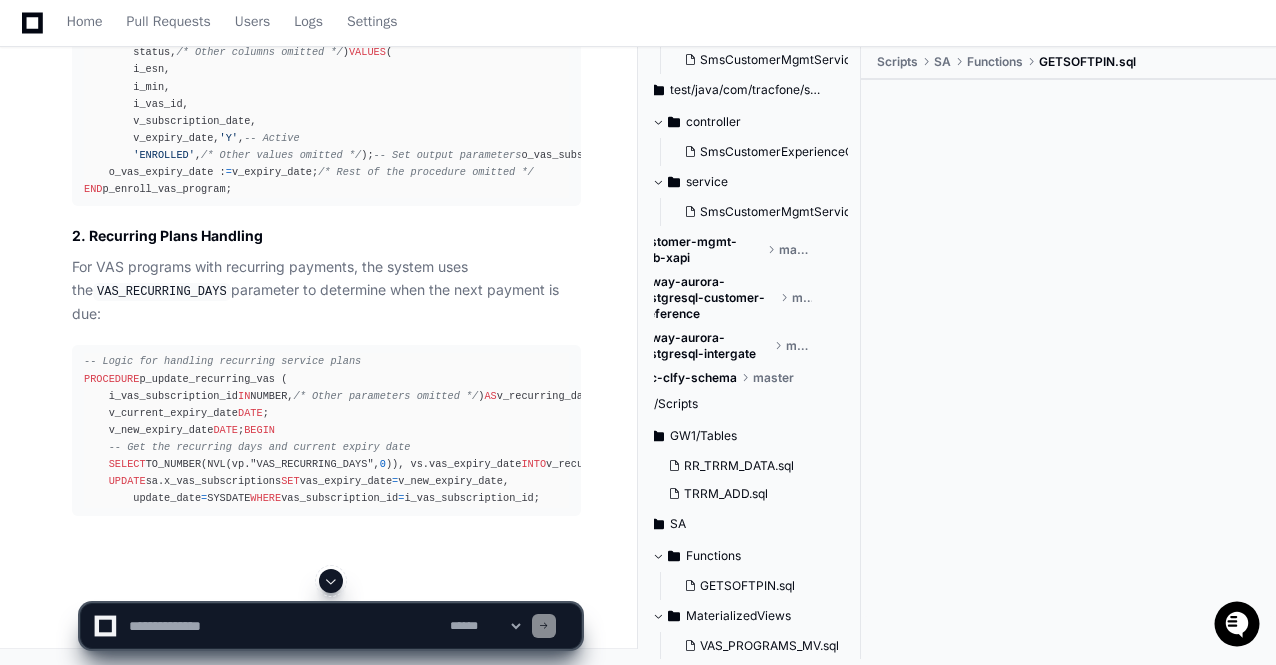 click 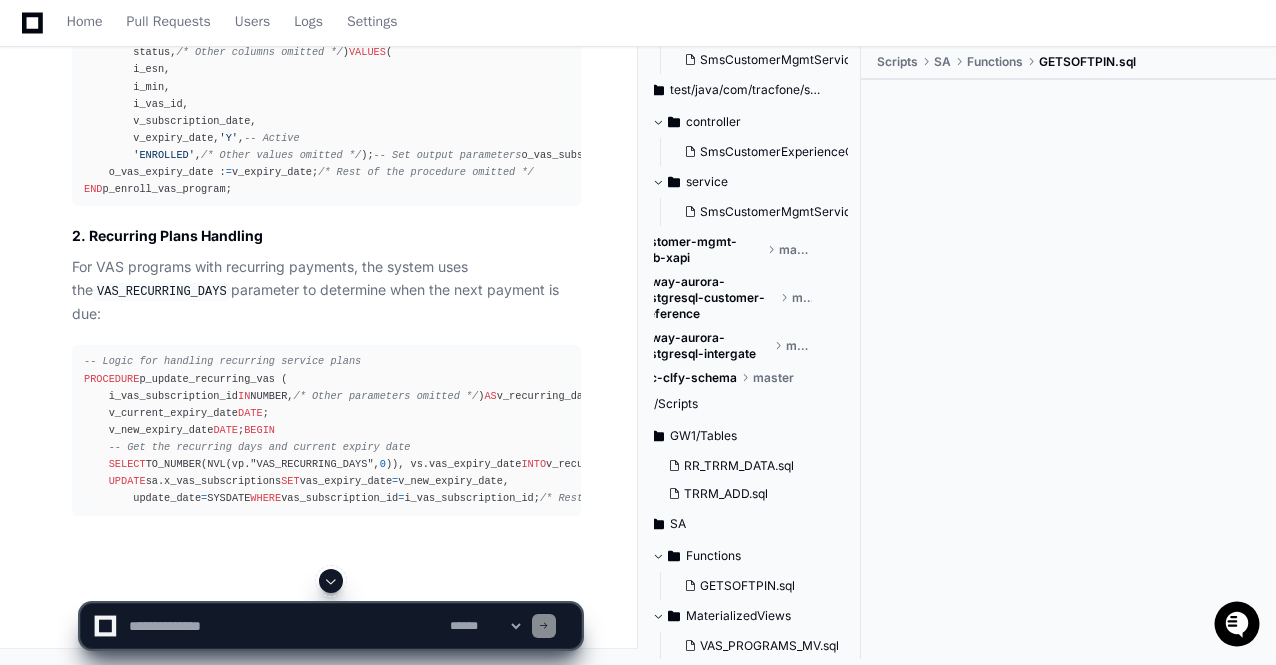 click 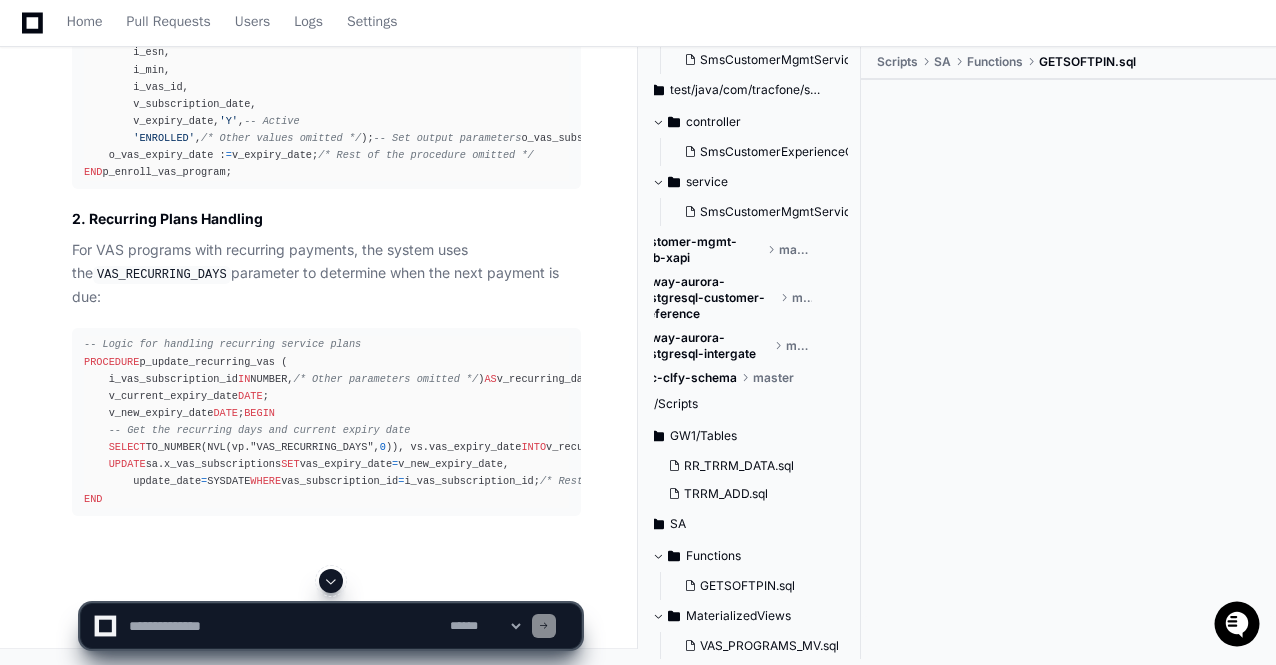 click 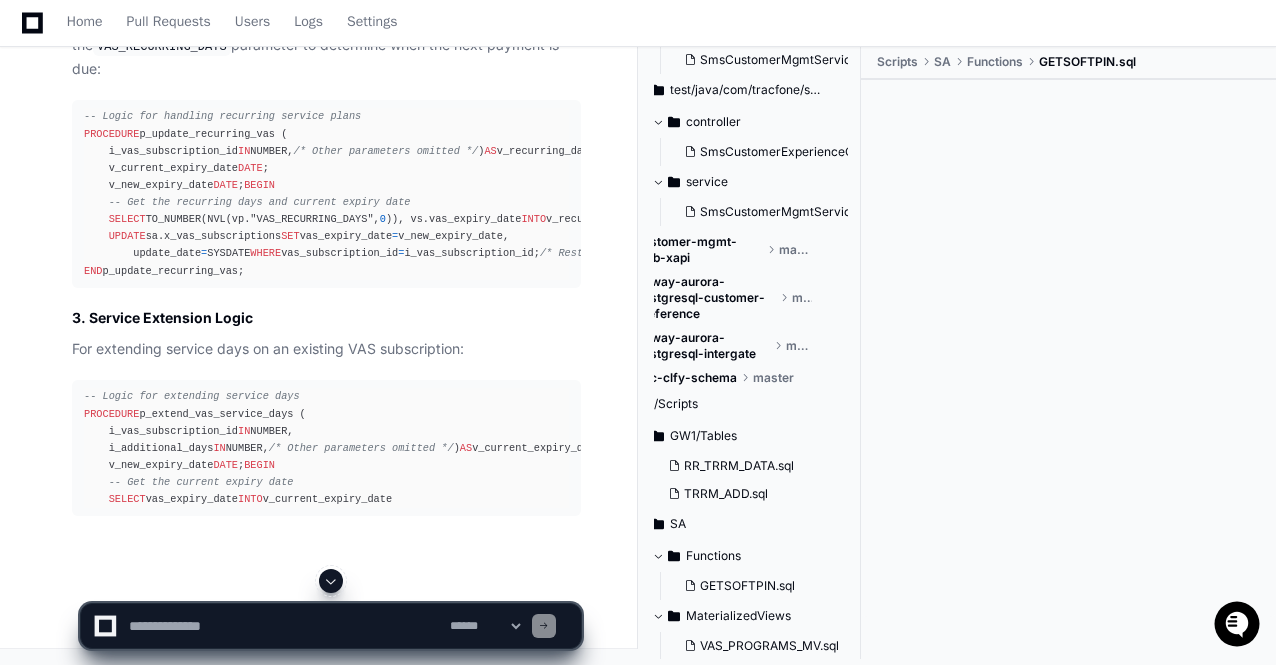 click 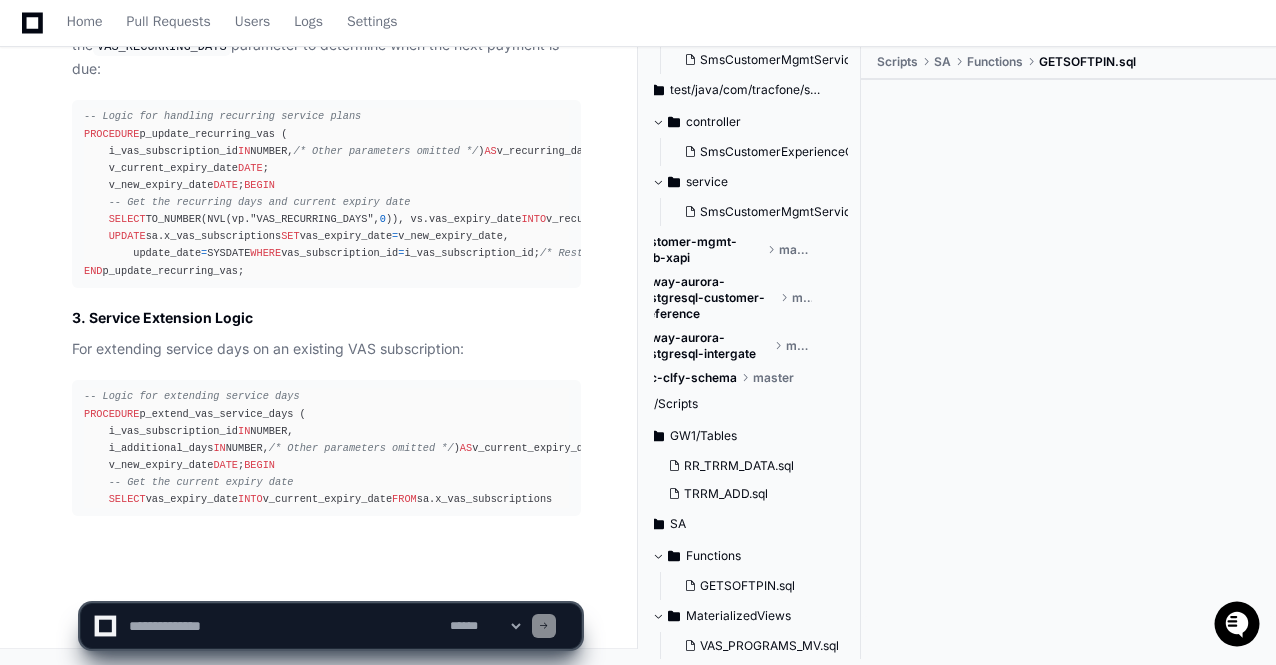 scroll, scrollTop: 22809, scrollLeft: 0, axis: vertical 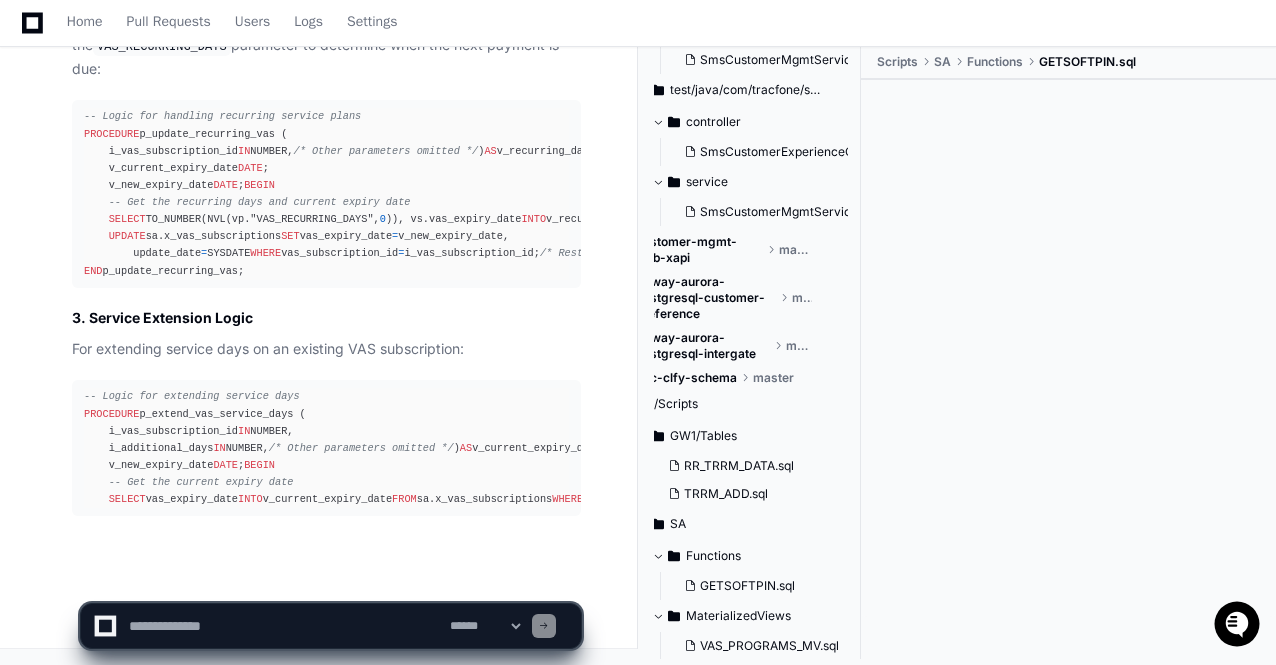 click on "**********" 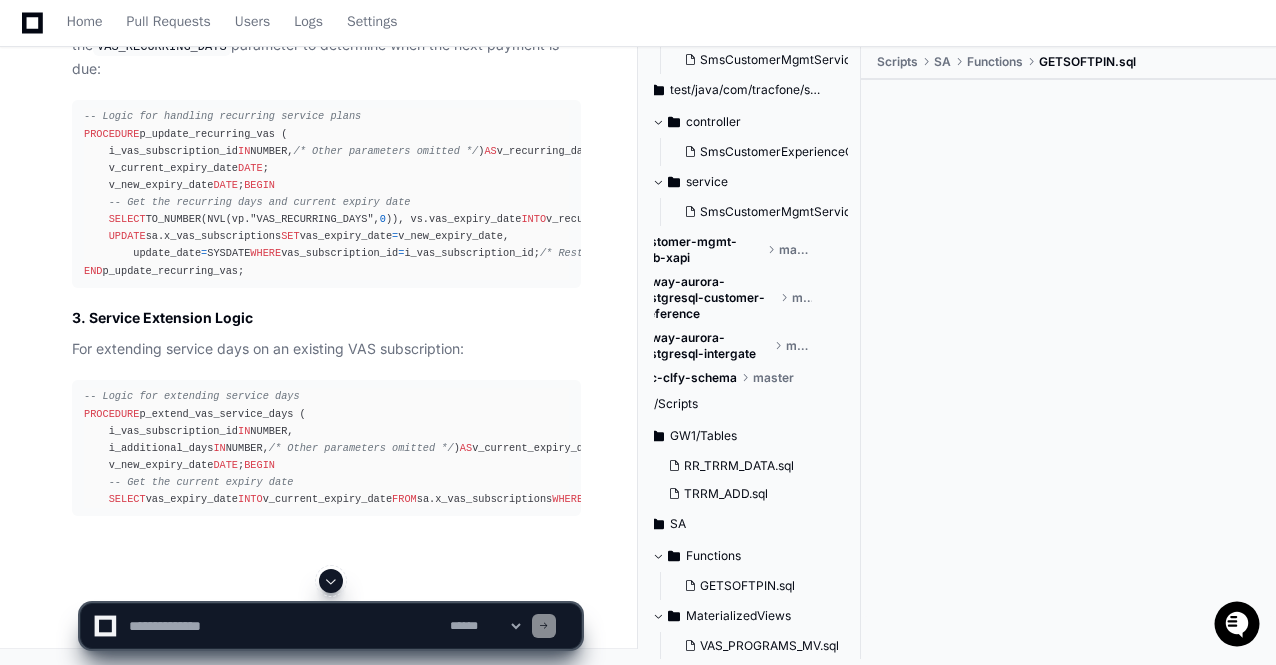 click on "**********" 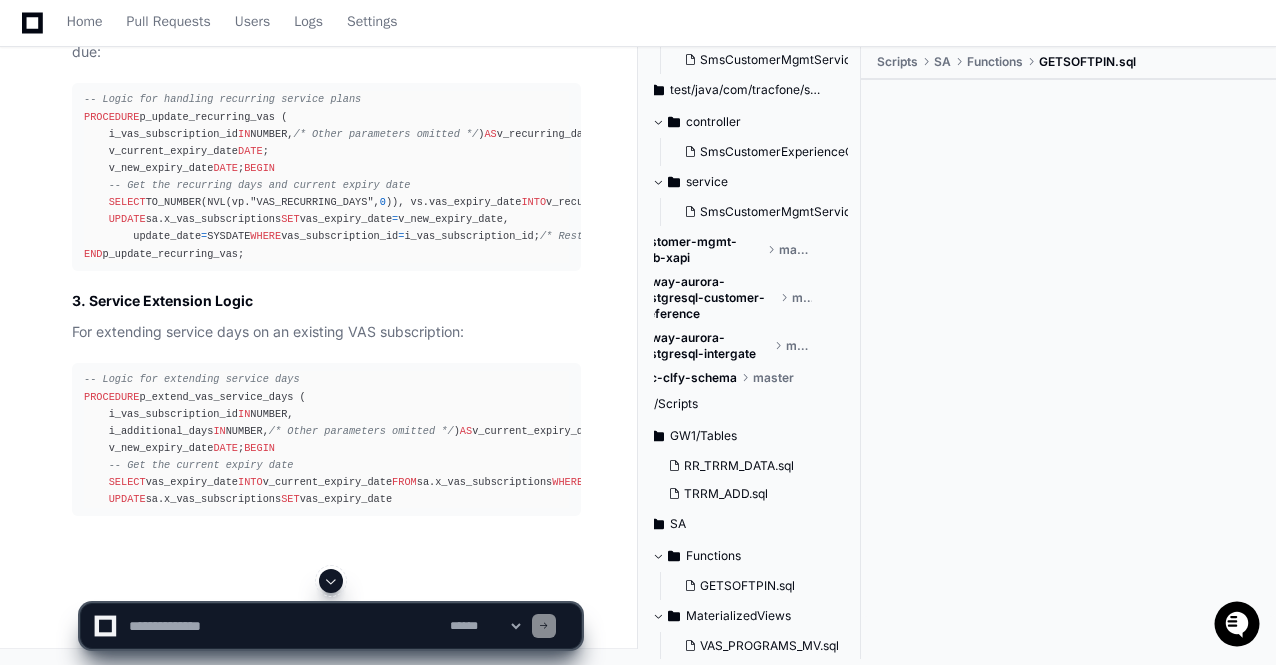 click 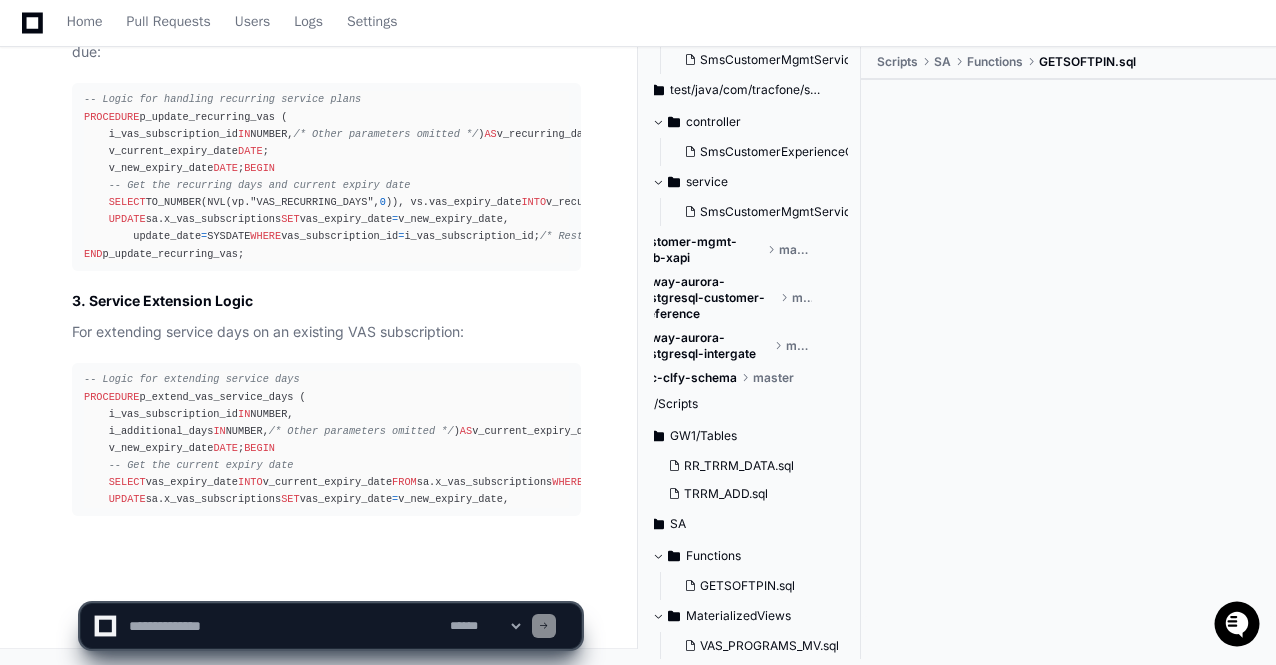 click on "**********" 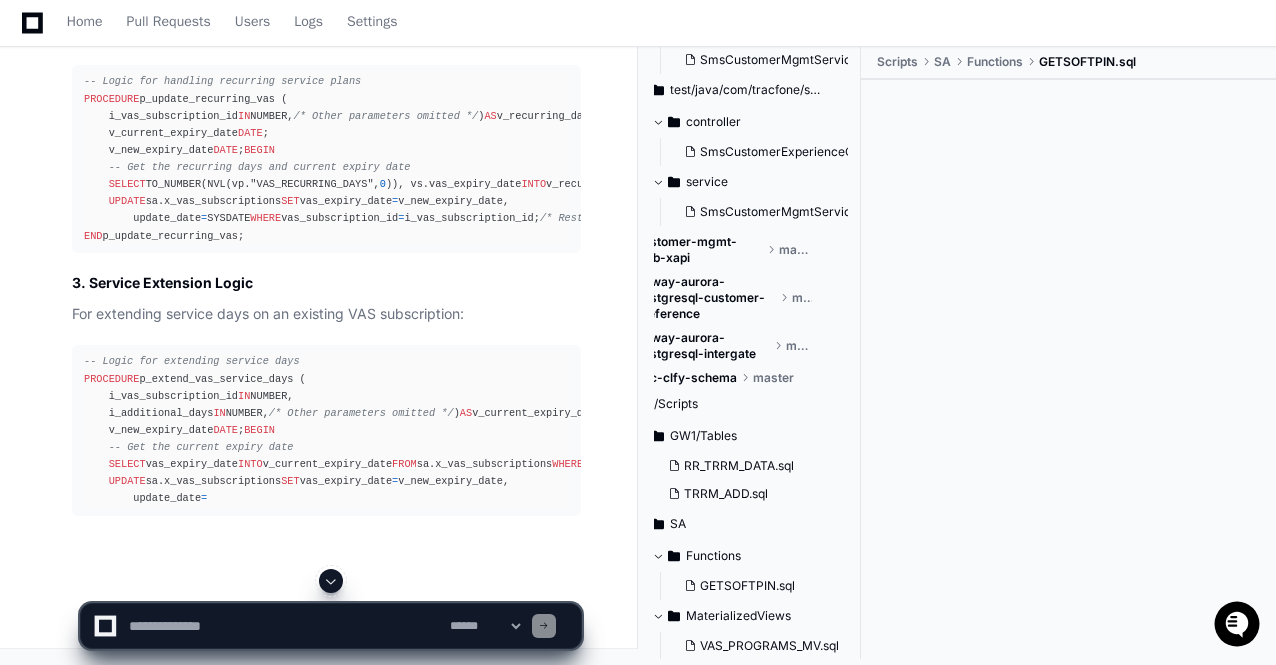 click on "**********" 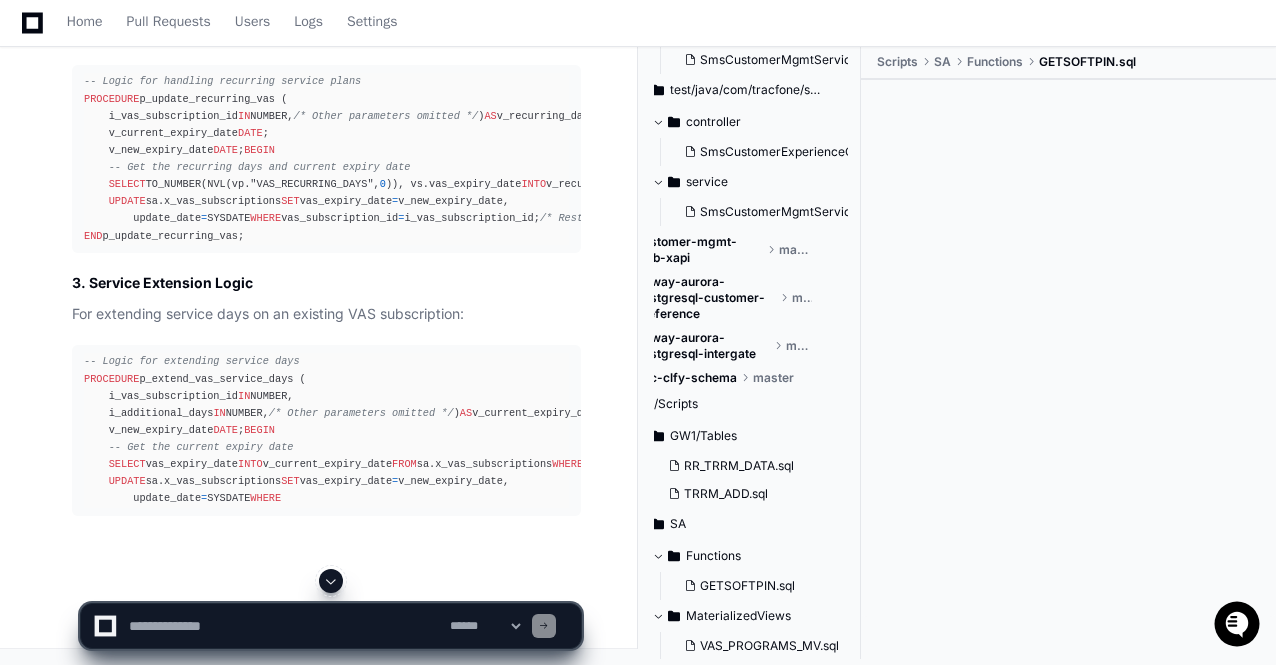 click on "**********" 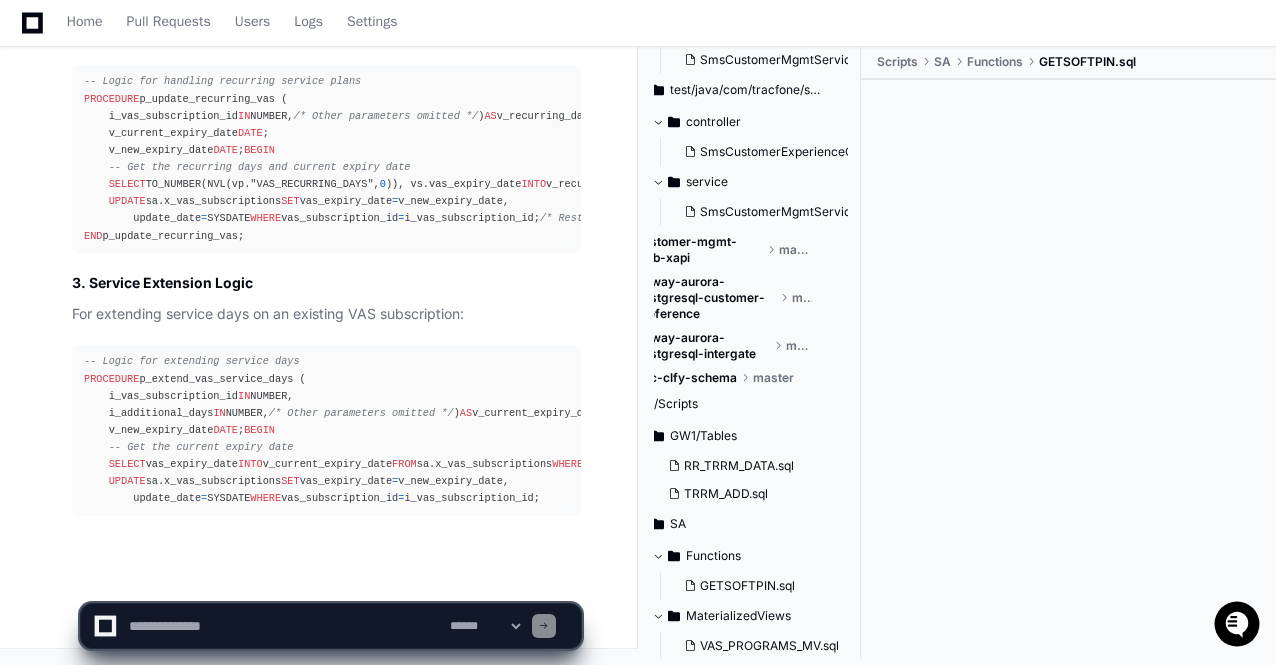 click on "**********" 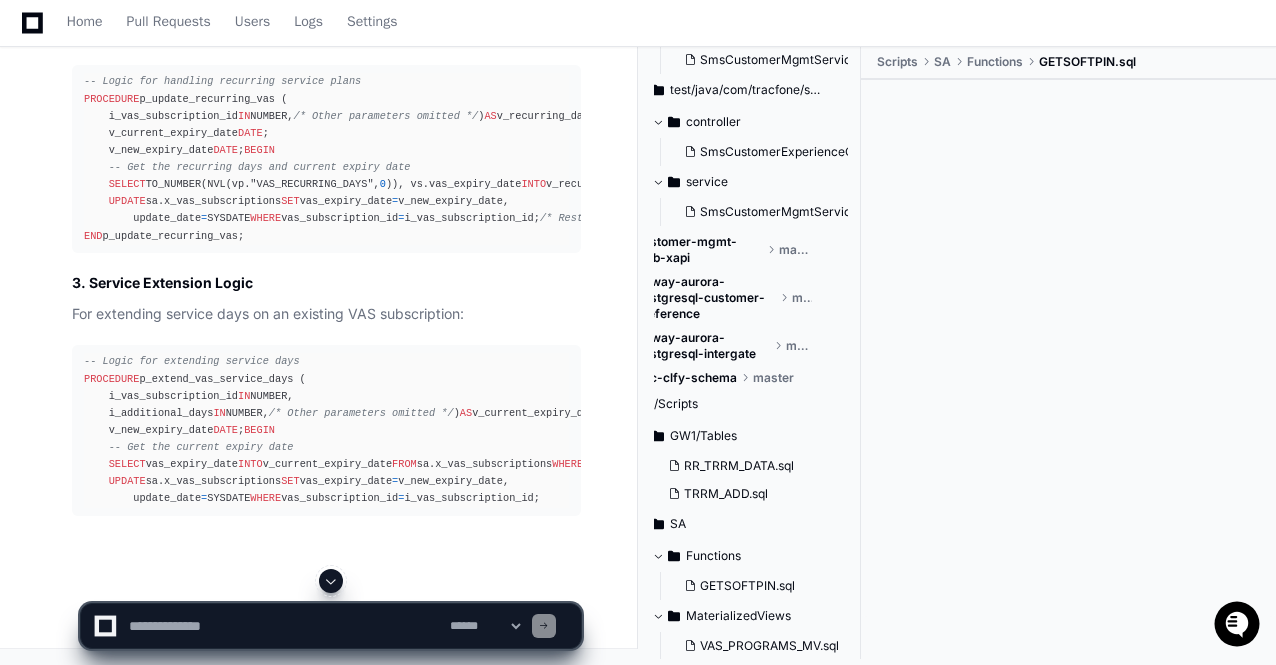 click 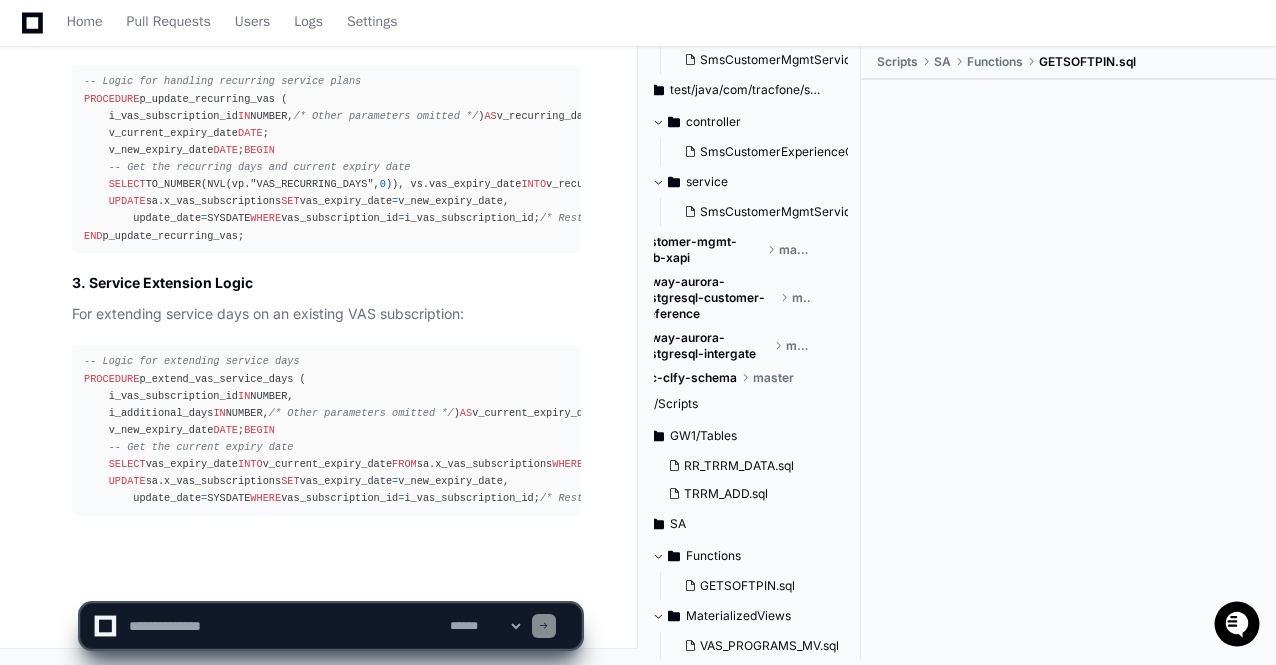 click on "**********" 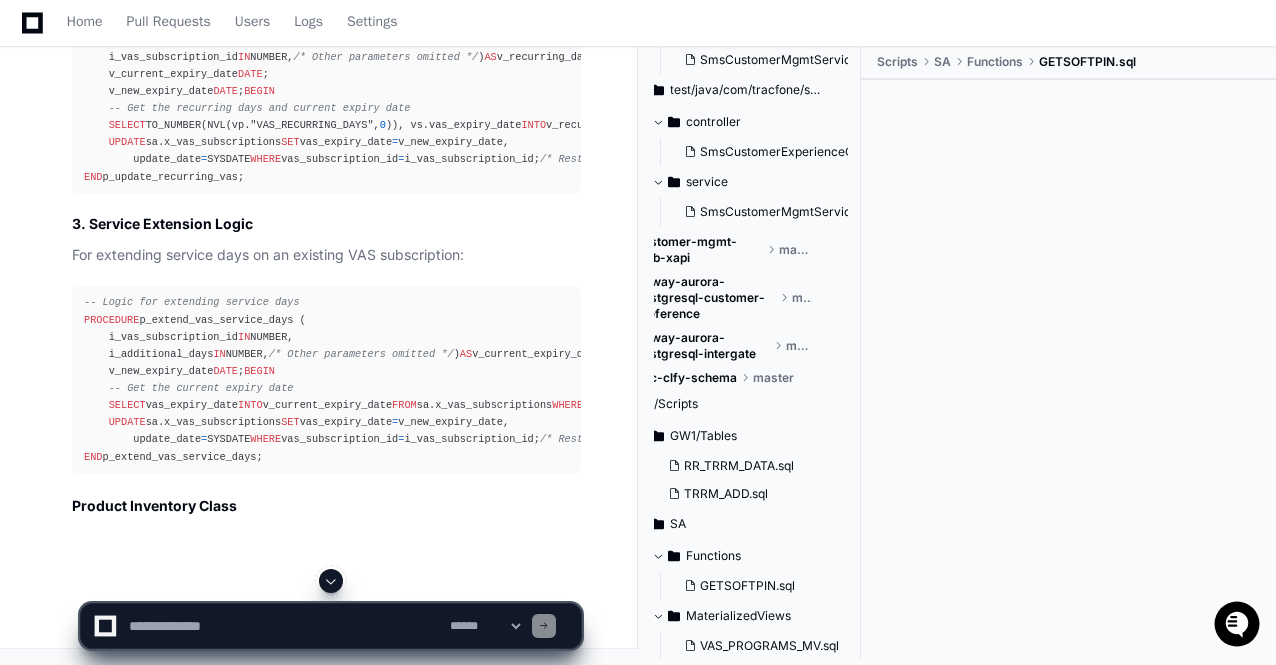 click 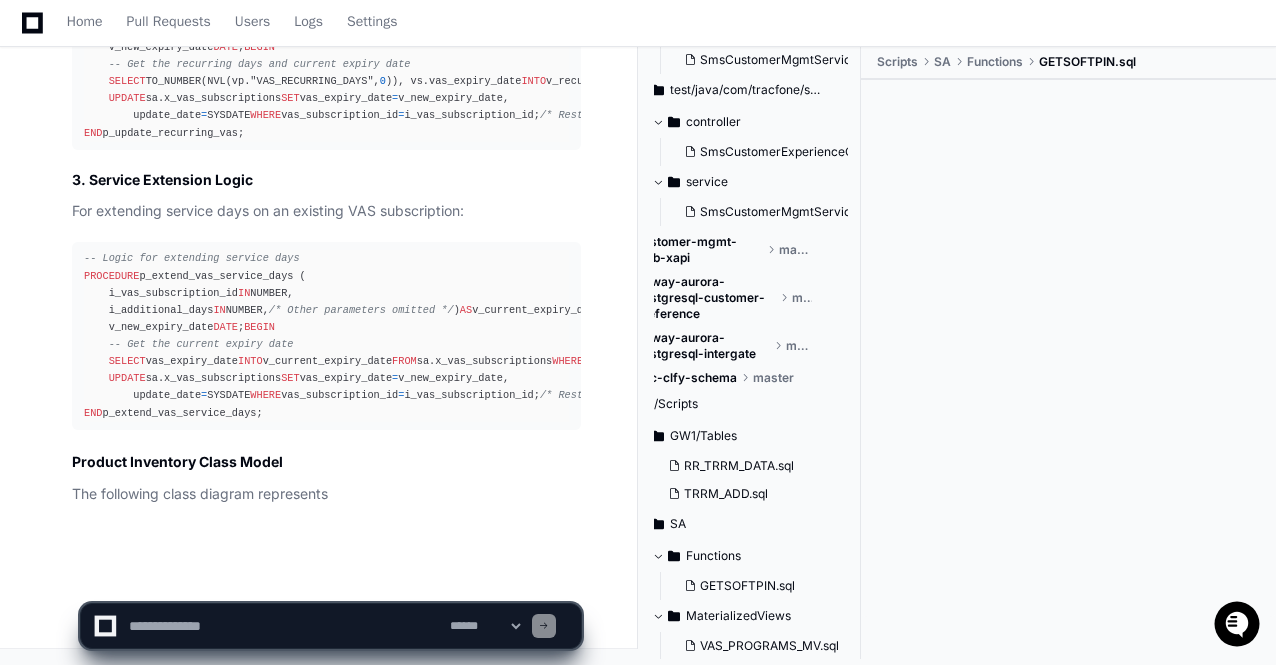 click on "**********" 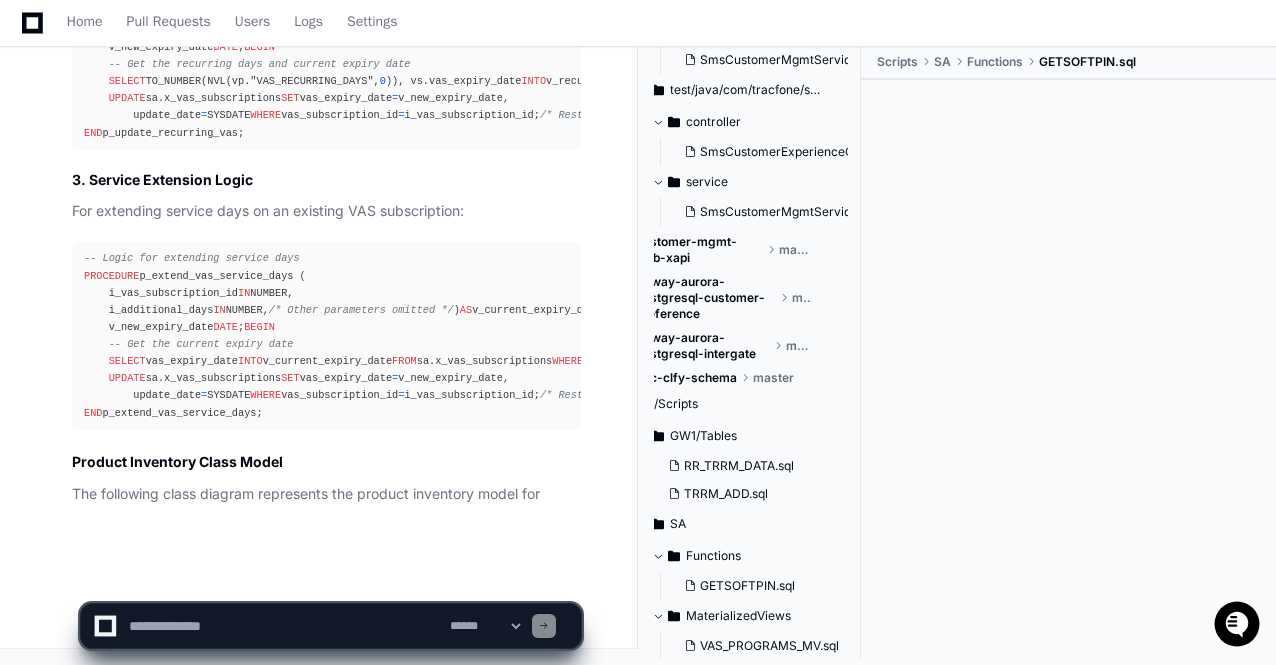 click on "**********" 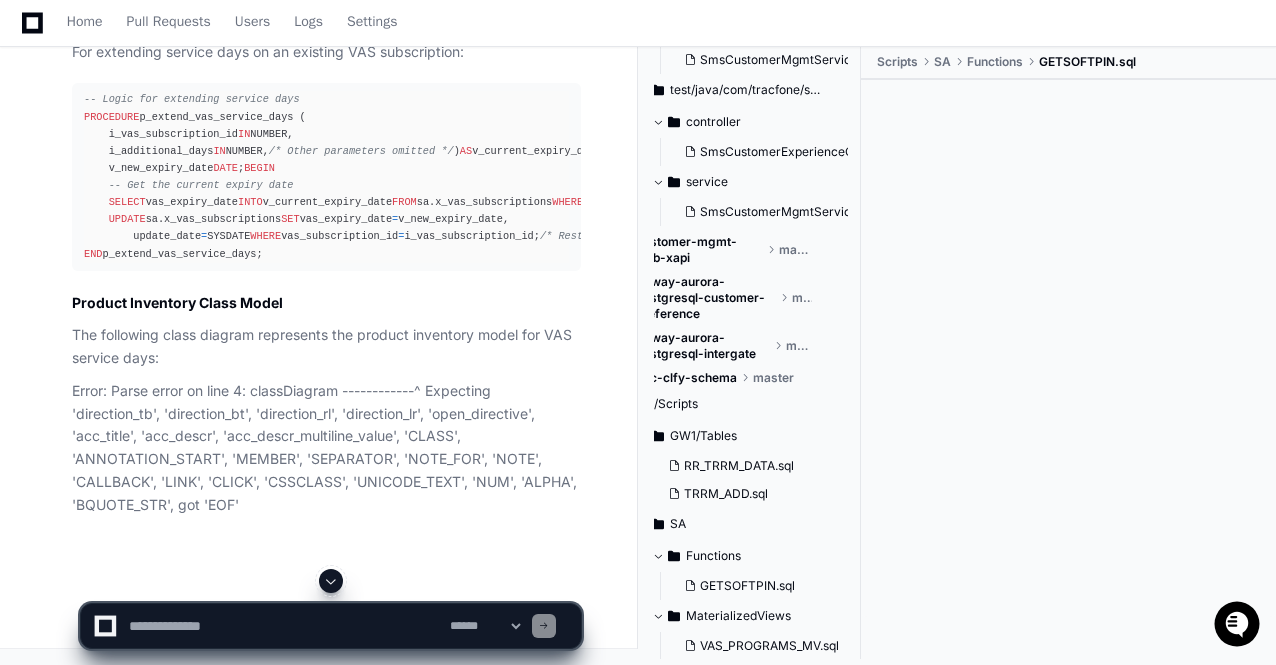 click on "**********" 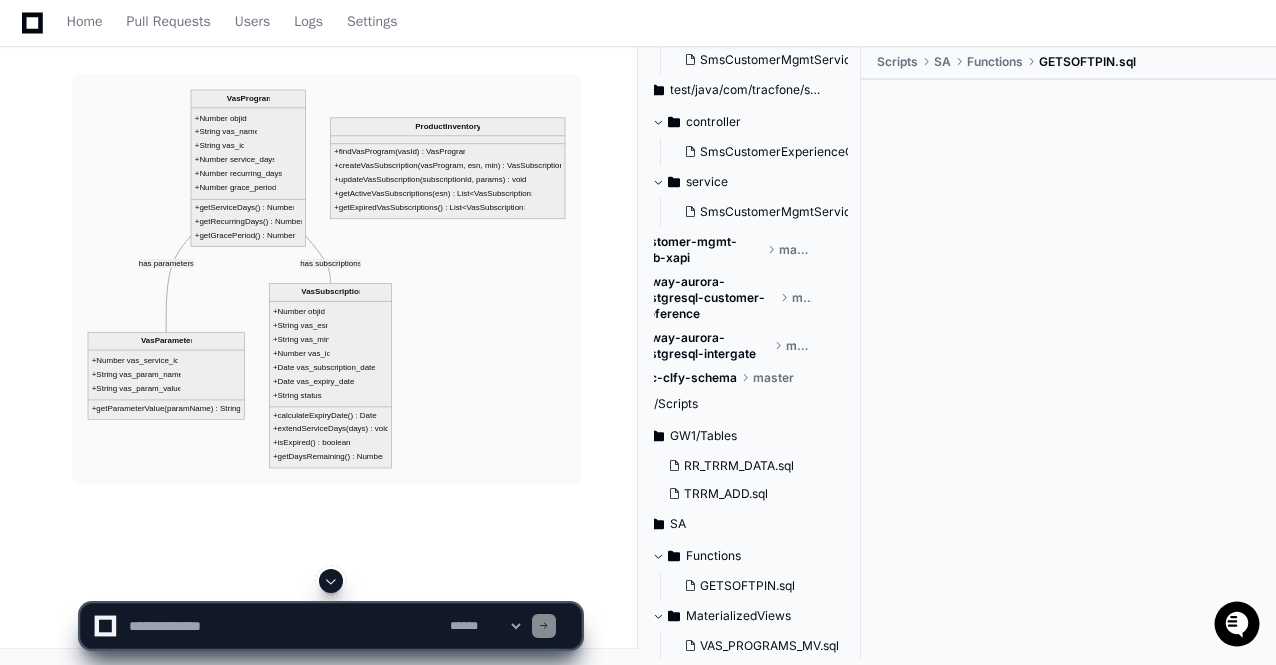 scroll, scrollTop: 23501, scrollLeft: 0, axis: vertical 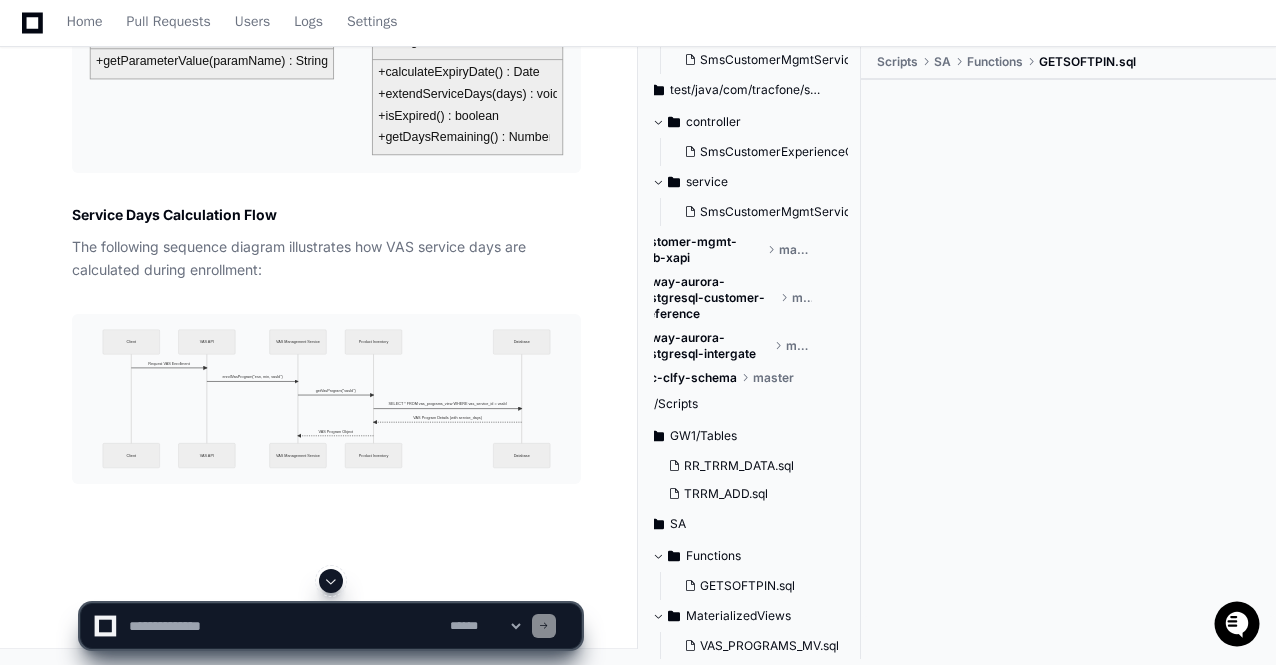 click 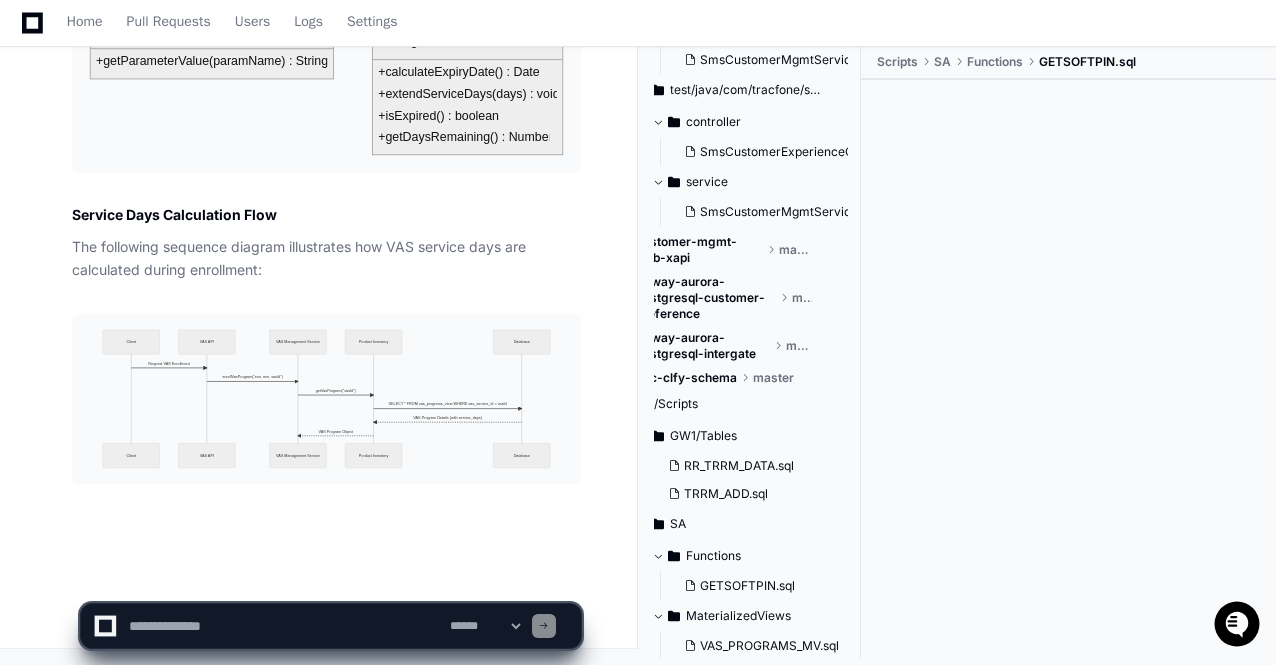 scroll, scrollTop: 24333, scrollLeft: 0, axis: vertical 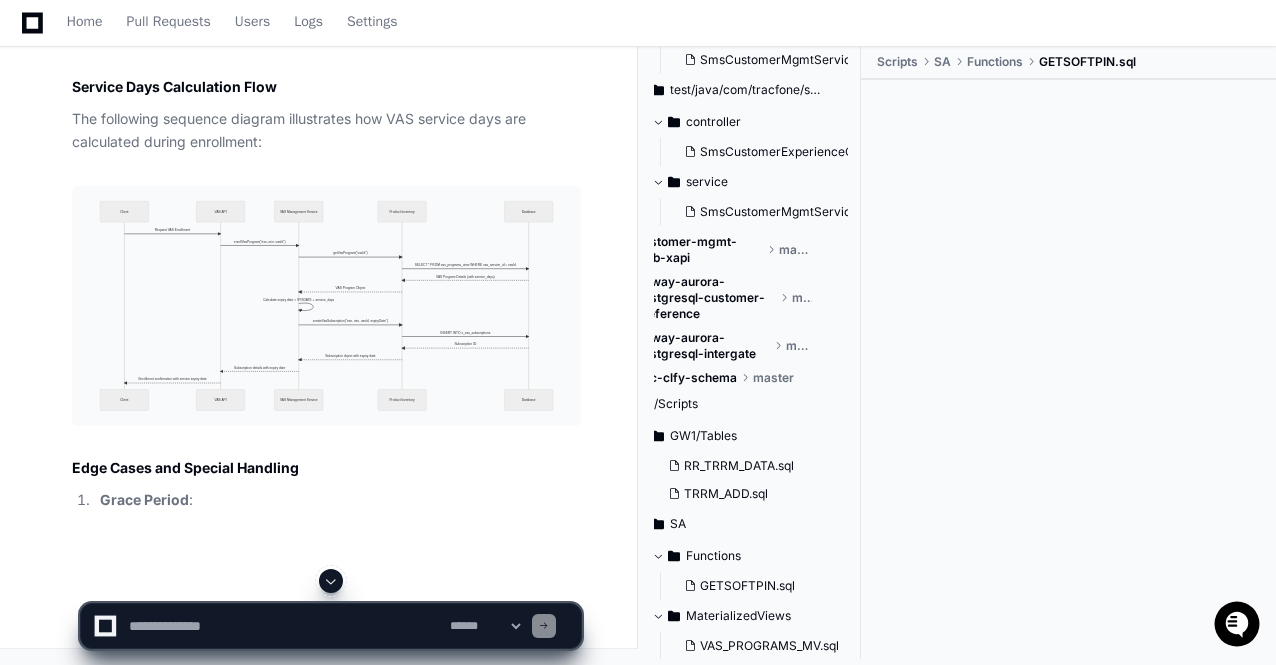 click 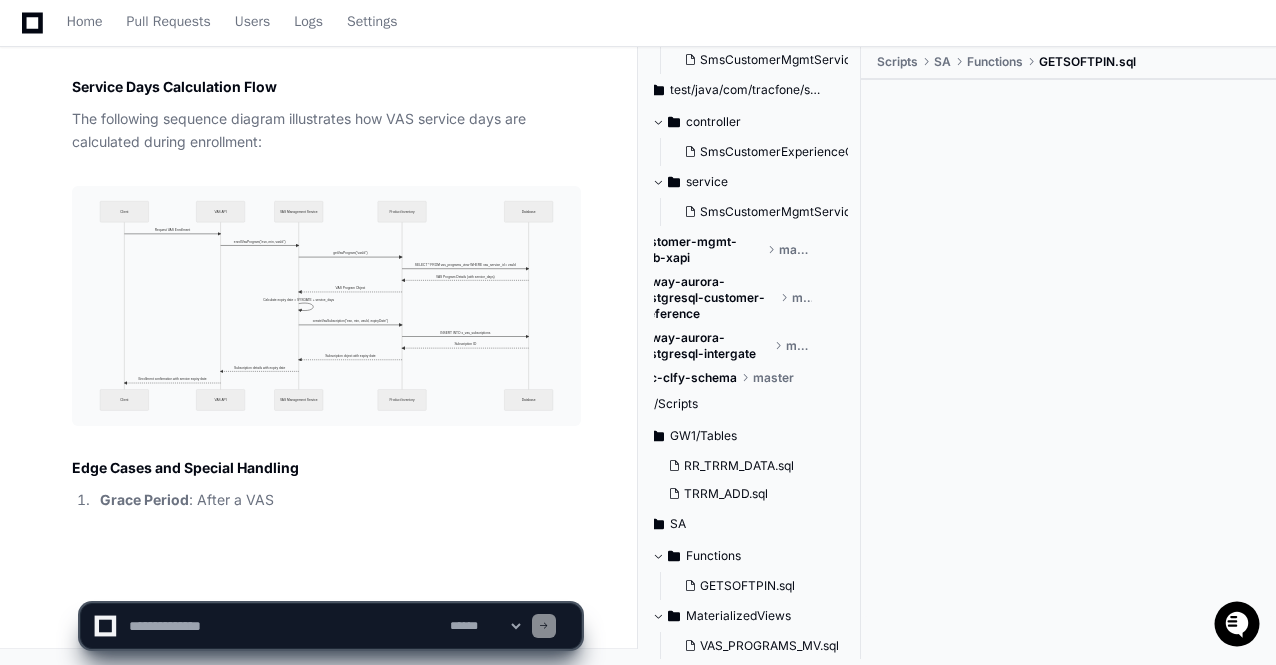 scroll, scrollTop: 24461, scrollLeft: 0, axis: vertical 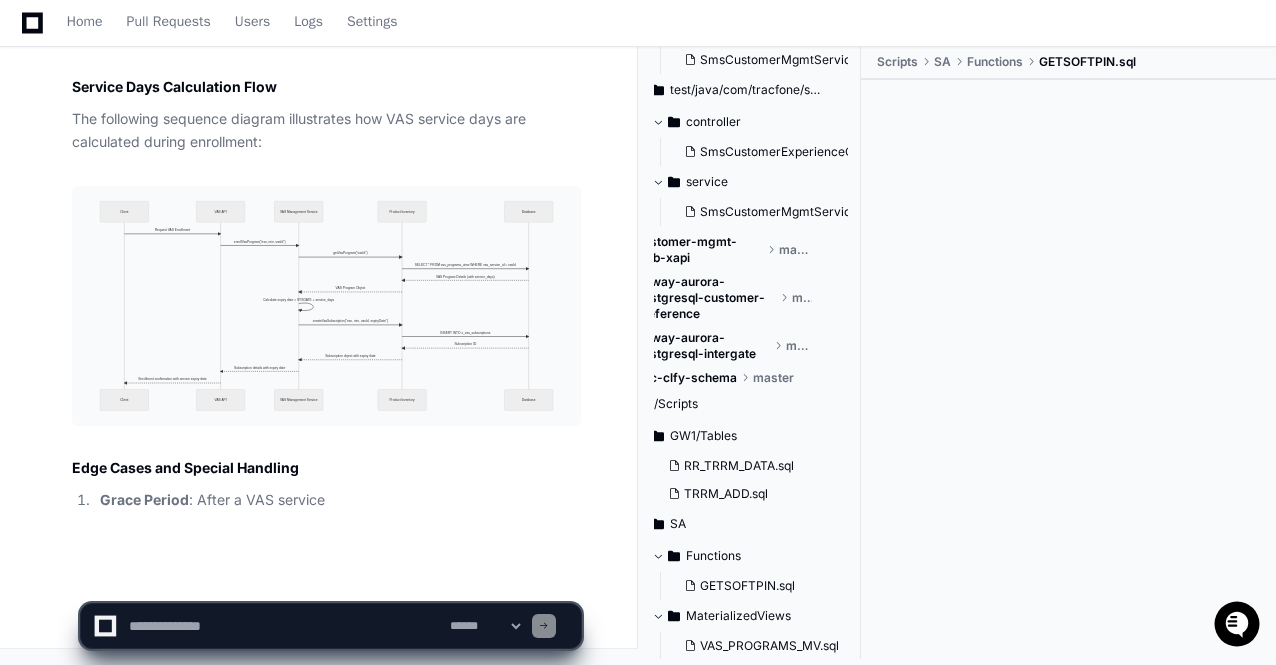 click on "**********" 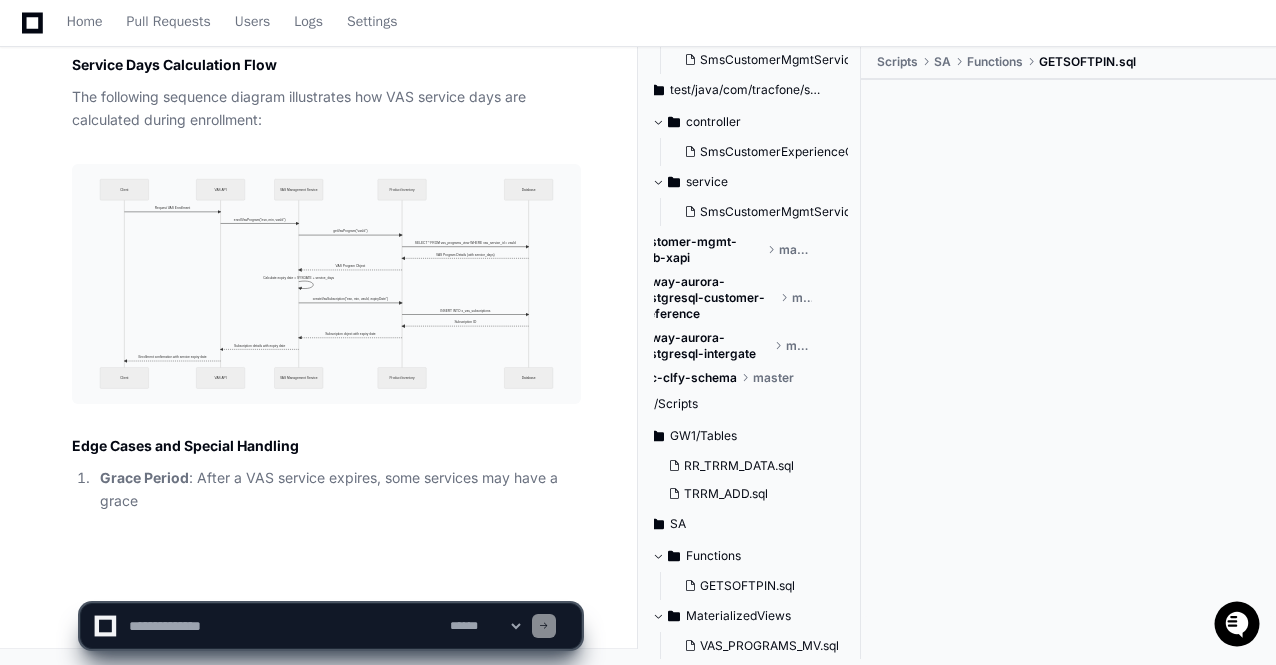 click on "**********" 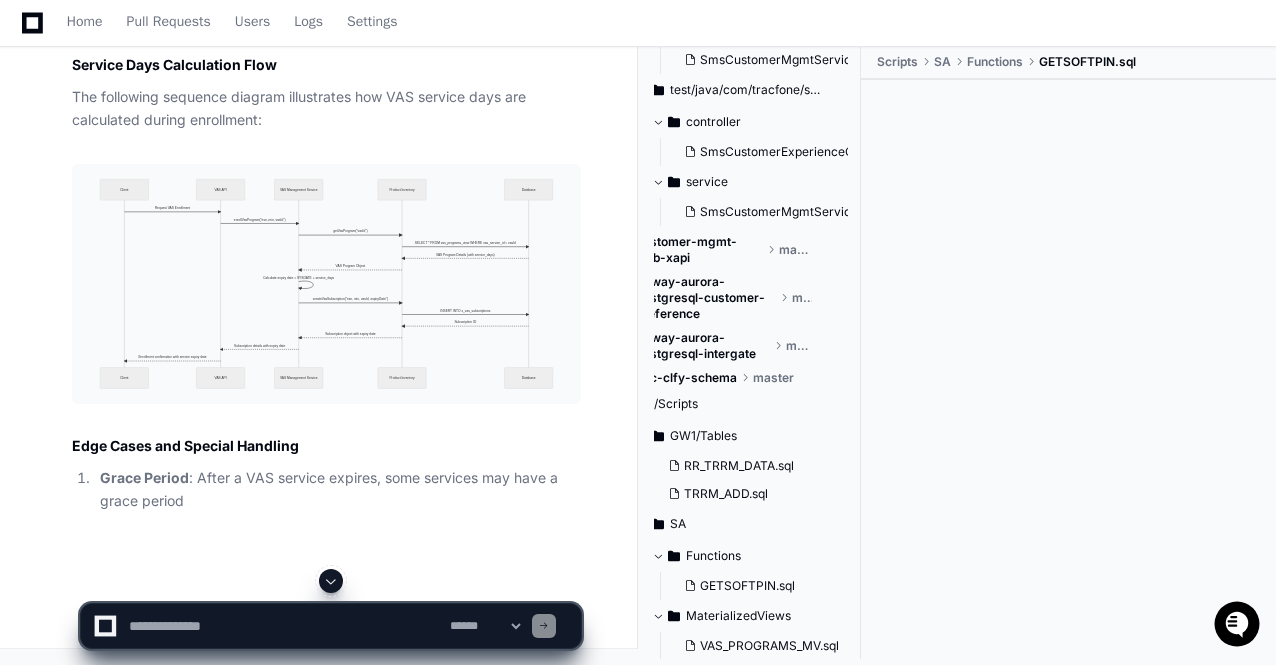 click 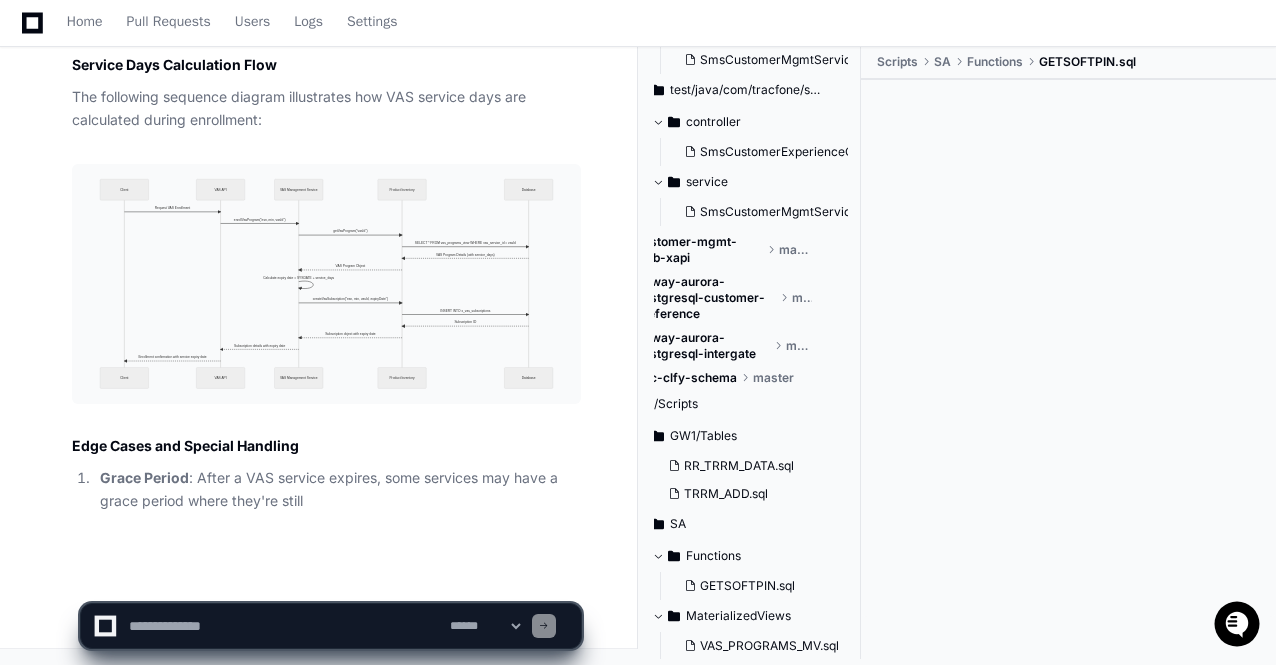 click on "**********" 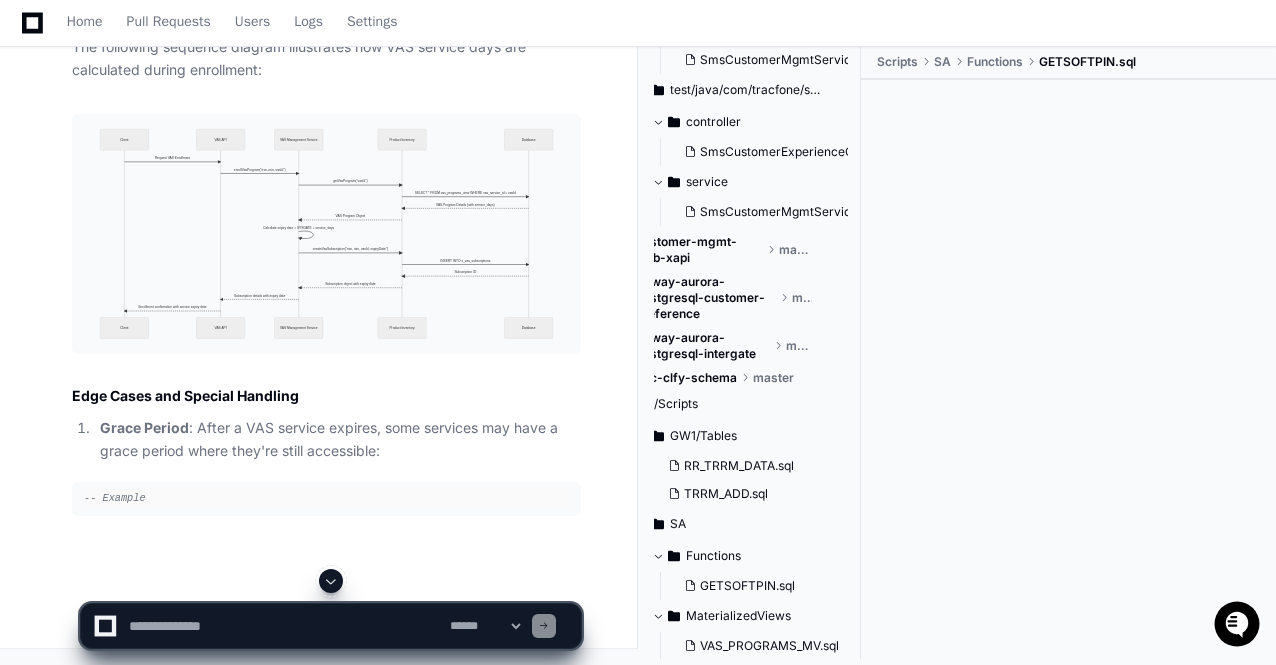 click 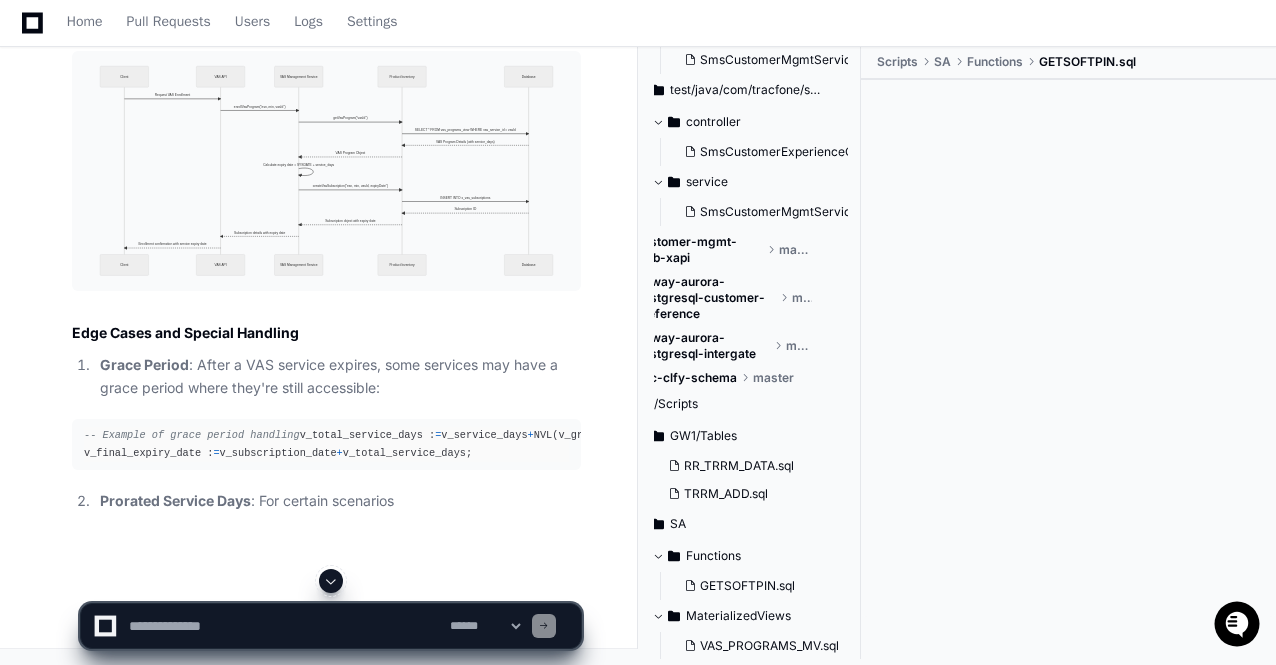 click on "**********" 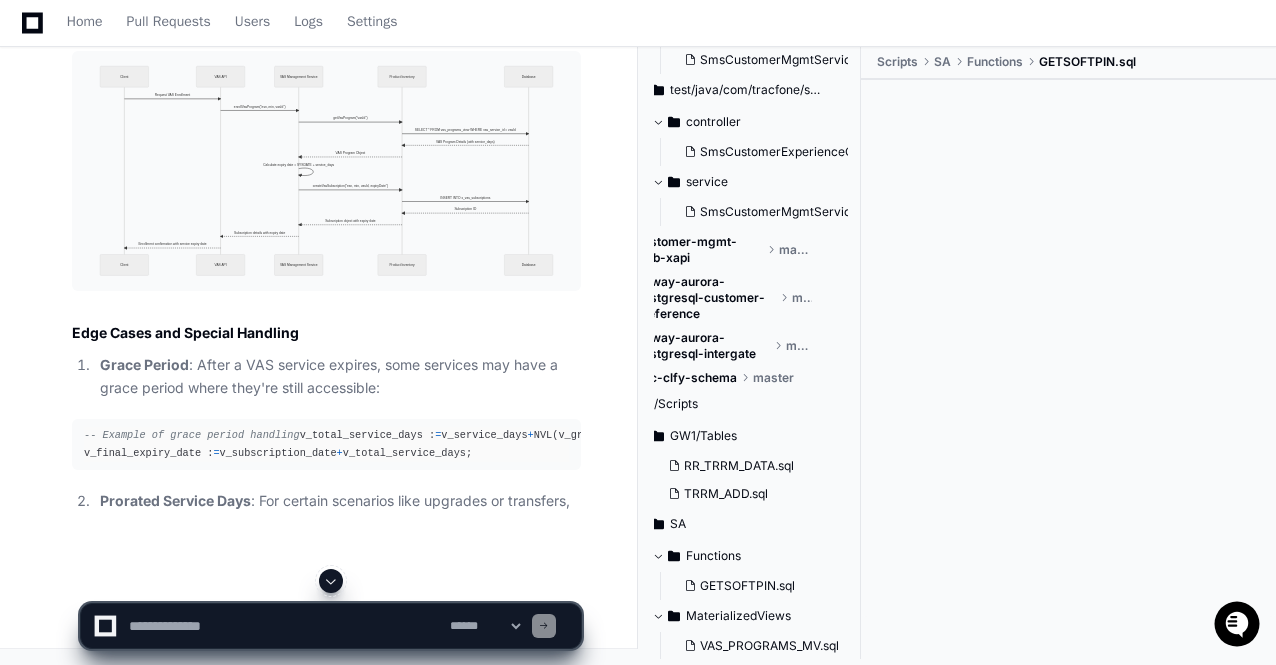click 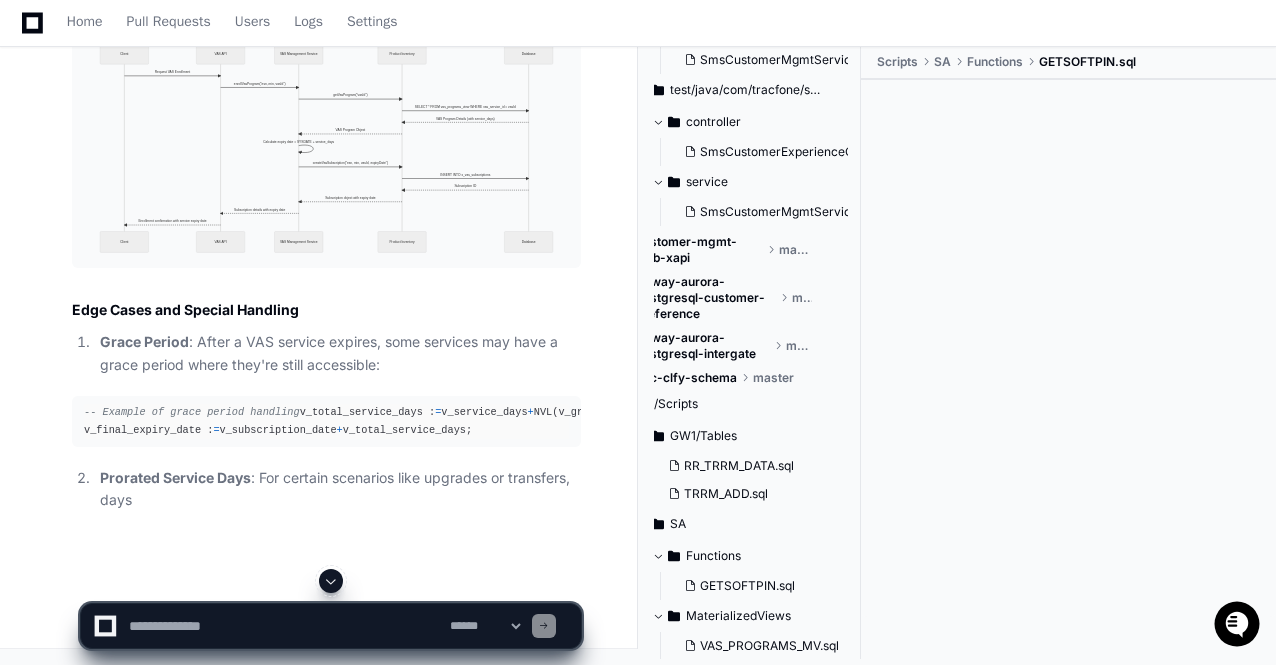 scroll, scrollTop: 24636, scrollLeft: 0, axis: vertical 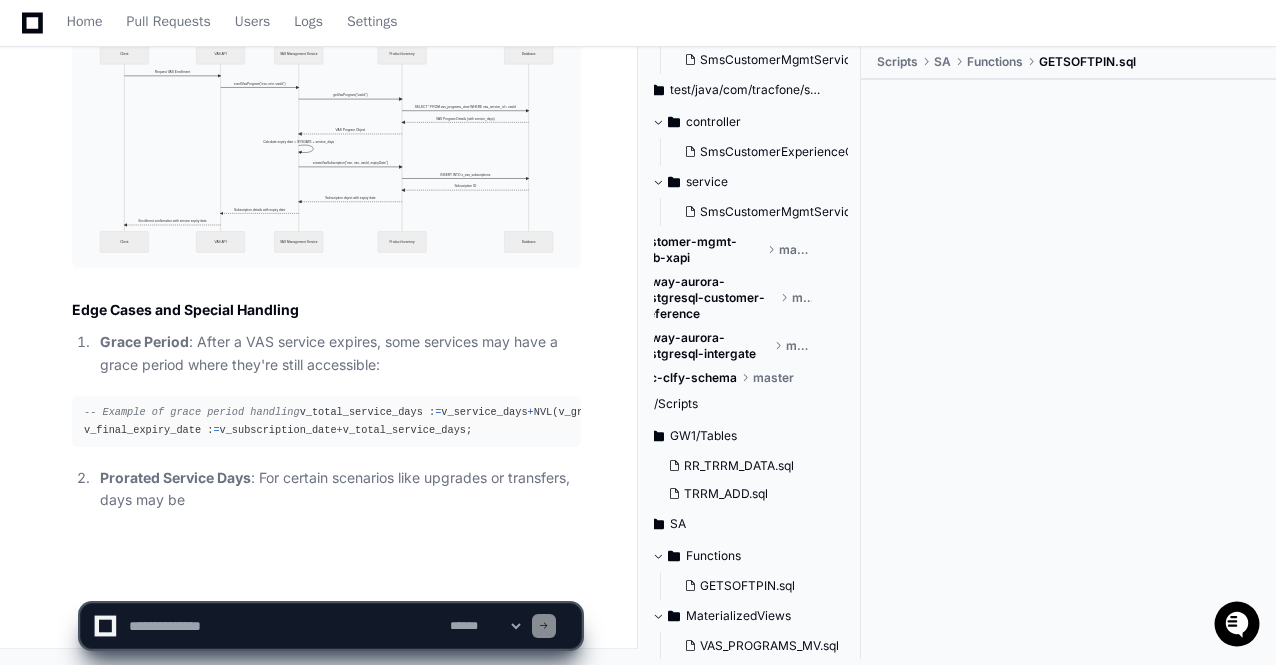 click on "**********" 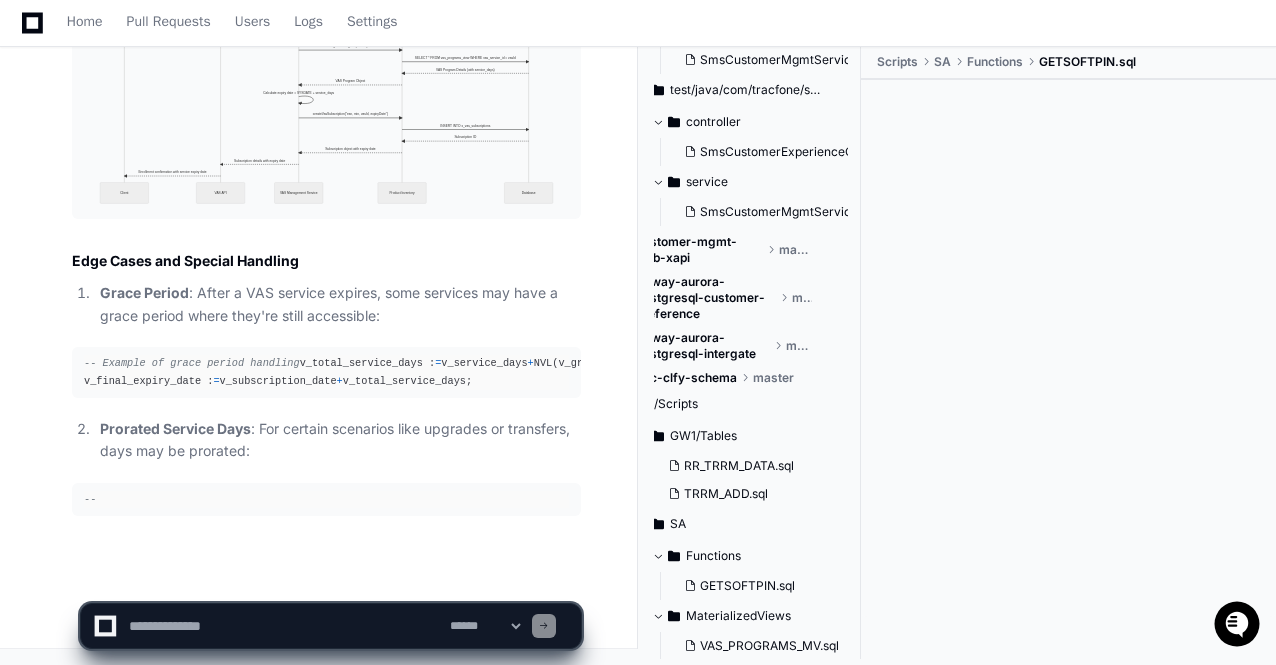 click on "**********" 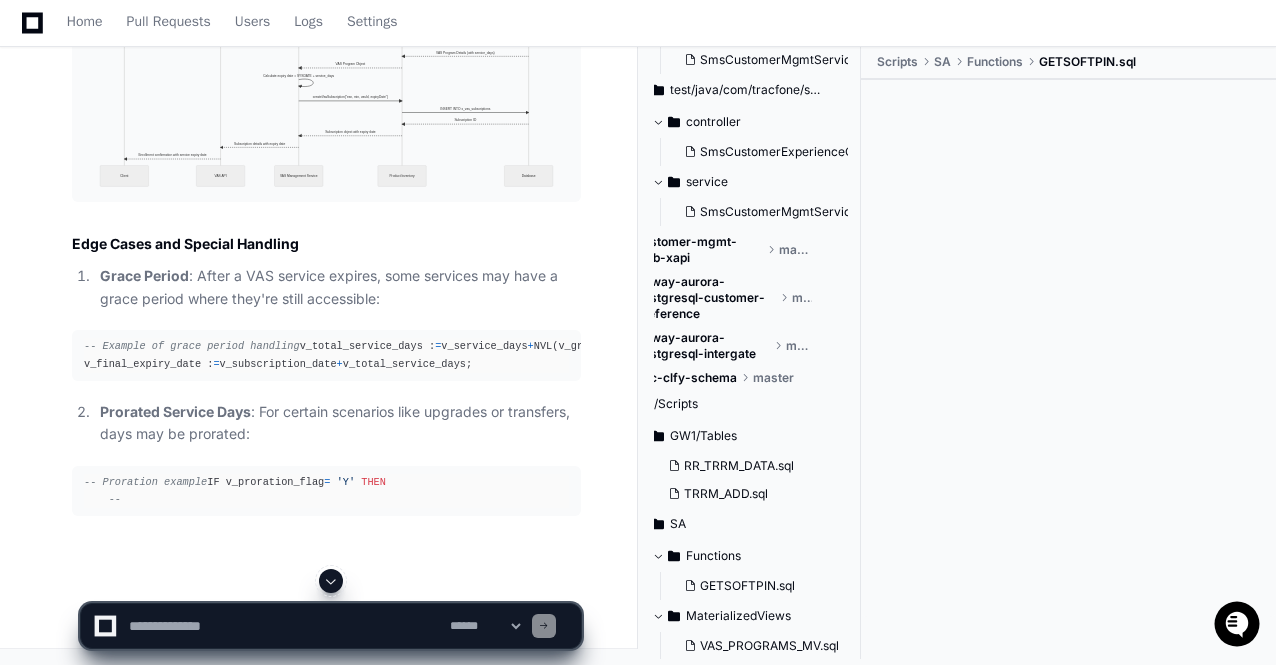 click 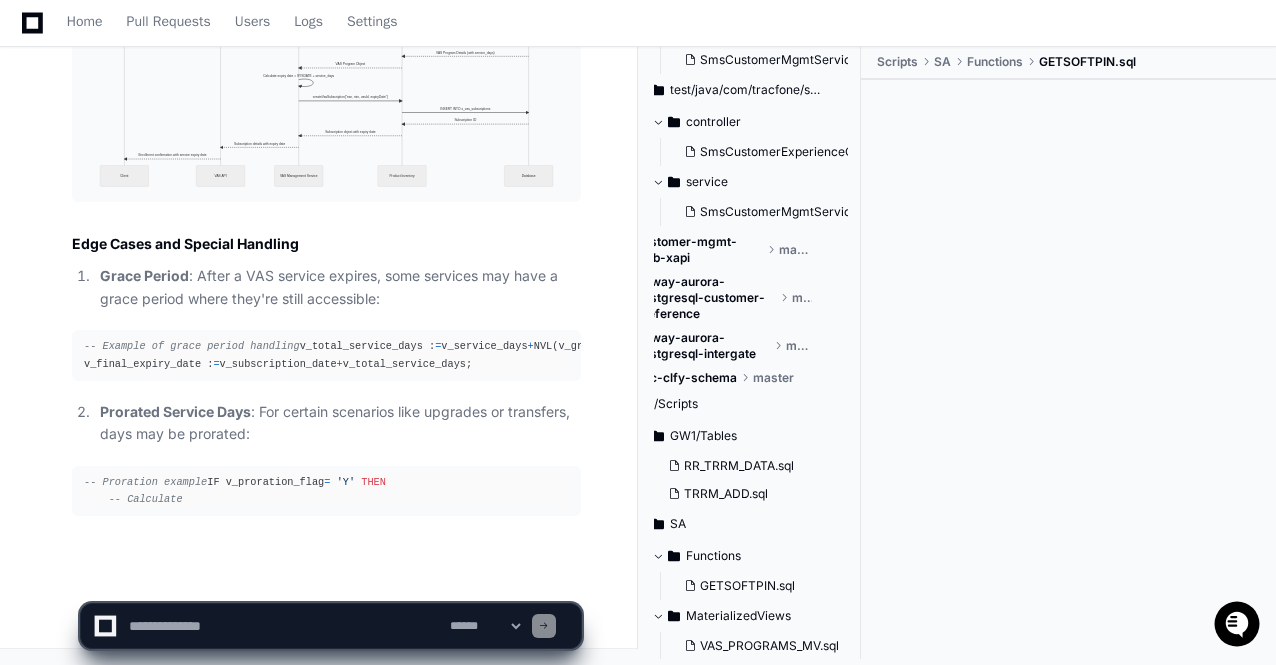 click on "**********" 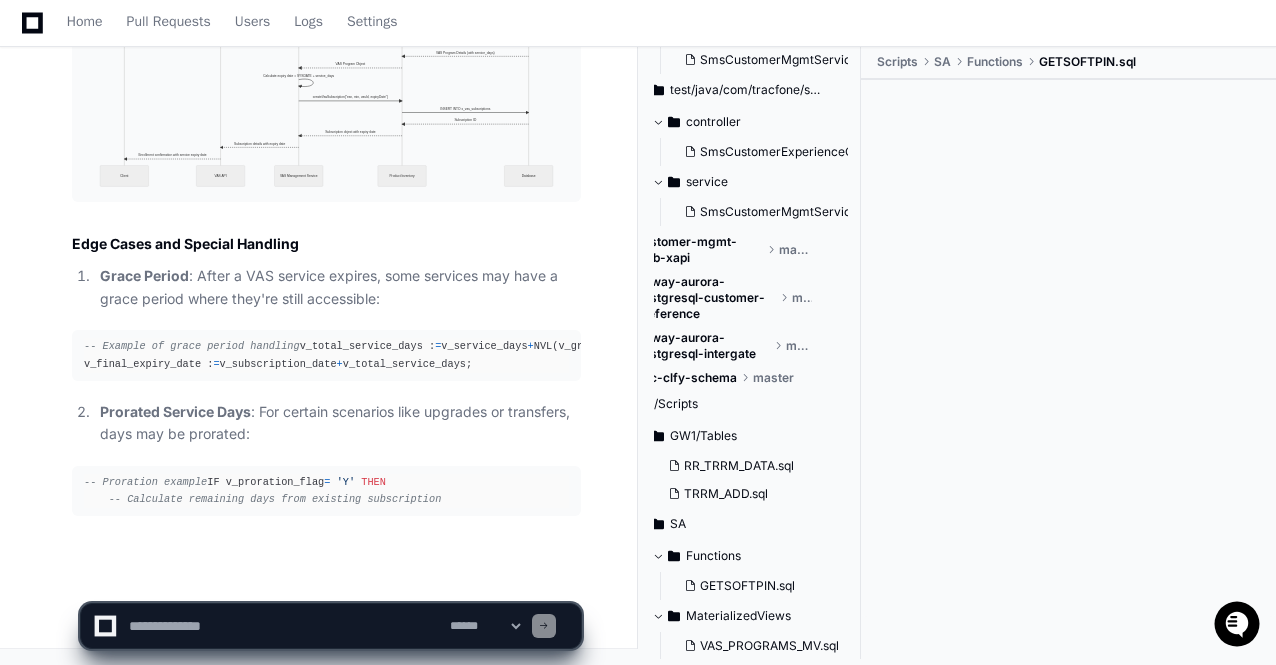 click on "**********" 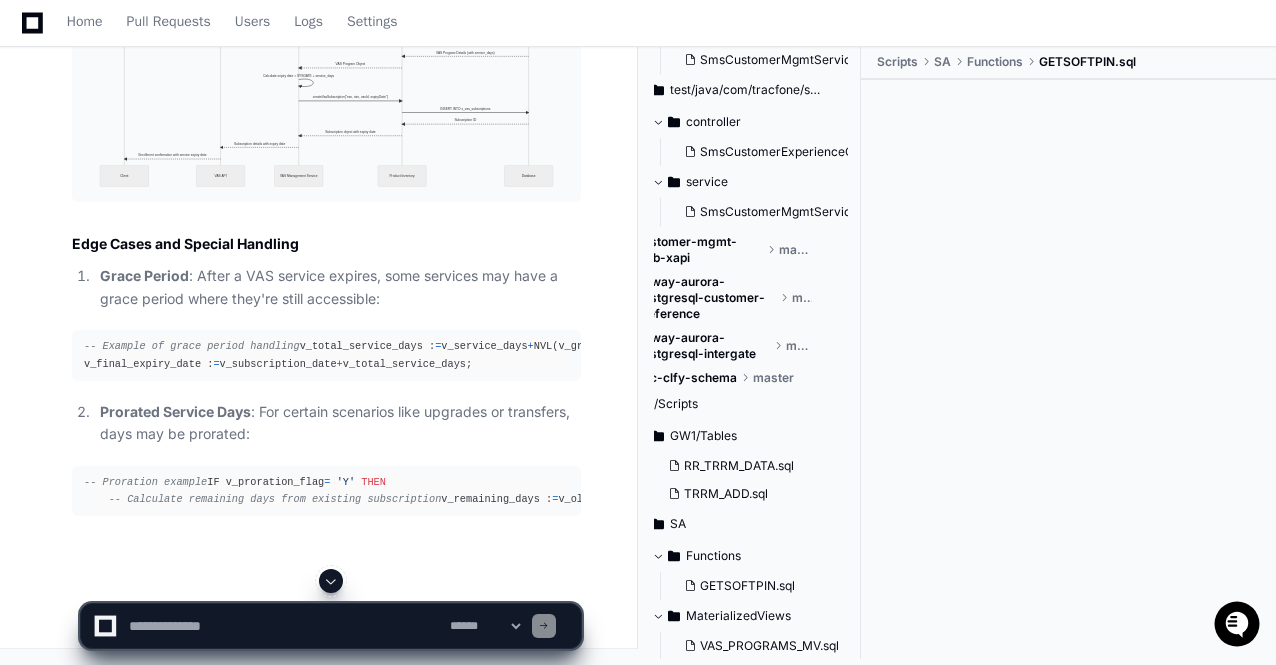 click 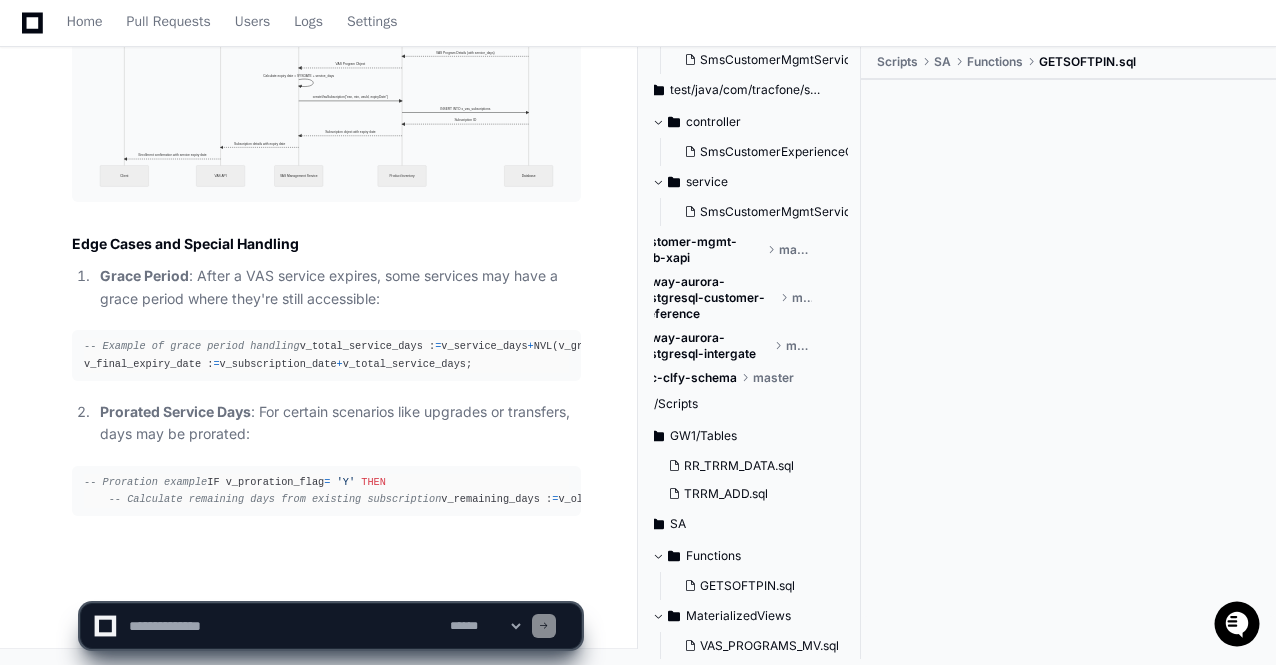 click on "**********" 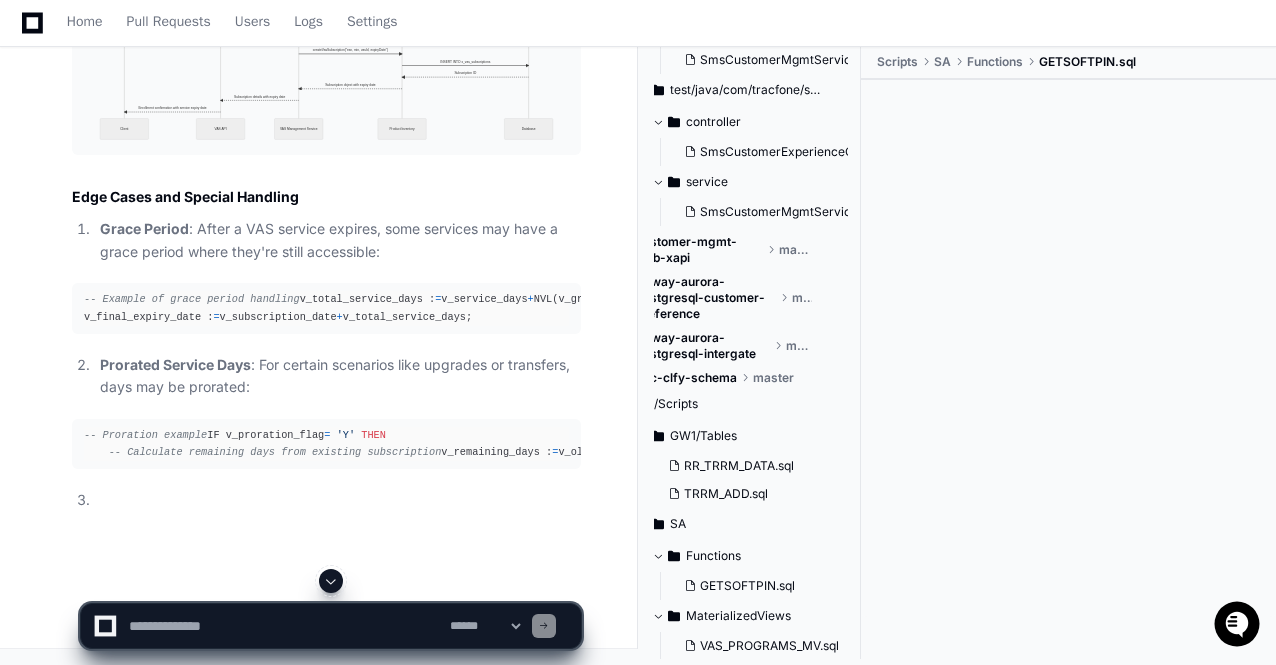 click 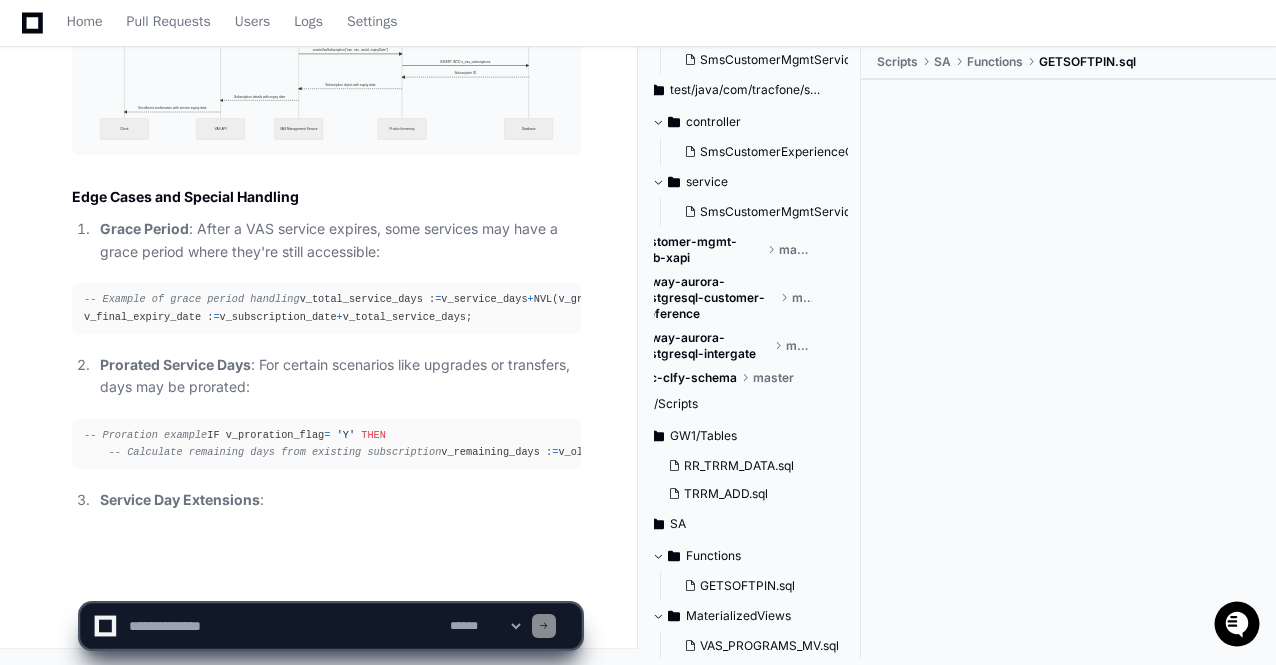 scroll, scrollTop: 24887, scrollLeft: 0, axis: vertical 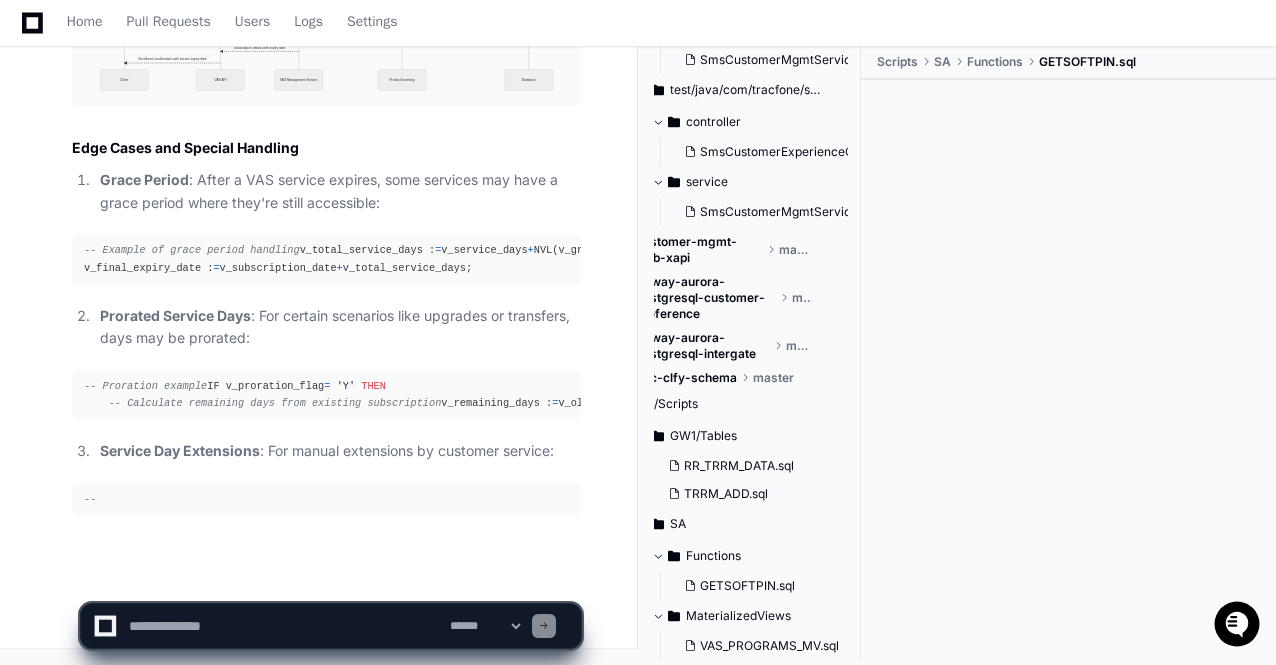 click on "**********" 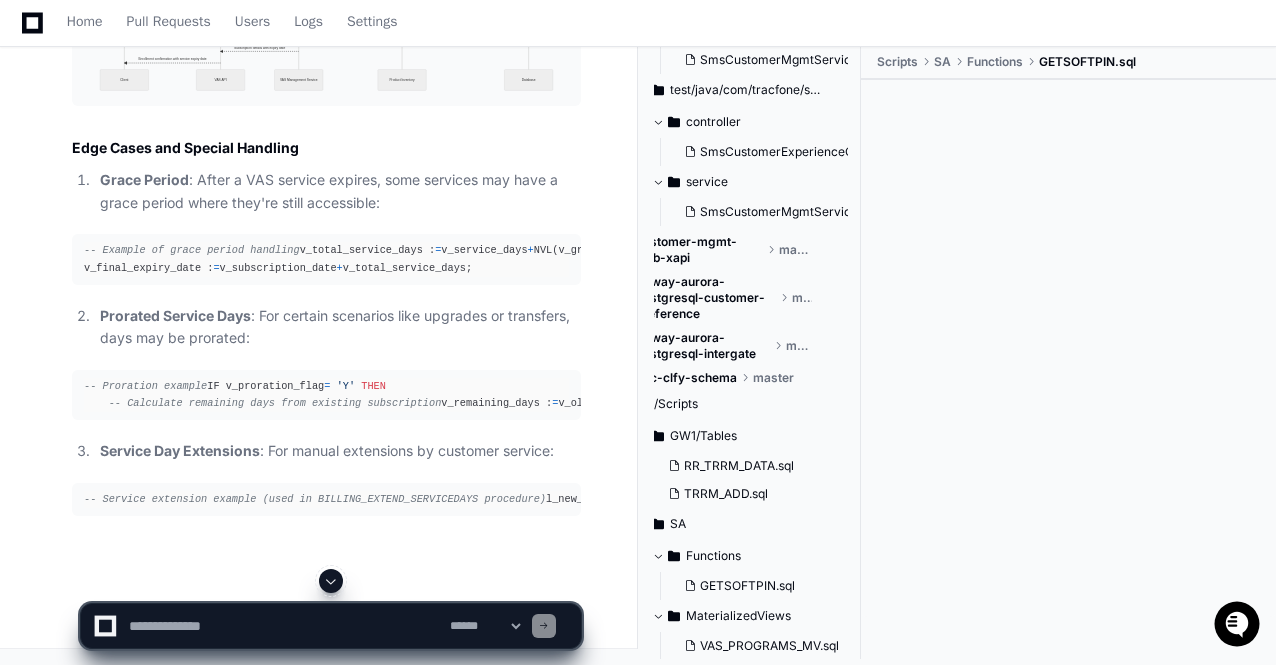 click 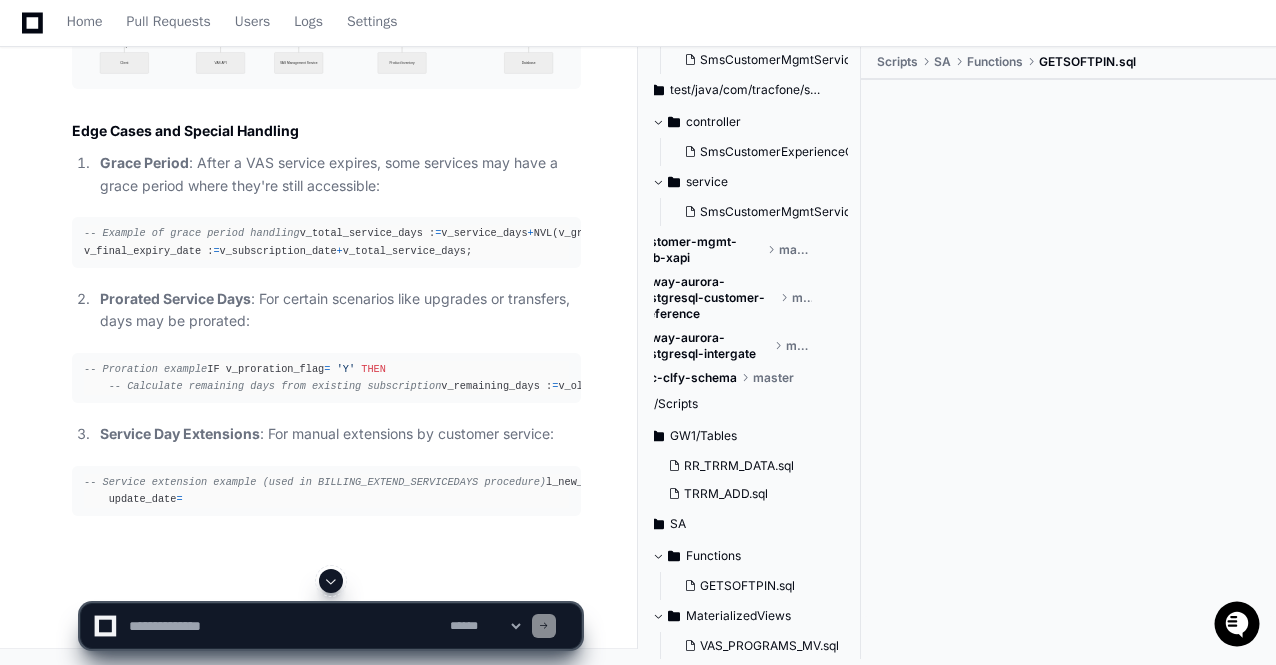 click 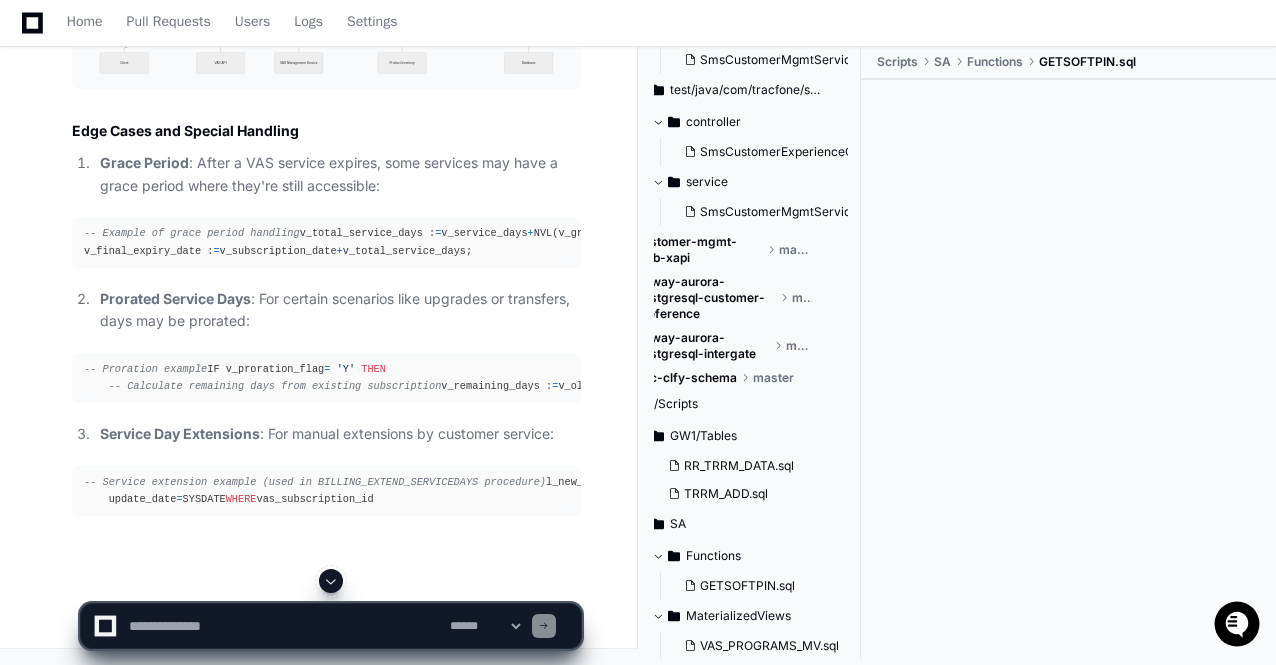scroll, scrollTop: 25038, scrollLeft: 0, axis: vertical 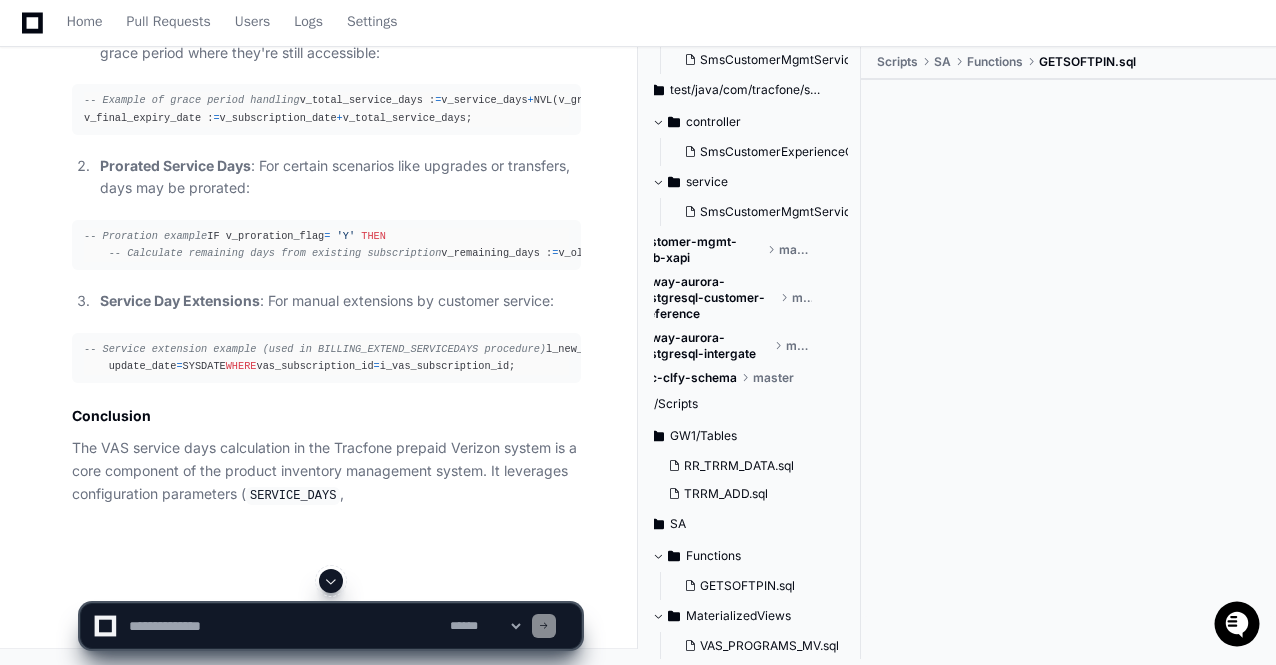 click 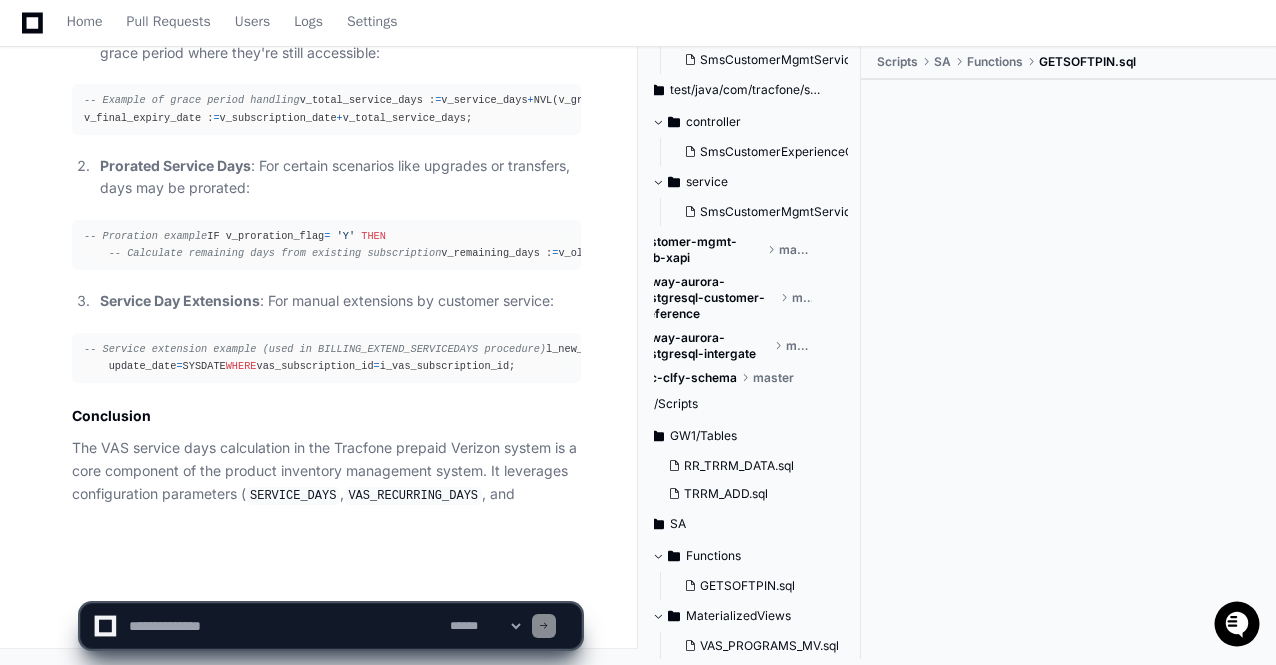 scroll, scrollTop: 25170, scrollLeft: 0, axis: vertical 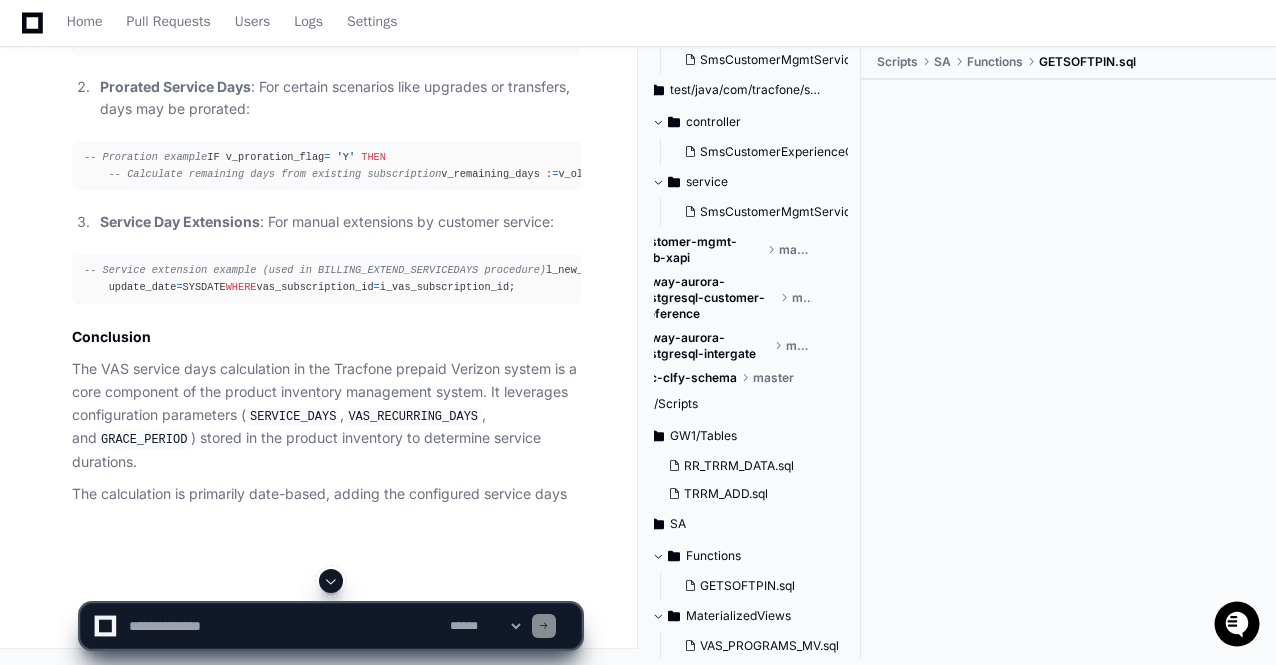 click 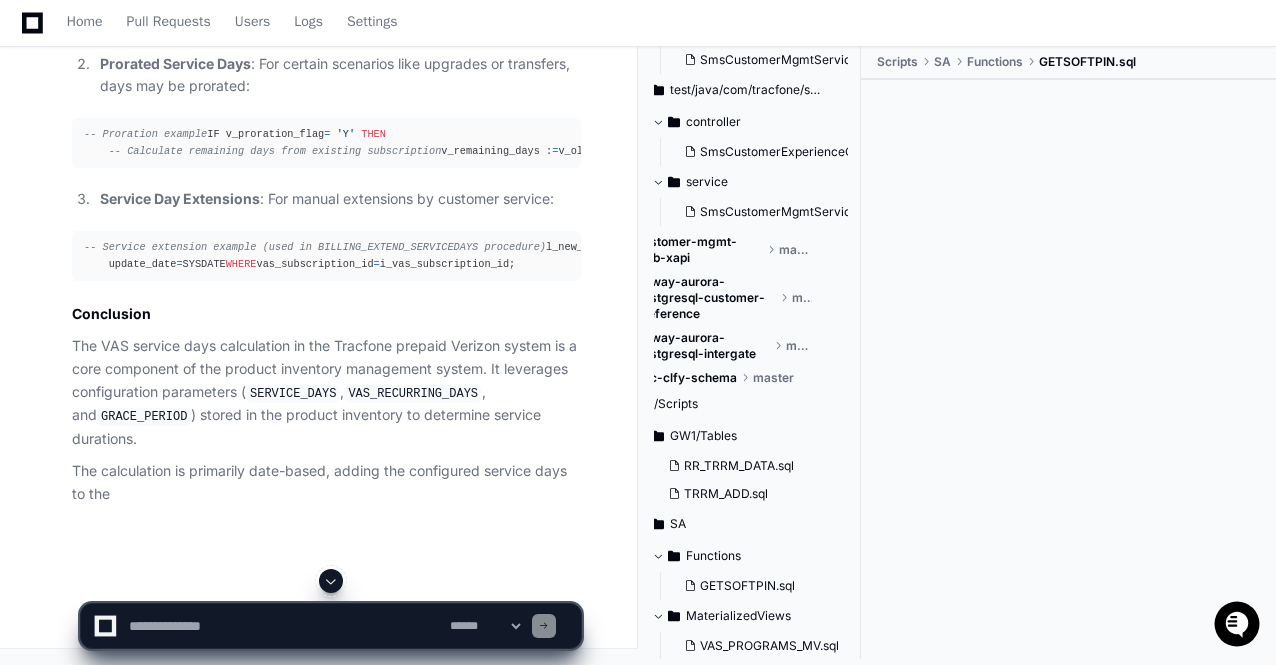 scroll, scrollTop: 25249, scrollLeft: 0, axis: vertical 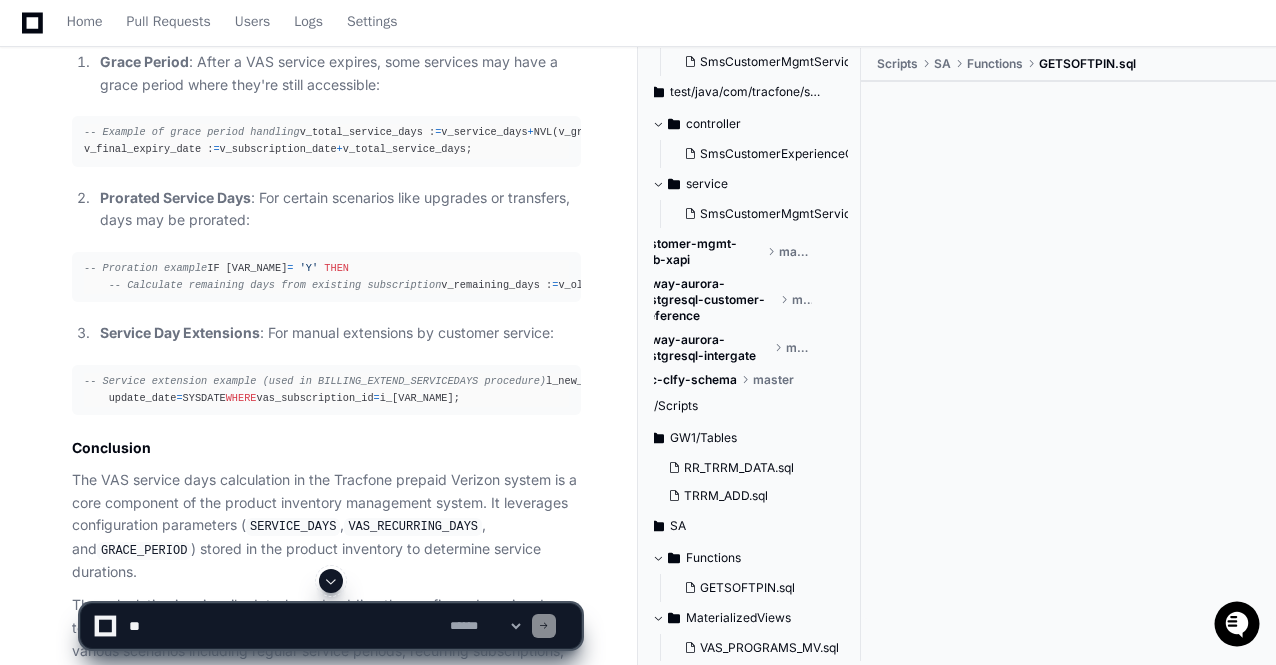 click on "Based on the codebase search results, I'll now create a comprehensive explanation of how VAS (Value Added Service) service days are calculated in the Tracfone prepaid Verizon system, along with relevant code for the product inventory model.
VAS Service Days Calculation in Tracfone Prepaid Verizon System
Overview
In the Tracfone prepaid Verizon system, Value Added Services (VAS) have their service days calculated based on various parameters stored in product inventory. The VAS service days determine how long a value-added service will remain active for a customer before it needs to be renewed or expires.
Data Model
Core Tables
The main tables involved in VAS service days calculation are:
/* 1. VAS Programs table - Defines available value-added services */
CREATE TABLE  sa.x_vas_programs (
objid NUMBER,
vas_name VARCHAR2( 50  BYTE),
vas_id VARCHAR2( 30  BYTE),
mobile_plan_type_script_id VARCHAR2( 30  BYTE),
mobile_desc1_script_id VARCHAR2( 30  BYTE),
mobile_desc2_script_id VARCHAR2(" 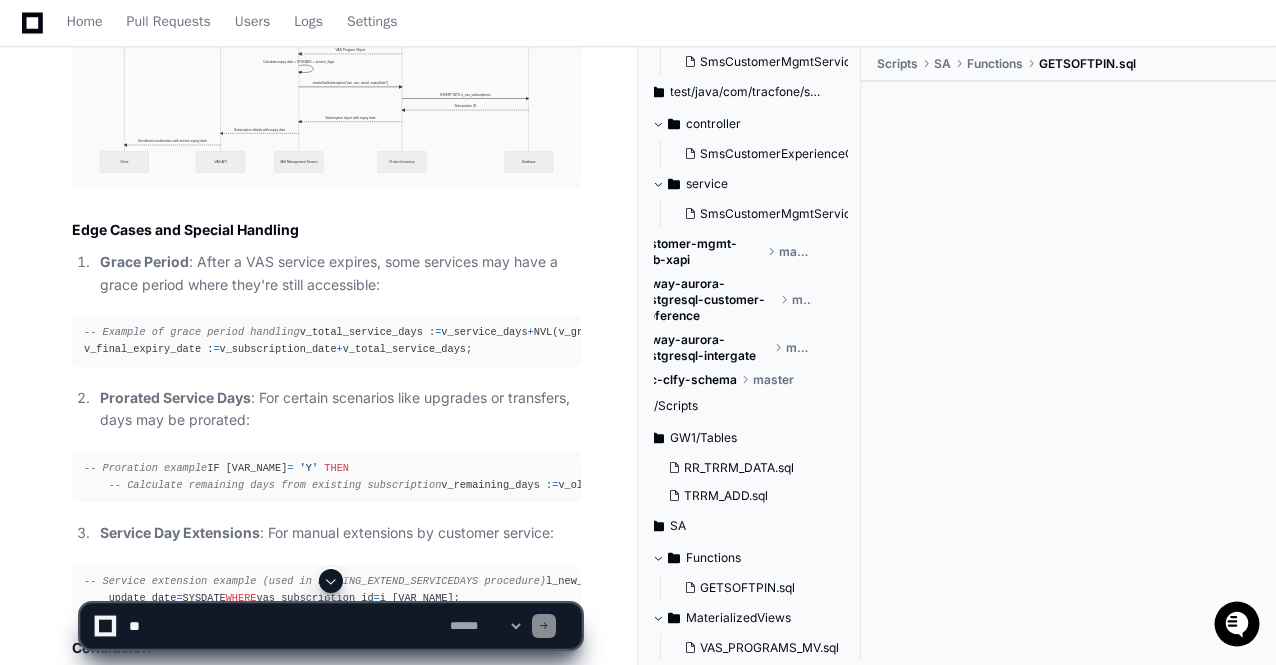 scroll, scrollTop: 20332, scrollLeft: 0, axis: vertical 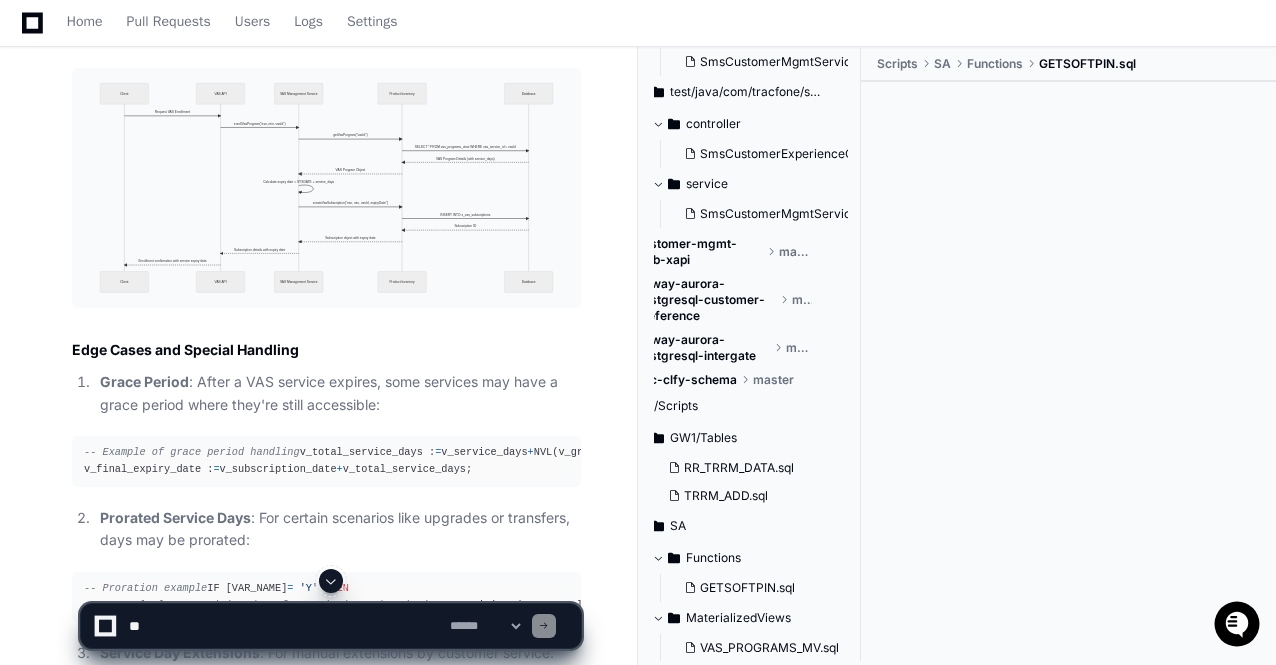 click on "Based on the codebase search results, I'll now create a comprehensive explanation of how VAS (Value Added Service) service days are calculated in the Tracfone prepaid Verizon system, along with relevant code for the product inventory model.
VAS Service Days Calculation in Tracfone Prepaid Verizon System
Overview
In the Tracfone prepaid Verizon system, Value Added Services (VAS) have their service days calculated based on various parameters stored in product inventory. The VAS service days determine how long a value-added service will remain active for a customer before it needs to be renewed or expires.
Data Model
Core Tables
The main tables involved in VAS service days calculation are:
/* 1. VAS Programs table - Defines available value-added services */
CREATE TABLE  sa.x_vas_programs (
objid NUMBER,
vas_name VARCHAR2( 50  BYTE),
vas_id VARCHAR2( 30  BYTE),
mobile_plan_type_script_id VARCHAR2( 30  BYTE),
mobile_desc1_script_id VARCHAR2( 30  BYTE),
mobile_desc2_script_id VARCHAR2(" 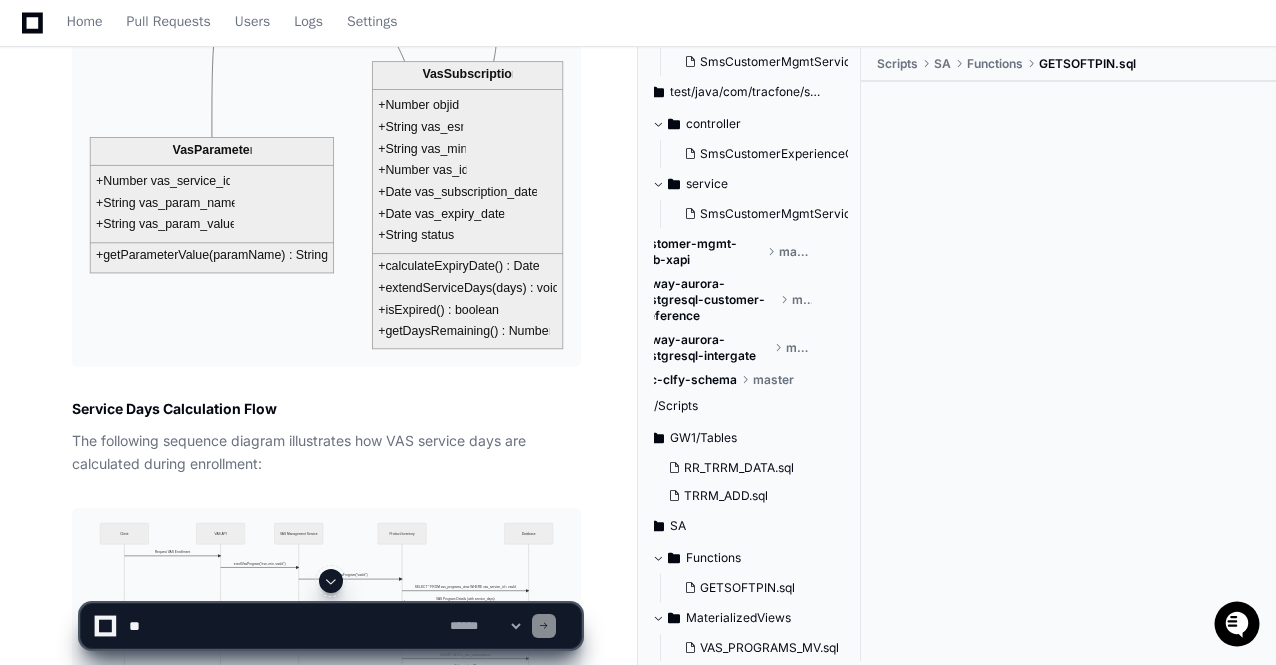 scroll, scrollTop: 19852, scrollLeft: 0, axis: vertical 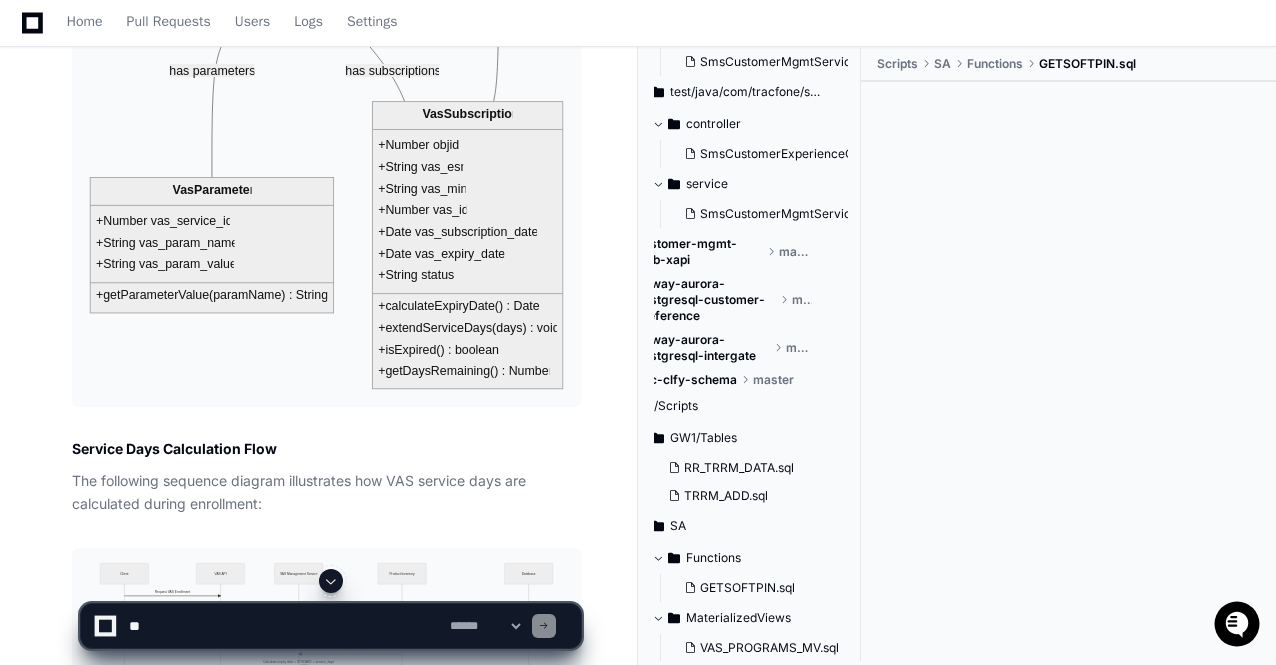 click on "/* 1. VAS Programs table - Defines available value-added services */
CREATE TABLE  sa.x_vas_programs (
objid NUMBER,
vas_name VARCHAR2( 50  BYTE),
vas_id VARCHAR2( 30  BYTE),
mobile_plan_type_script_id VARCHAR2( 30  BYTE),
mobile_desc1_script_id VARCHAR2( 30  BYTE),
mobile_desc2_script_id VARCHAR2( 30  BYTE),
mobile_desc3_script_id VARCHAR2( 30  BYTE),
mobile_desc4_script_id VARCHAR2( 30  BYTE),
mobile_ild_rates_link VARCHAR2( 1000  BYTE),
plan_purchasable_by_lrp_flag VARCHAR2( 1  BYTE)  DEFAULT   'N'
);
/* 2. VAS Subscriptions table - Tracks customer subscriptions */
CREATE TABLE  sa.x_vas_subscriptions (
objid NUMBER,
vas_esn VARCHAR2( 30  BYTE),
vas_min VARCHAR2( 30  BYTE),
vas_sim VARCHAR2( 30  BYTE),
vas_account VARCHAR2( 50  BYTE),
vas_name VARCHAR2( 30  BYTE),
vas_id NUMBER,
vas_x_ig_order_type VARCHAR2( 30  BYTE),
vas_subscription_date  DATE ,
vas_is_active VARCHAR2( 1  BYTE),
vas_expiry_date  DATE ,
/* Other columns omitted for brevity */ 50 DATE" 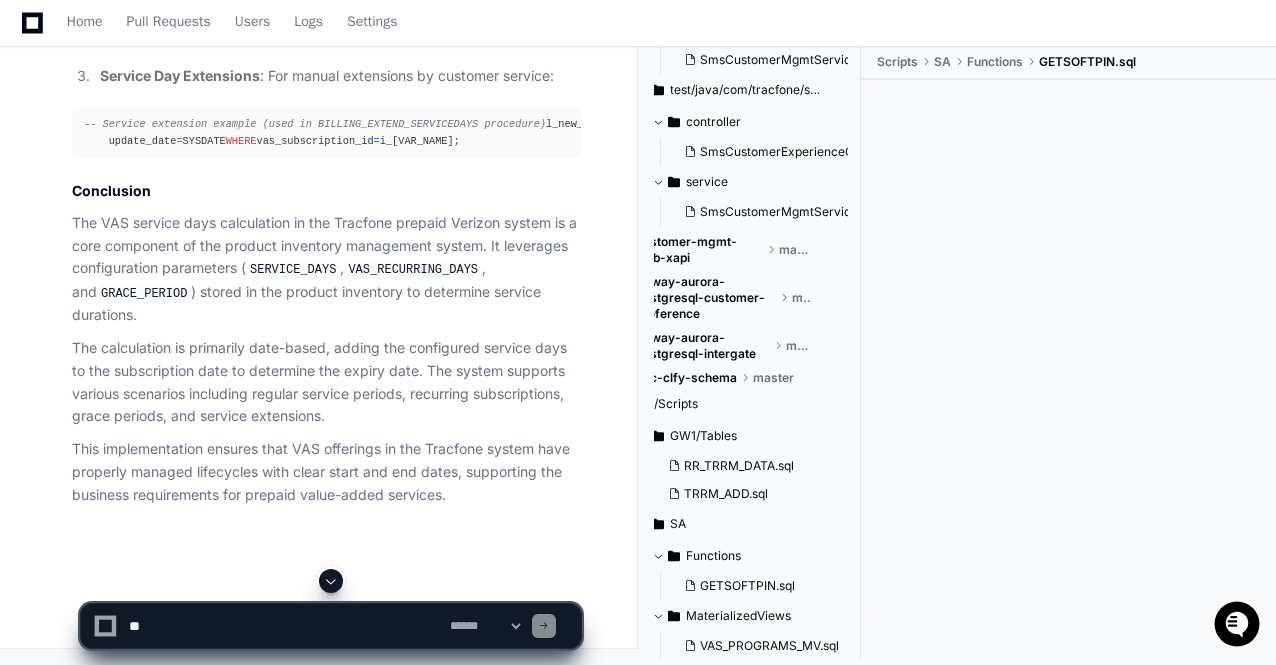 scroll, scrollTop: 25372, scrollLeft: 0, axis: vertical 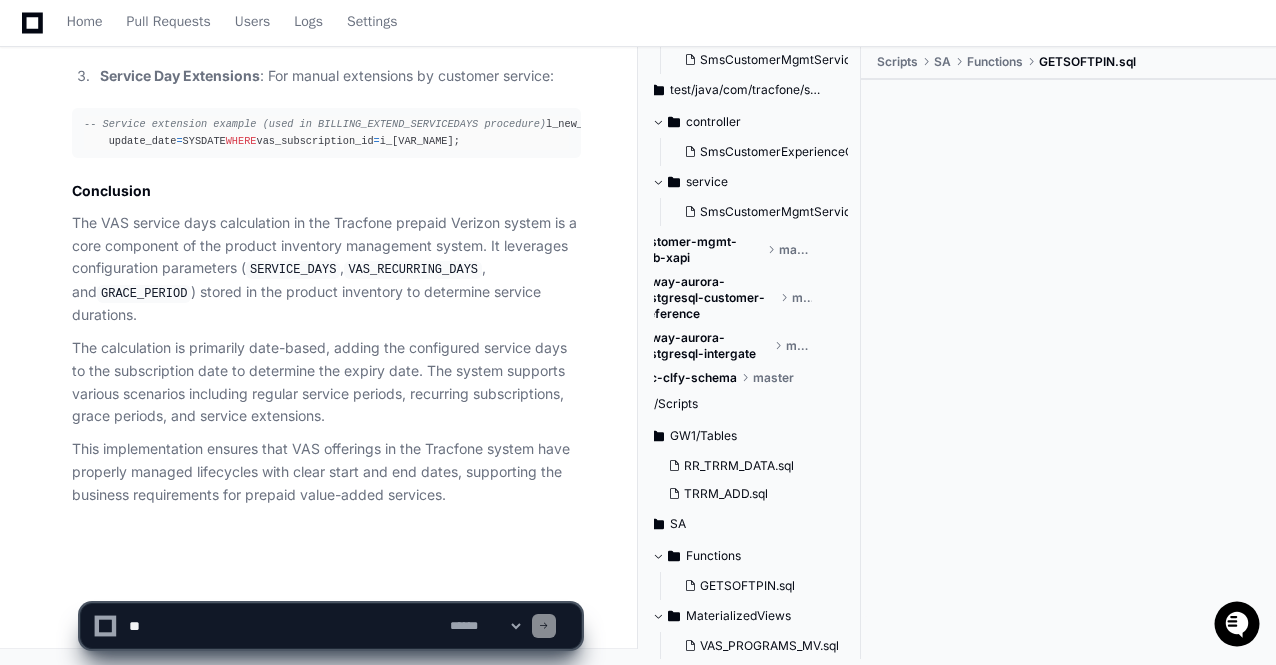 click 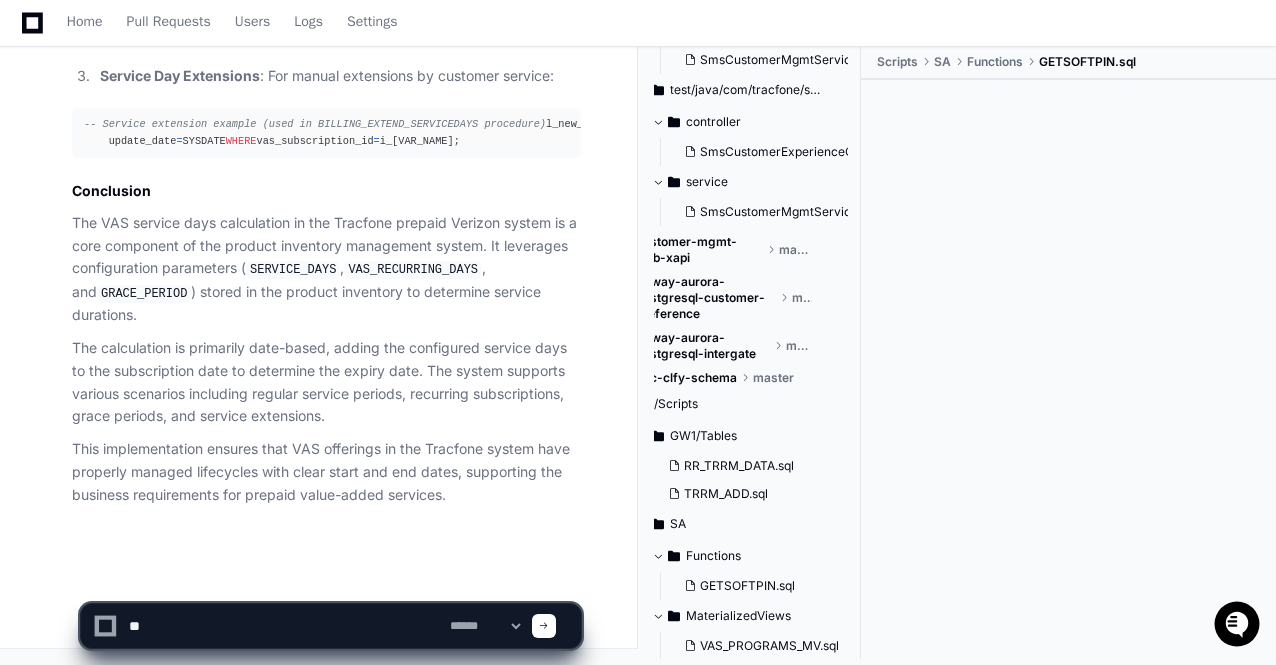 type on "*" 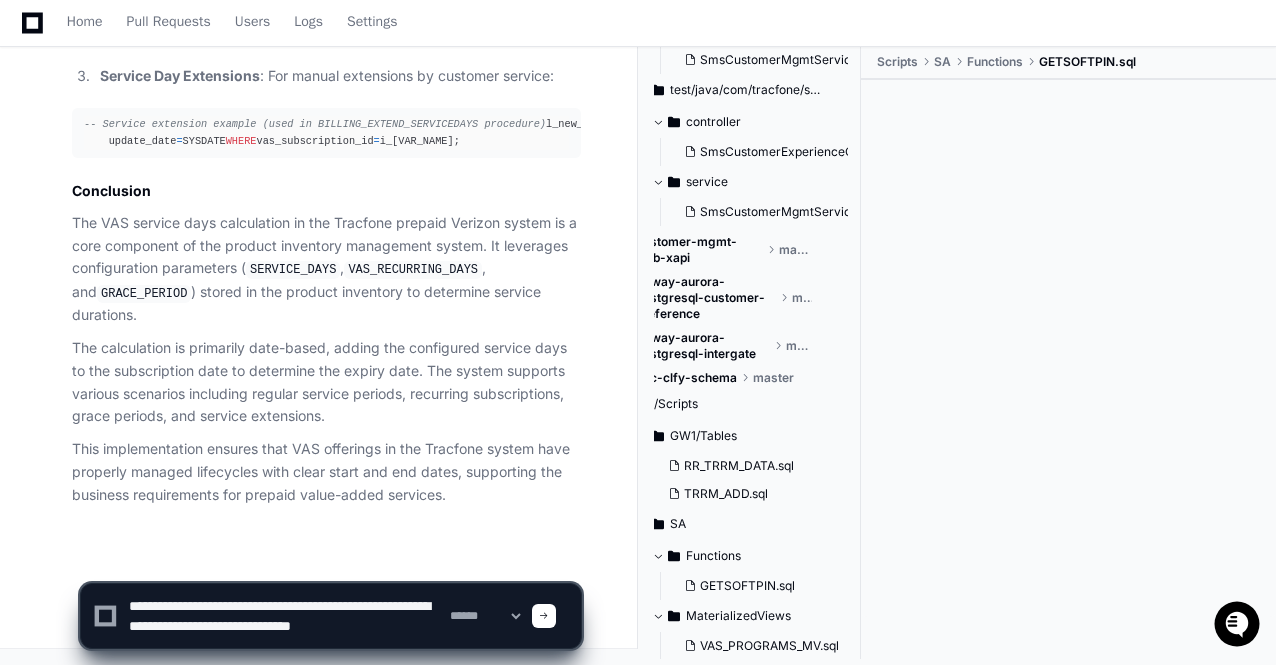 scroll, scrollTop: 6, scrollLeft: 0, axis: vertical 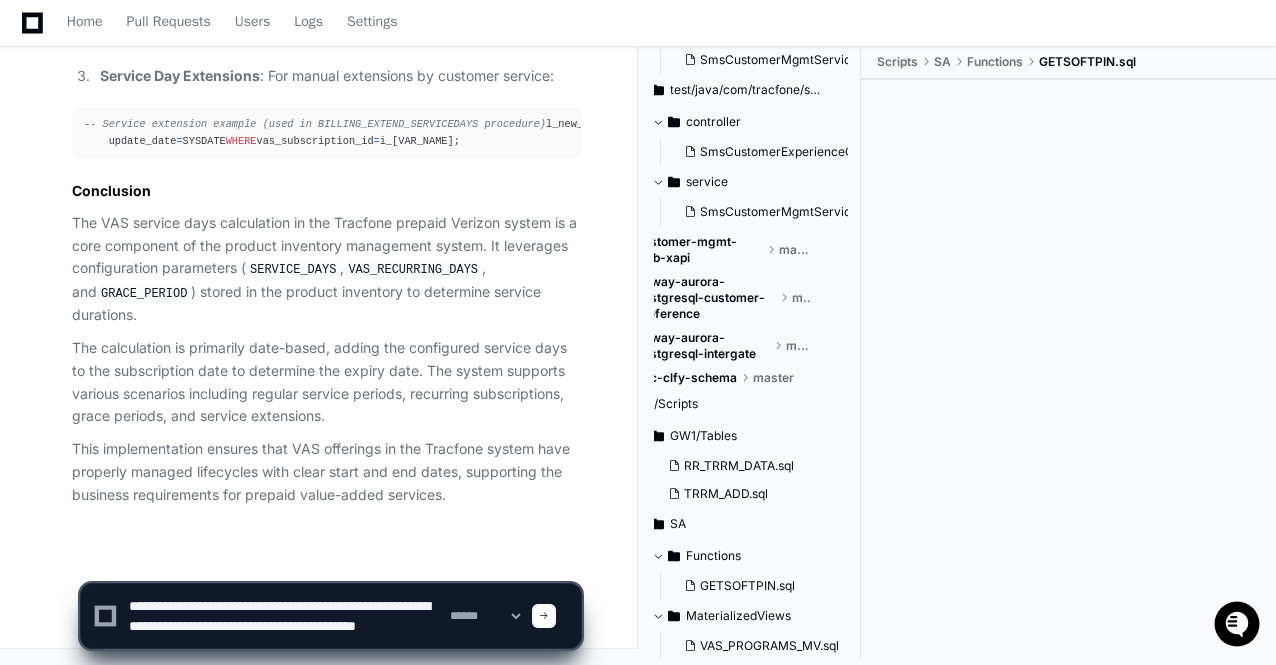 type on "**********" 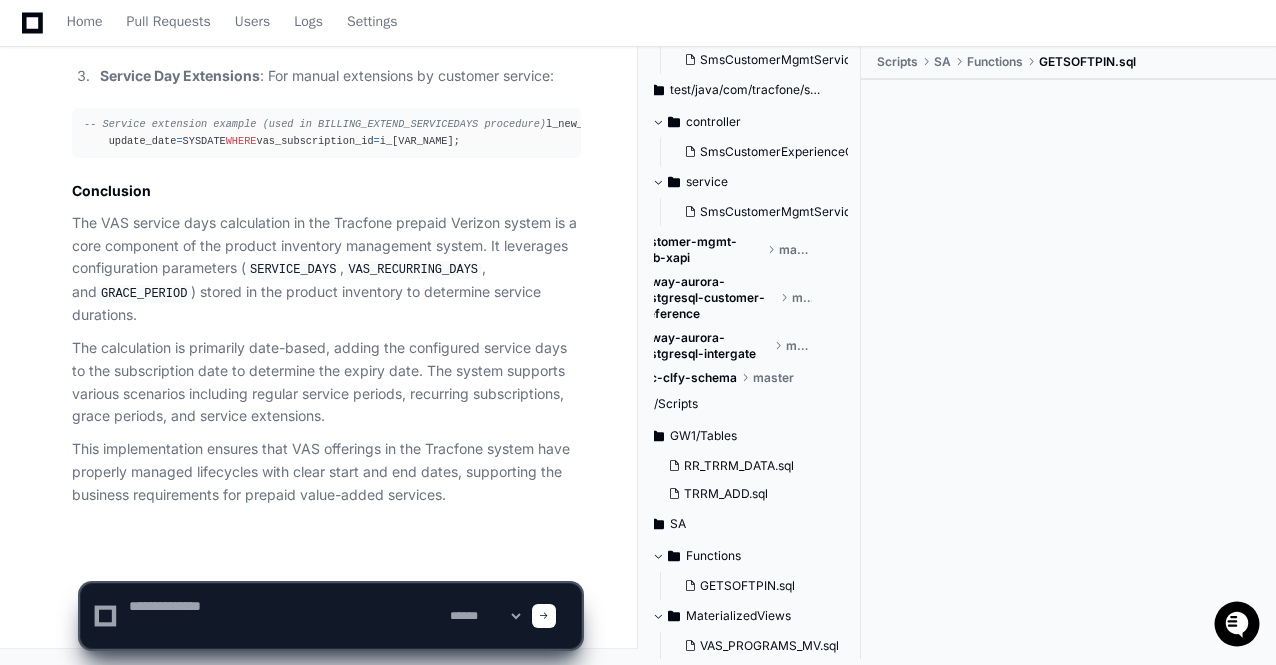 scroll, scrollTop: 0, scrollLeft: 0, axis: both 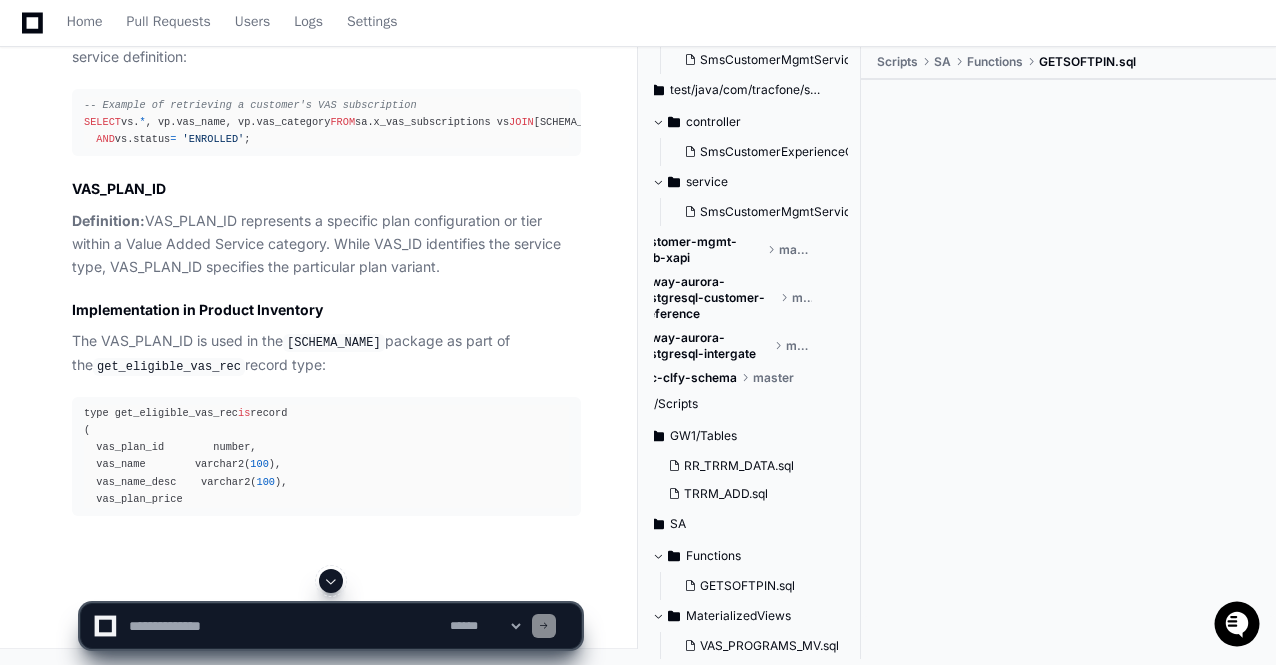 click 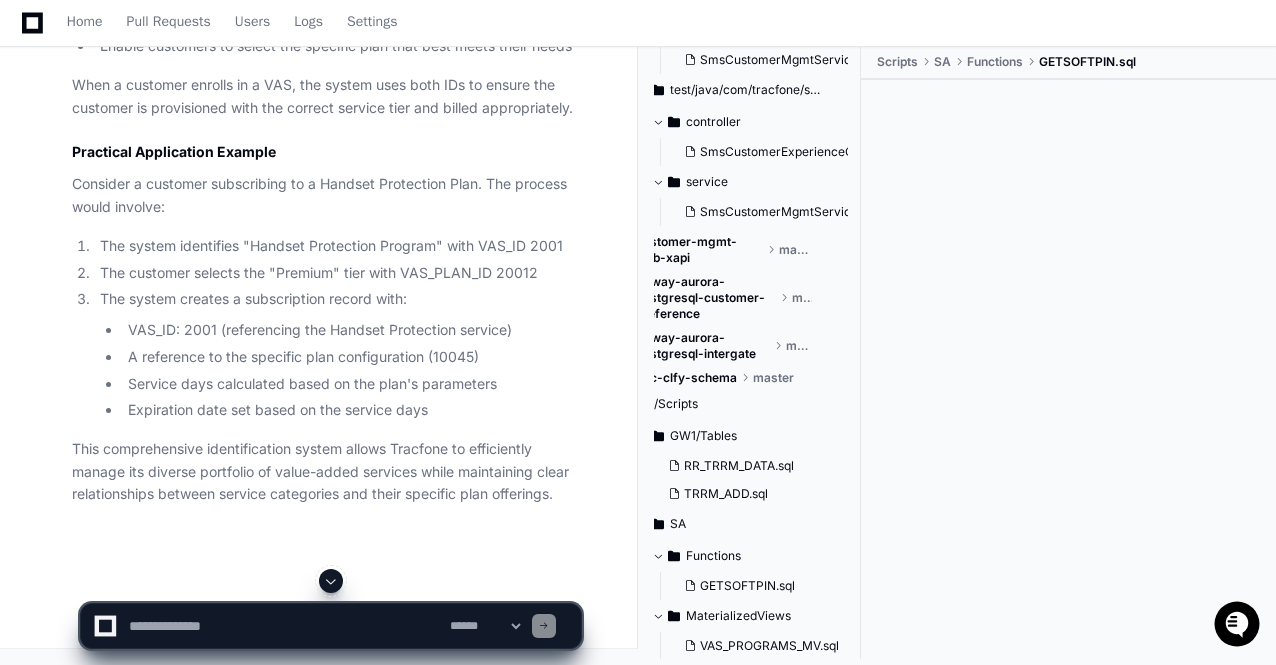 scroll, scrollTop: 27463, scrollLeft: 0, axis: vertical 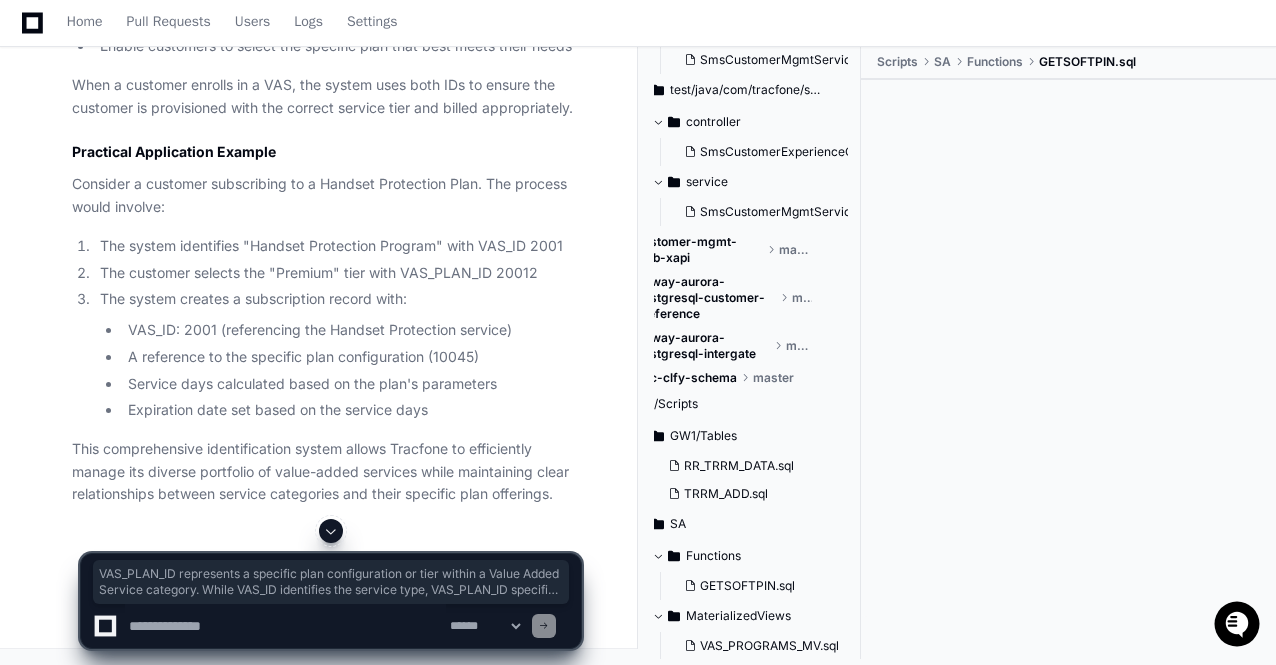 drag, startPoint x: 151, startPoint y: 128, endPoint x: 452, endPoint y: 187, distance: 306.7279 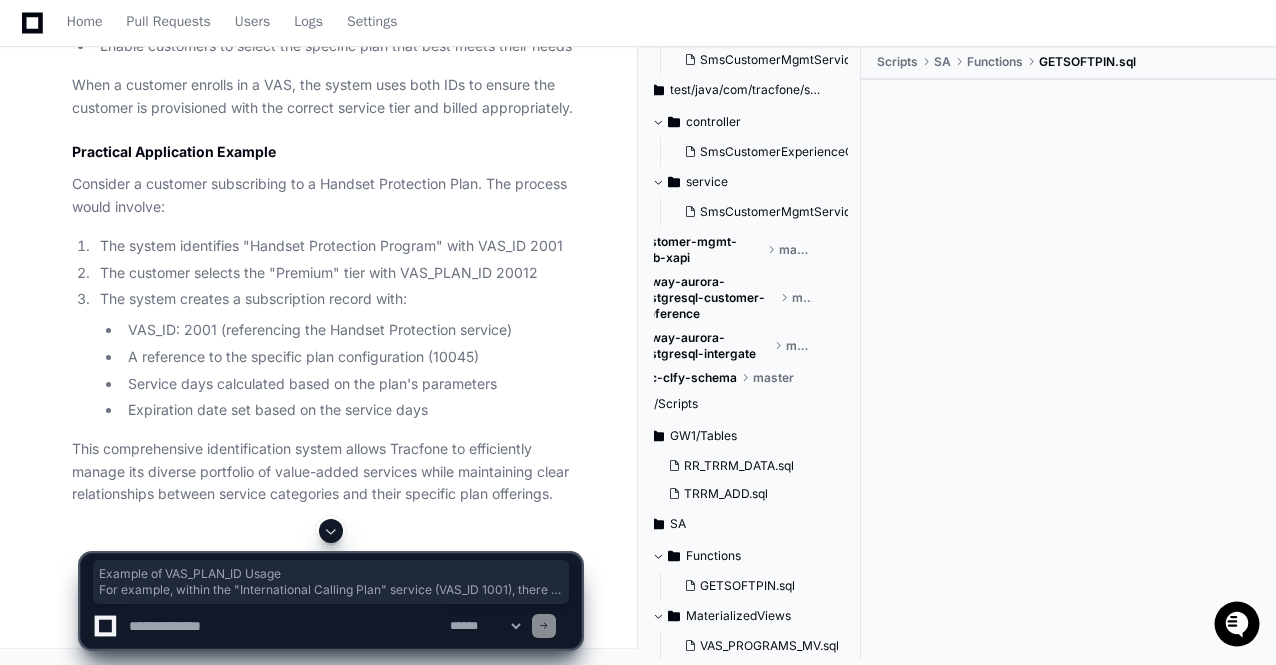 drag, startPoint x: 70, startPoint y: 172, endPoint x: 546, endPoint y: 290, distance: 490.408 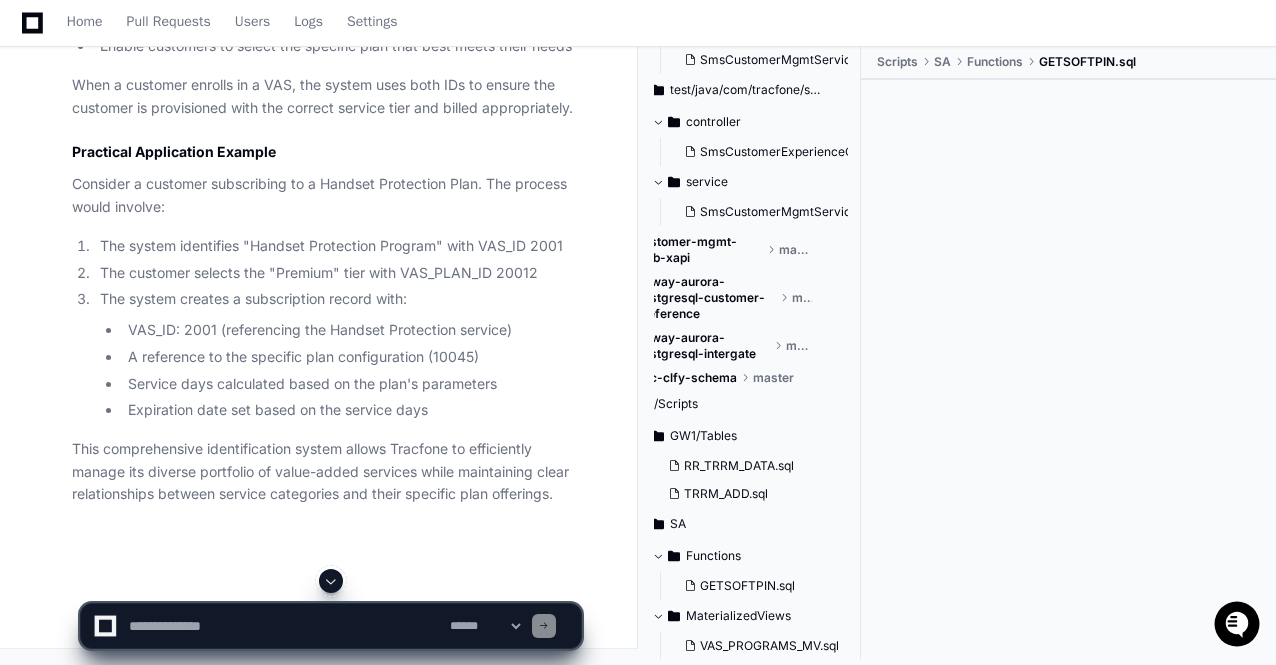 scroll, scrollTop: 26343, scrollLeft: 0, axis: vertical 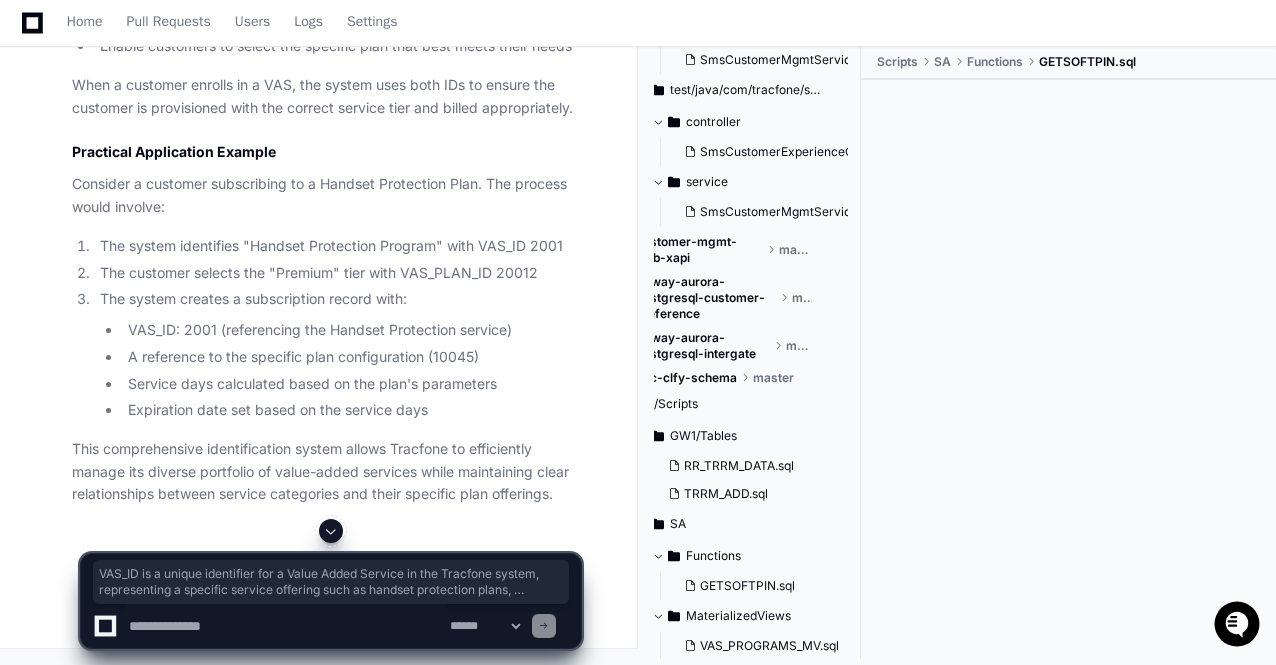drag, startPoint x: 148, startPoint y: 119, endPoint x: 492, endPoint y: 167, distance: 347.3327 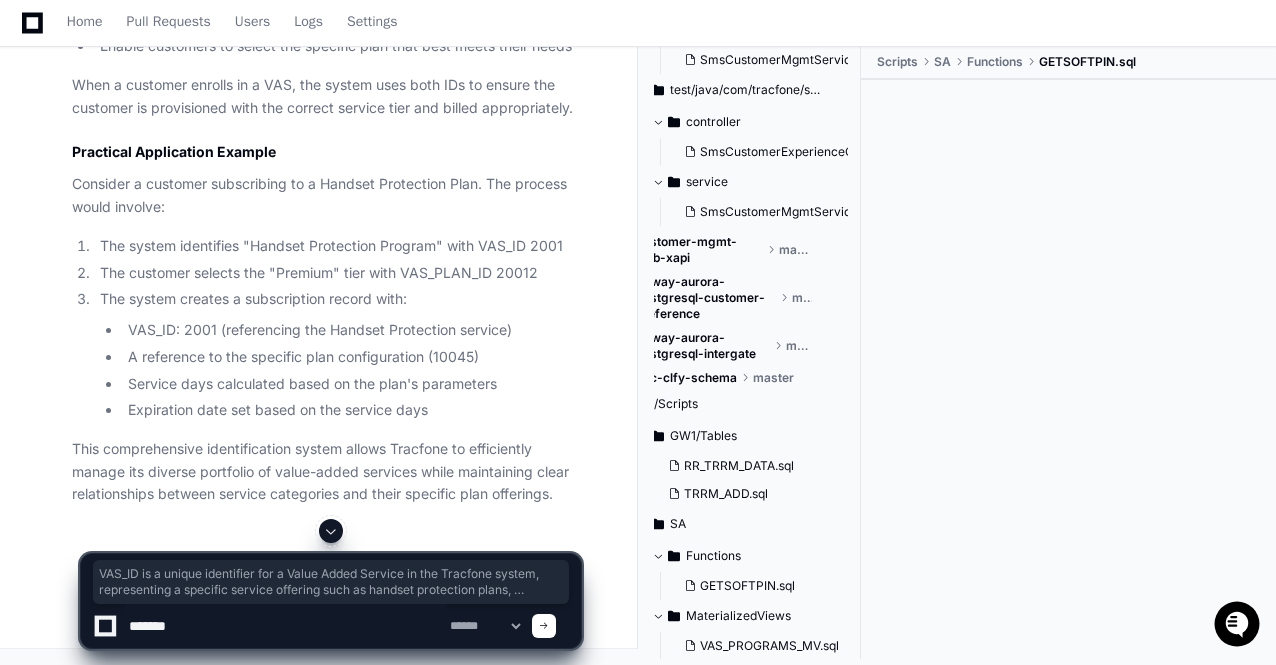 paste on "**********" 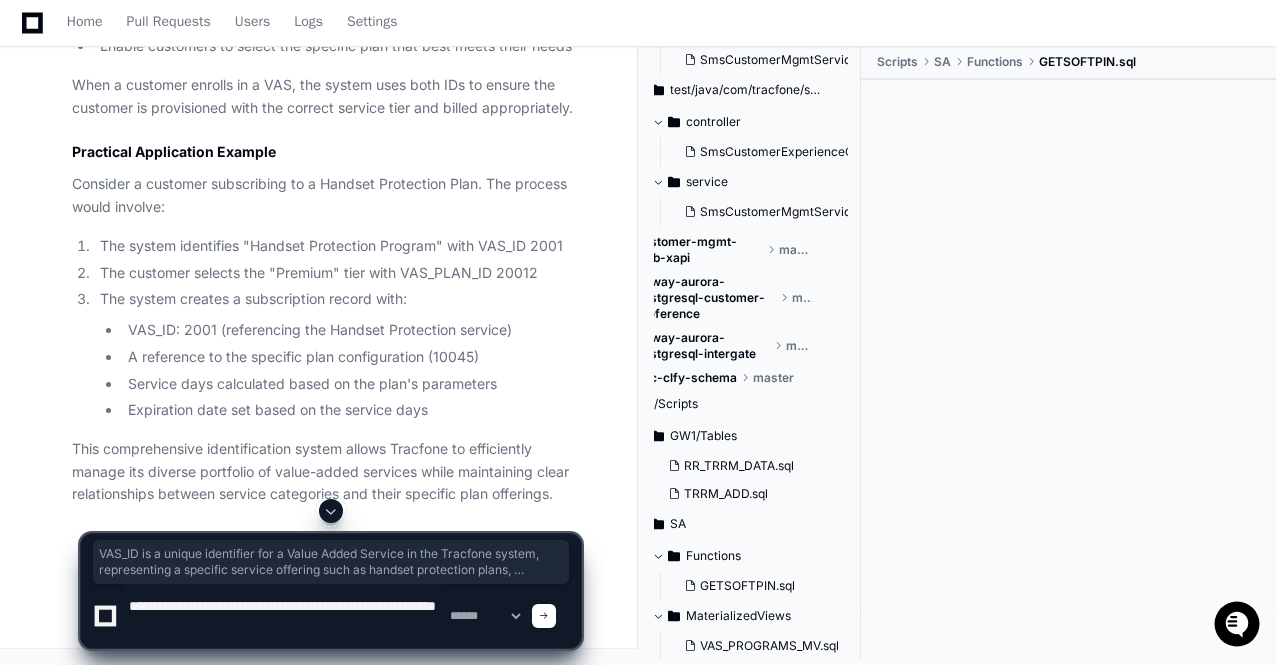 click 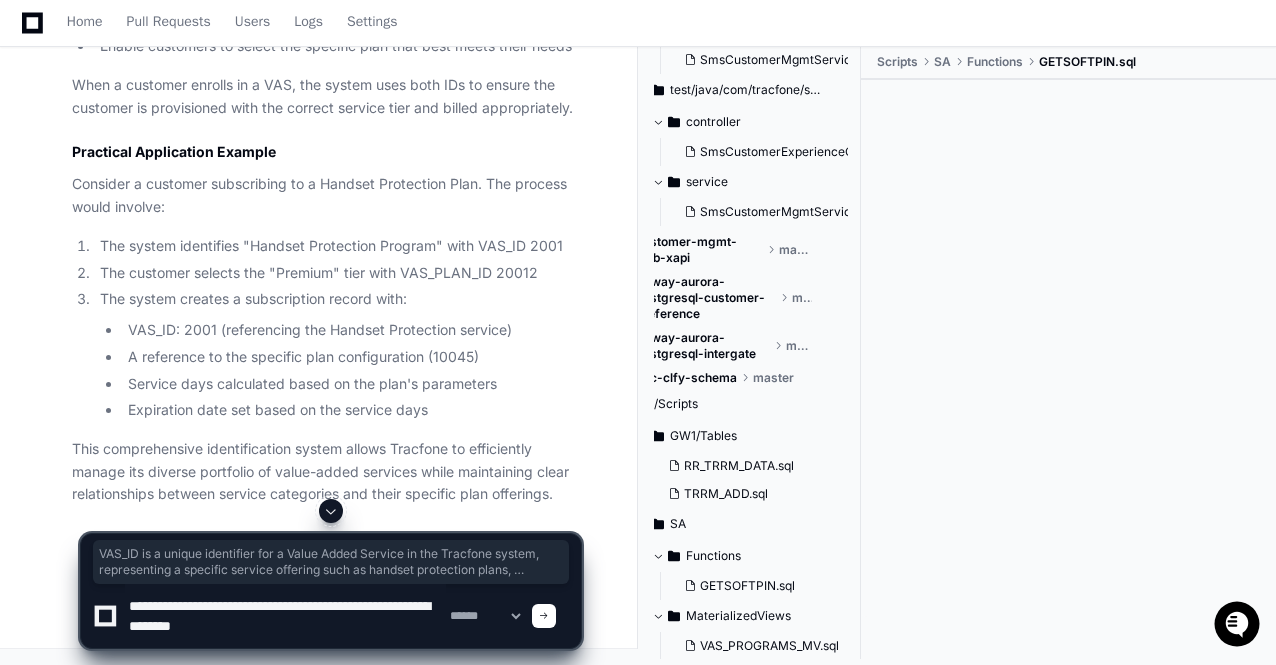 click 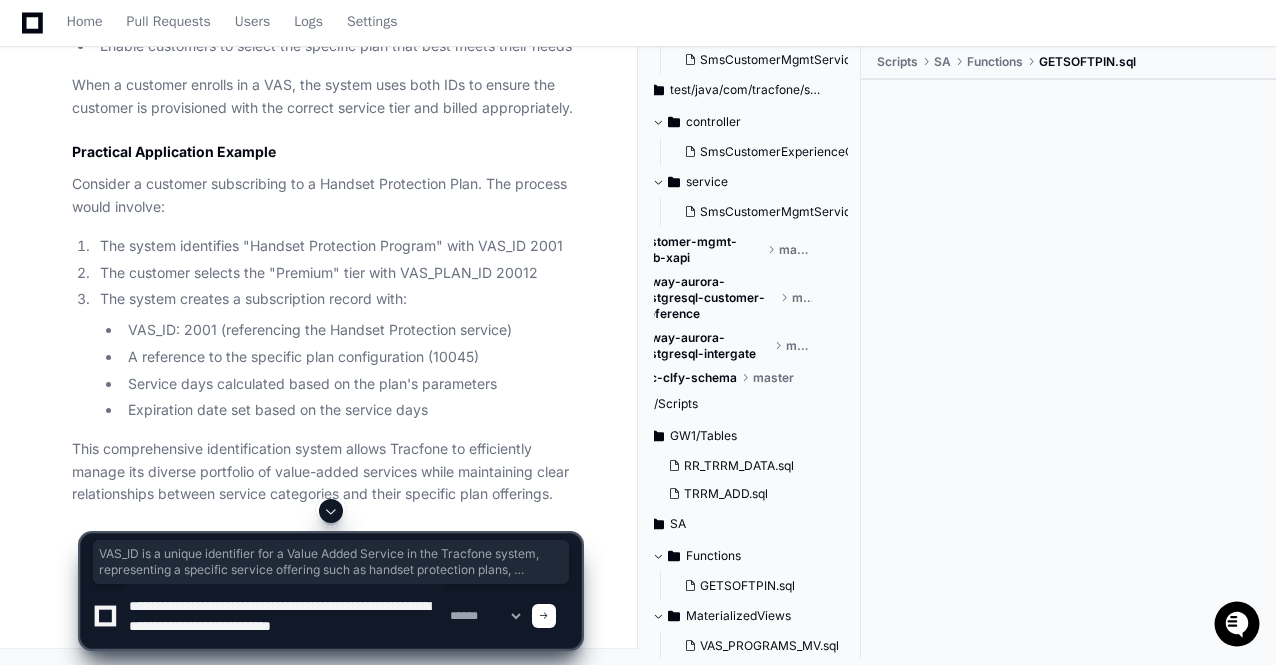 scroll, scrollTop: 6, scrollLeft: 0, axis: vertical 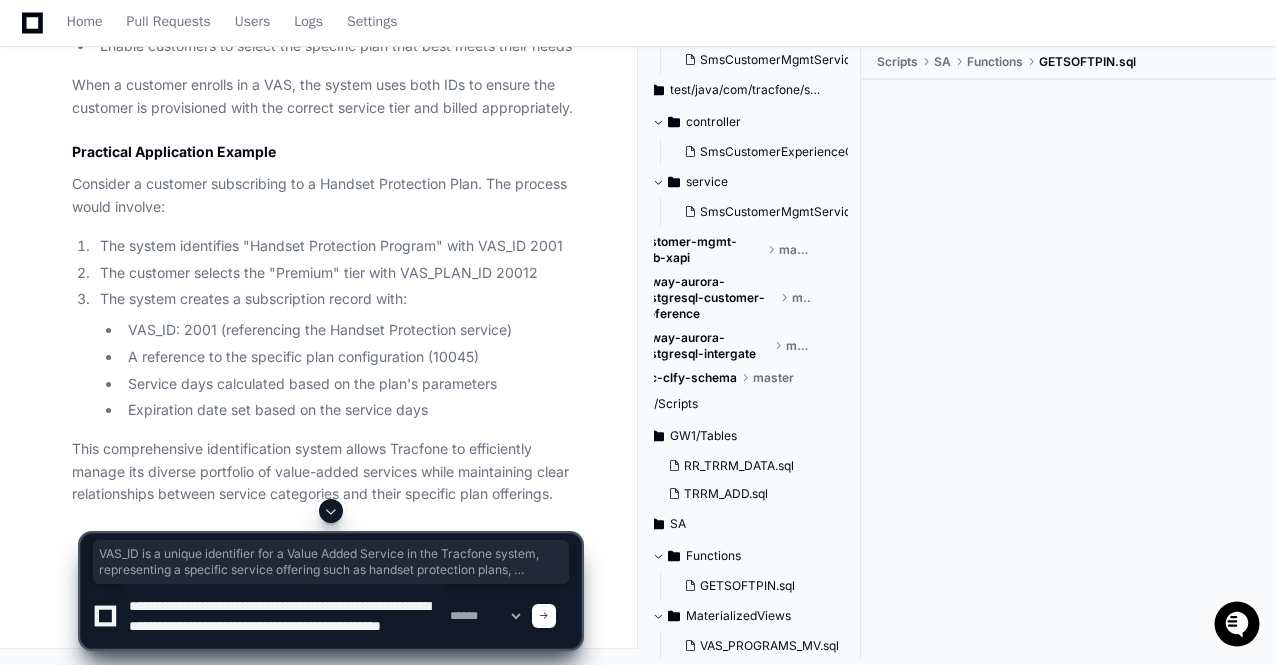 type on "**********" 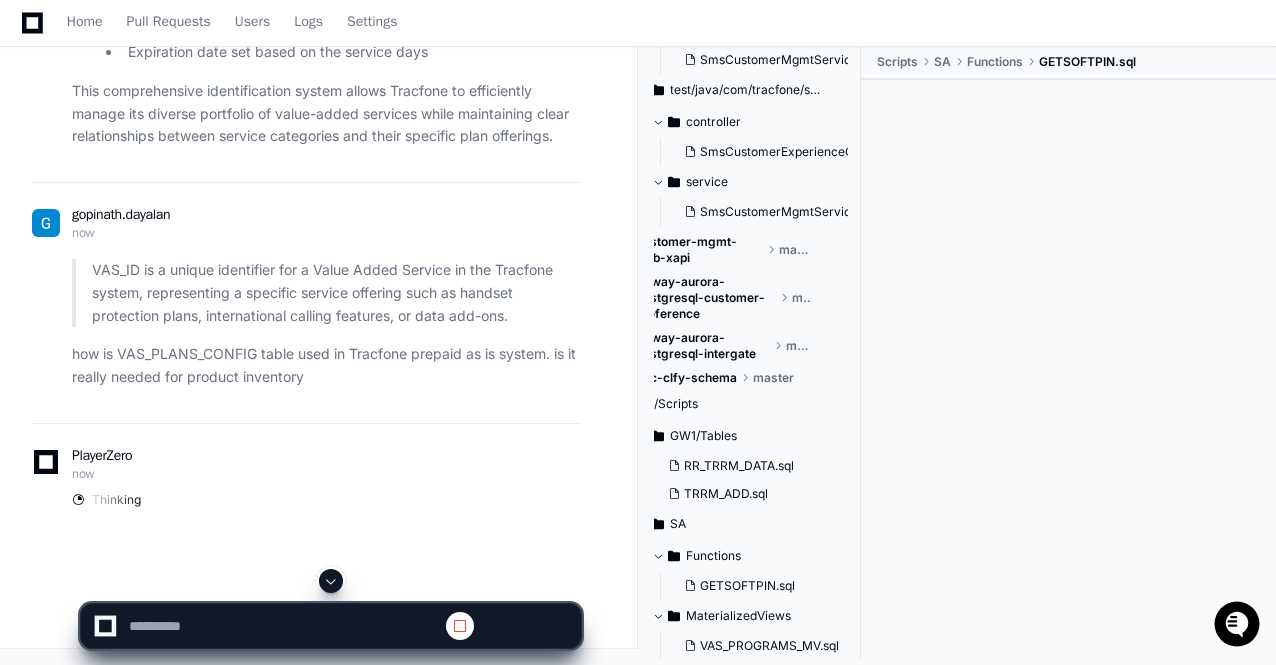 scroll, scrollTop: 0, scrollLeft: 0, axis: both 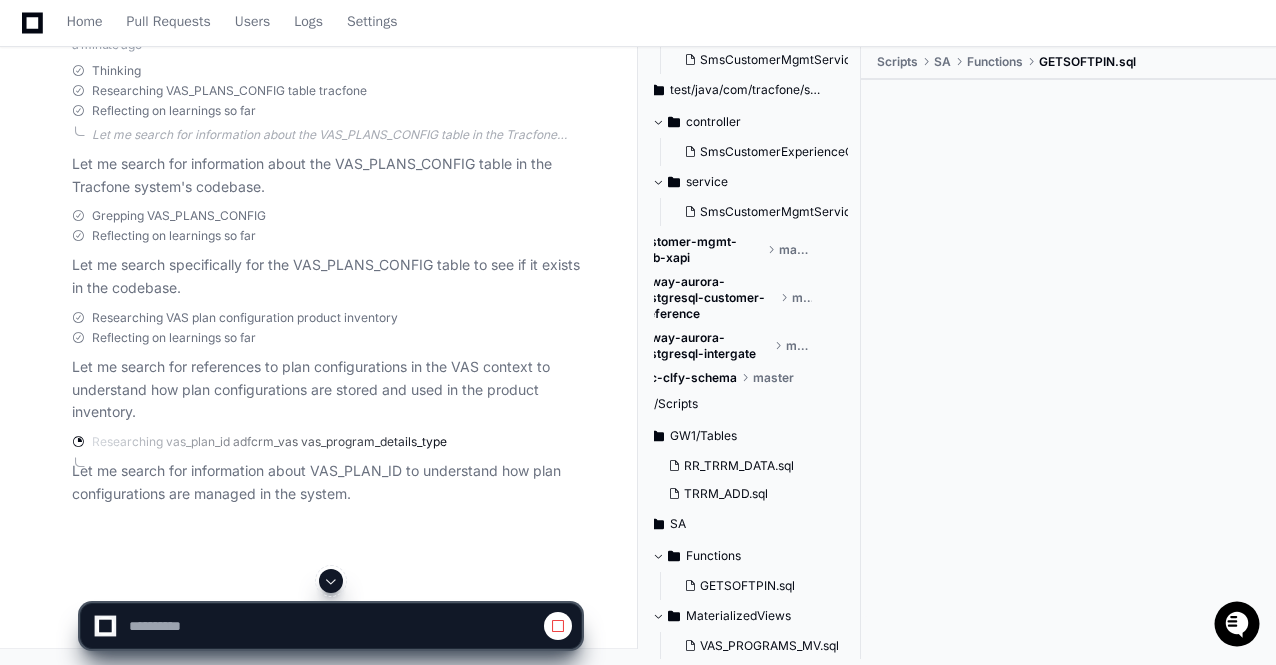 click 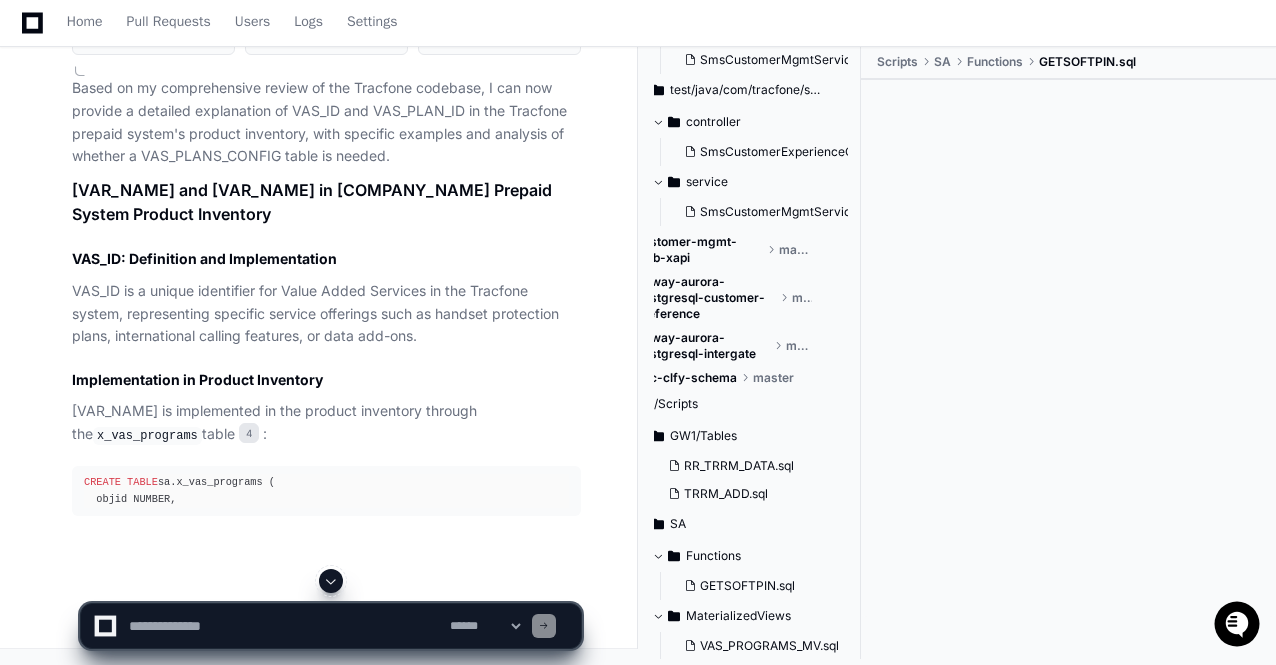 click 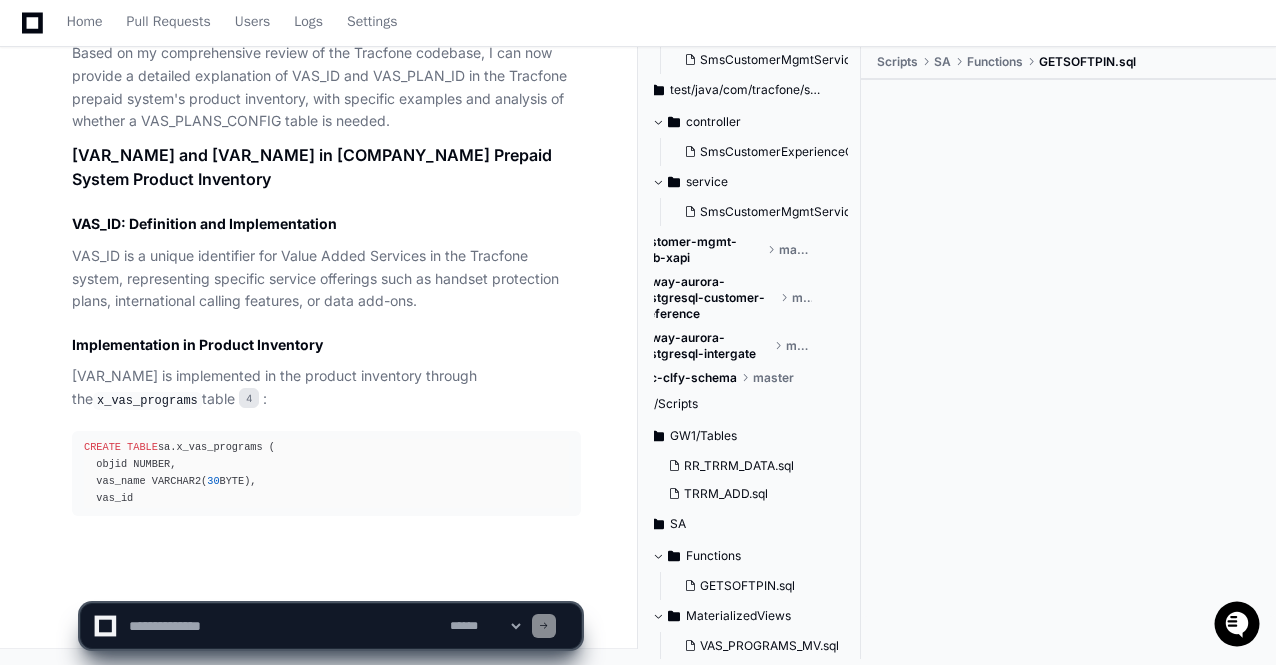 click 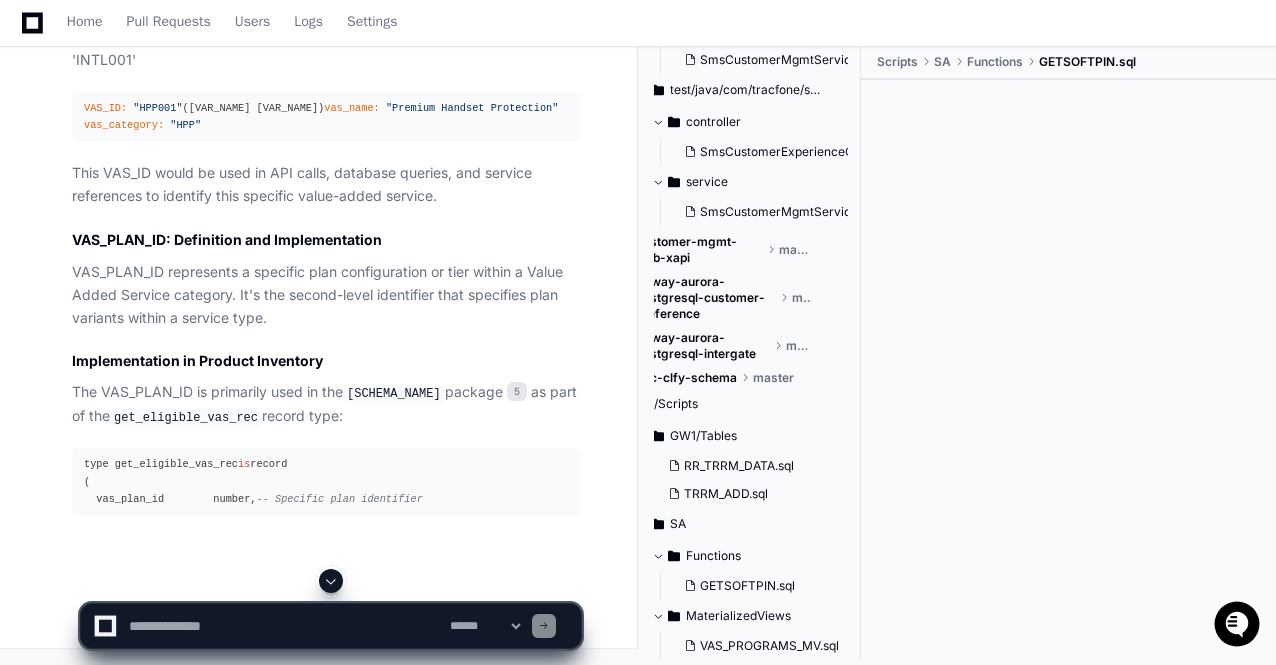 click 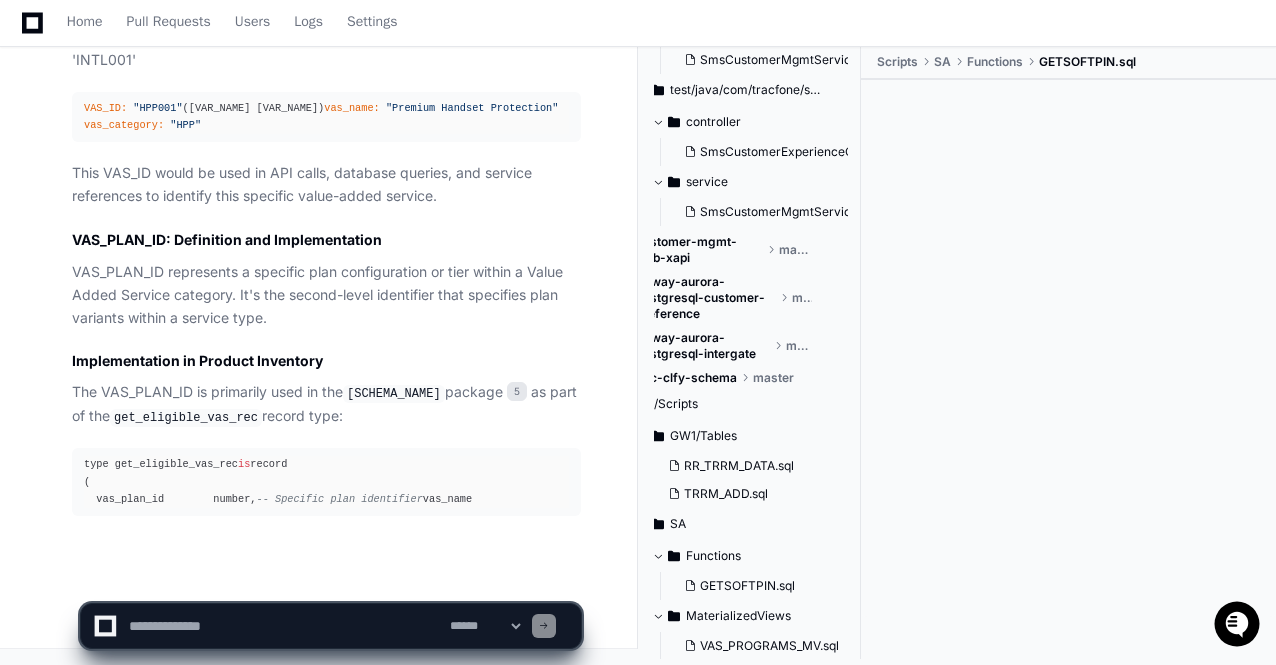 scroll, scrollTop: 30849, scrollLeft: 0, axis: vertical 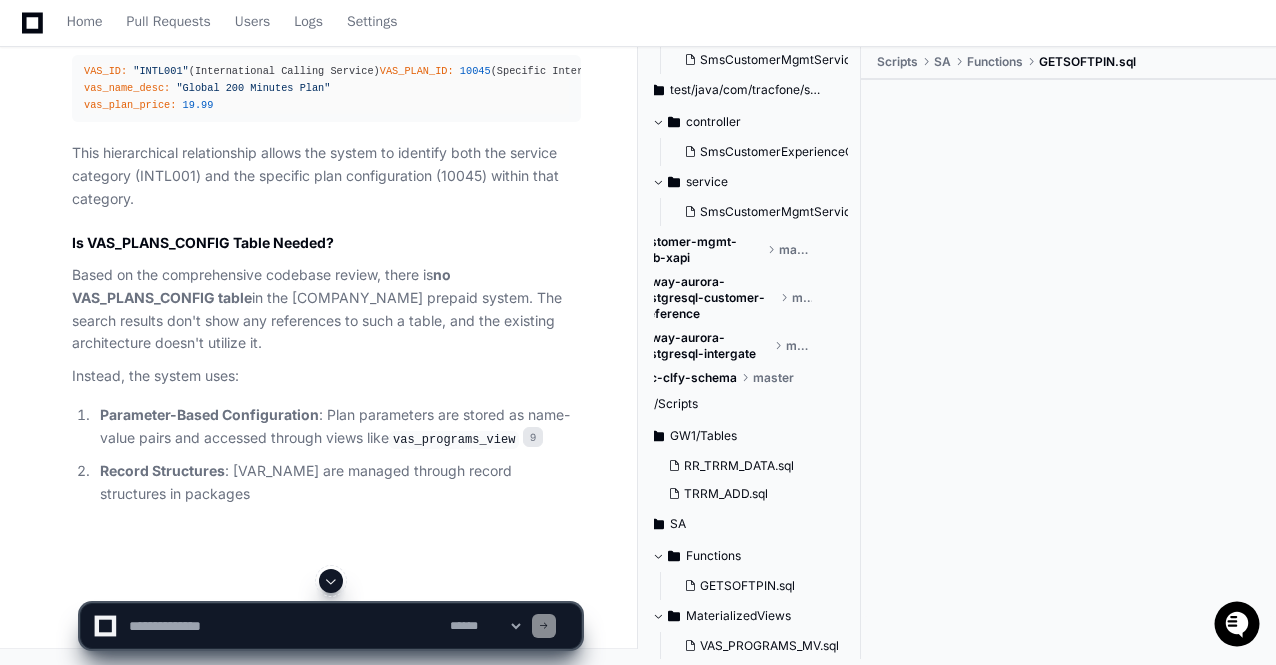 click 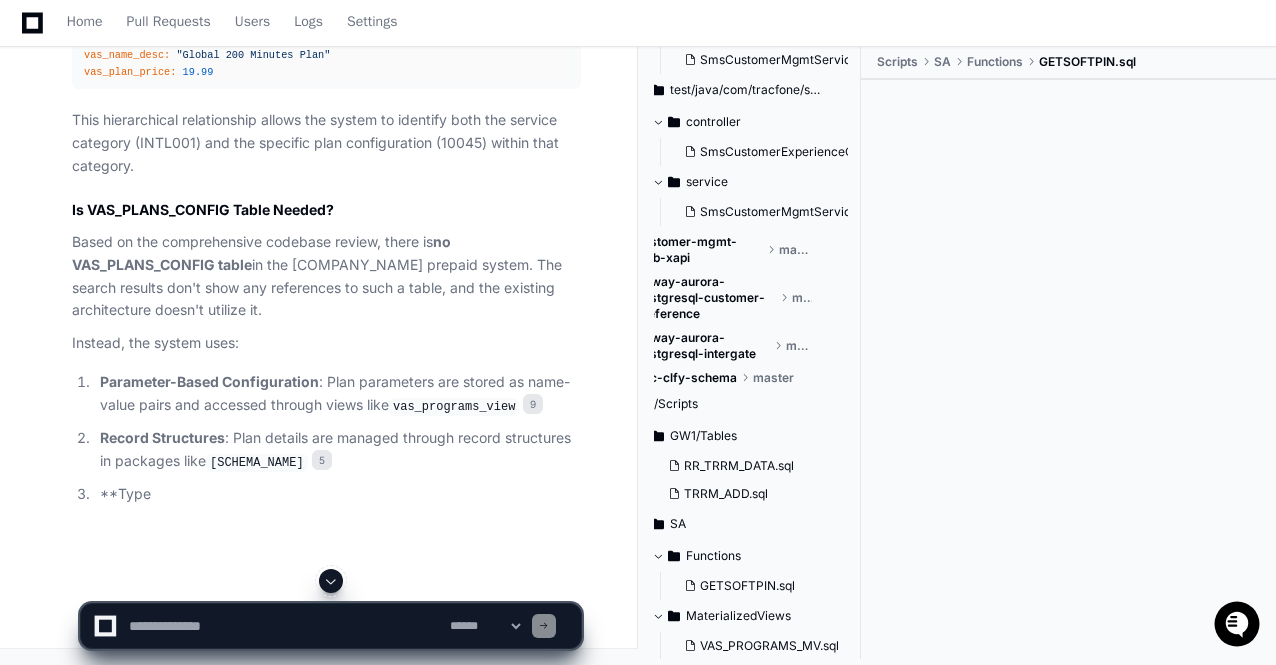click 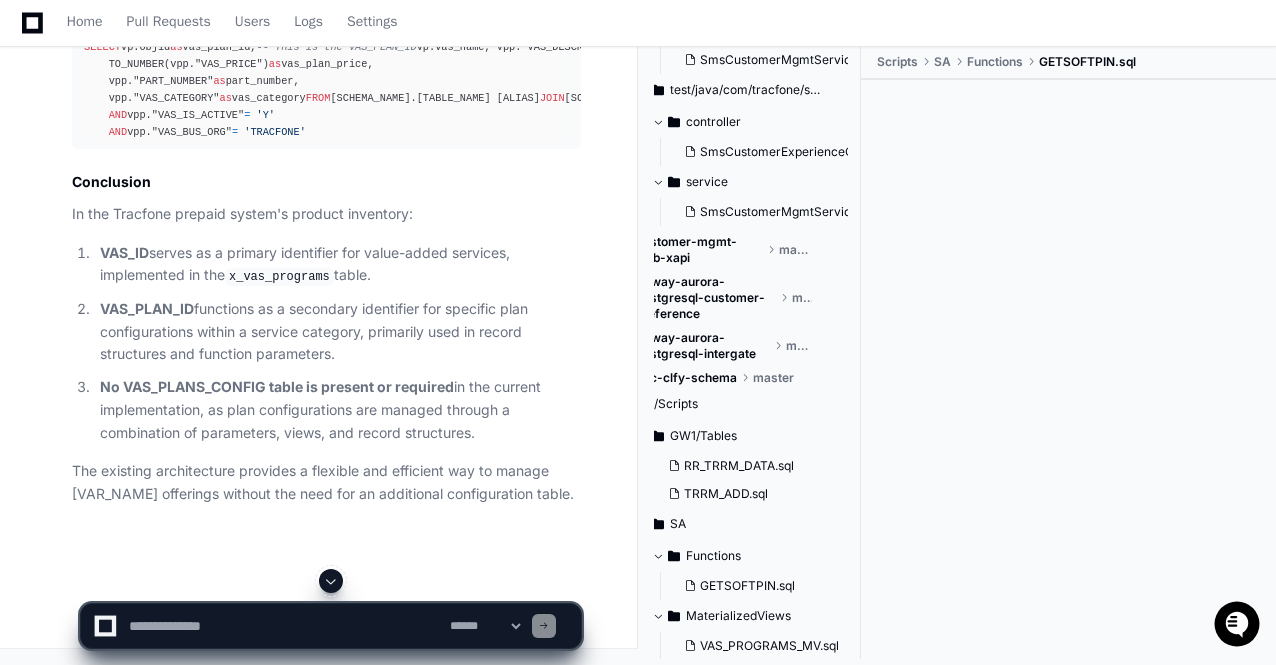 click 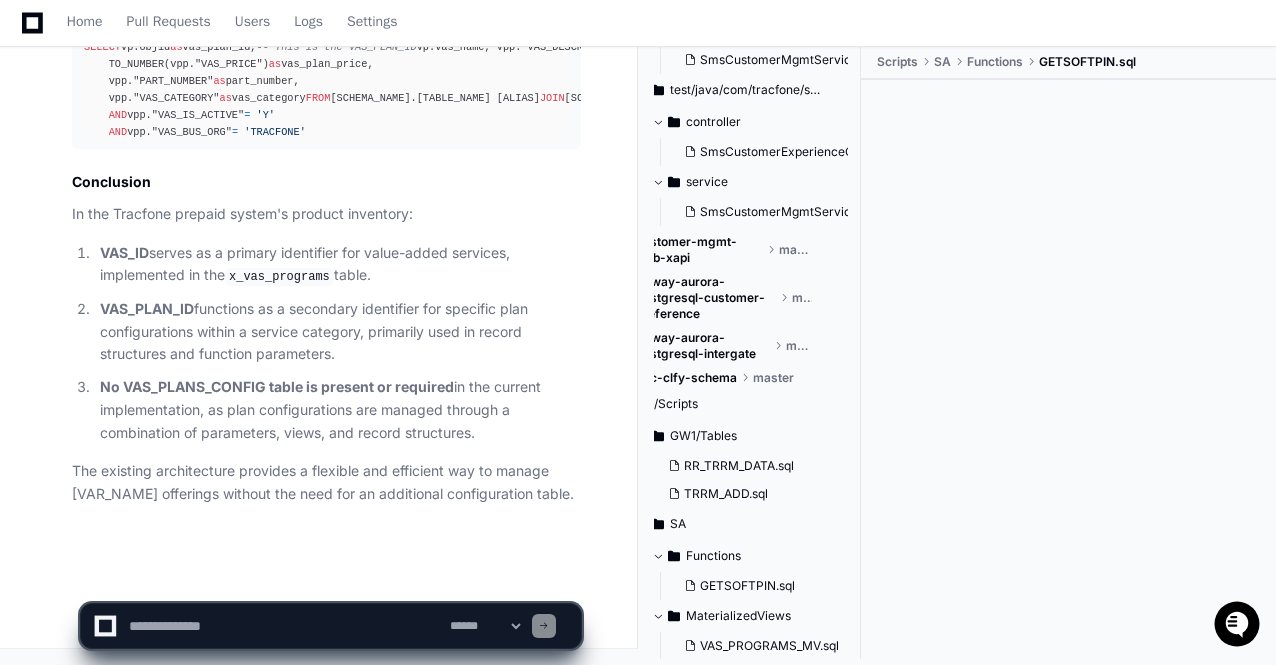 scroll, scrollTop: 32997, scrollLeft: 0, axis: vertical 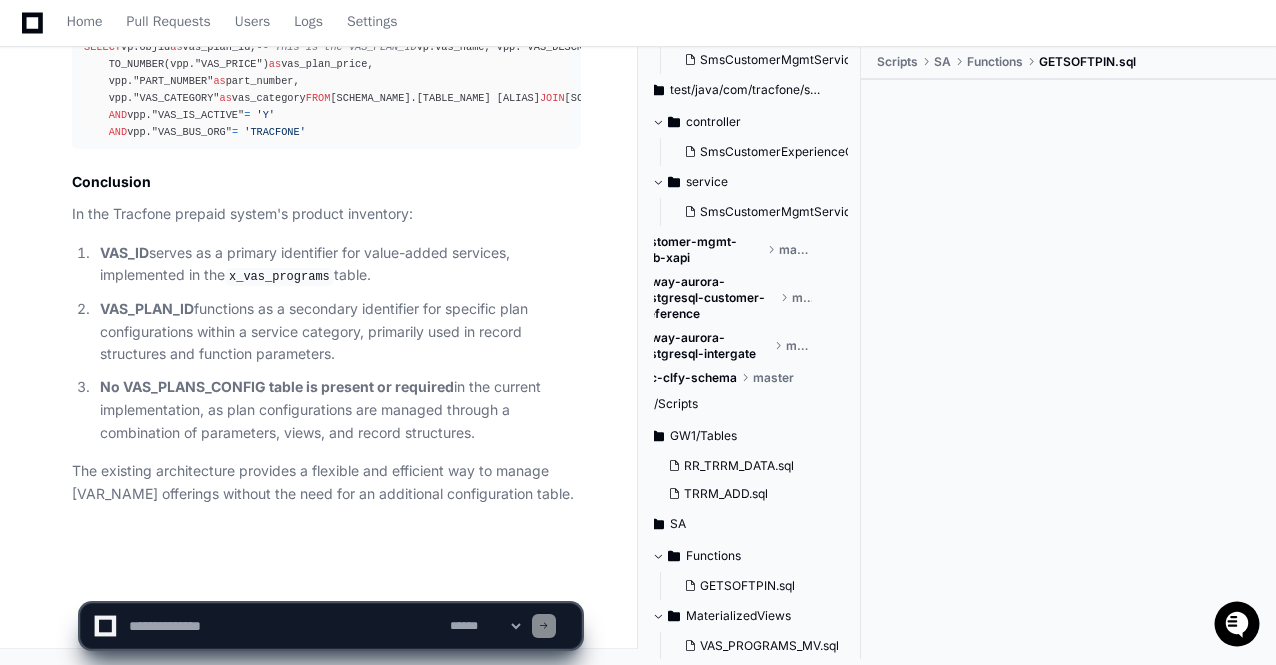 click on "The existing architecture provides a flexible and efficient way to manage VAS offerings without the need for an additional configuration table." 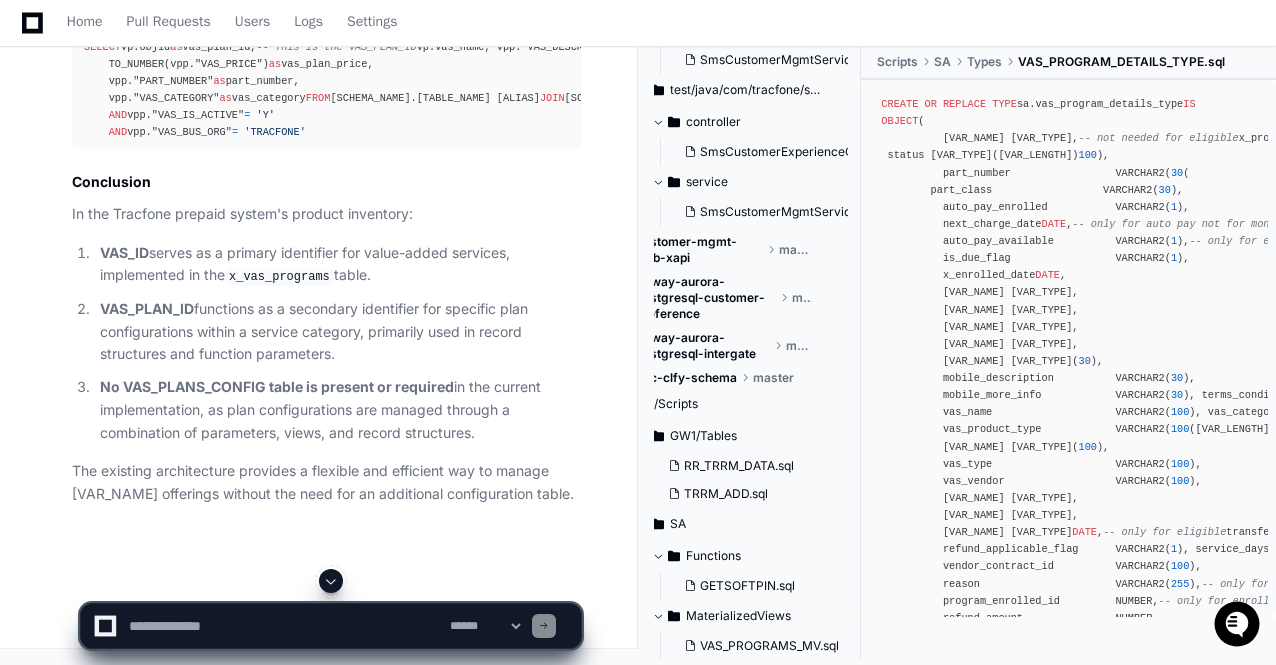 scroll, scrollTop: 29797, scrollLeft: 0, axis: vertical 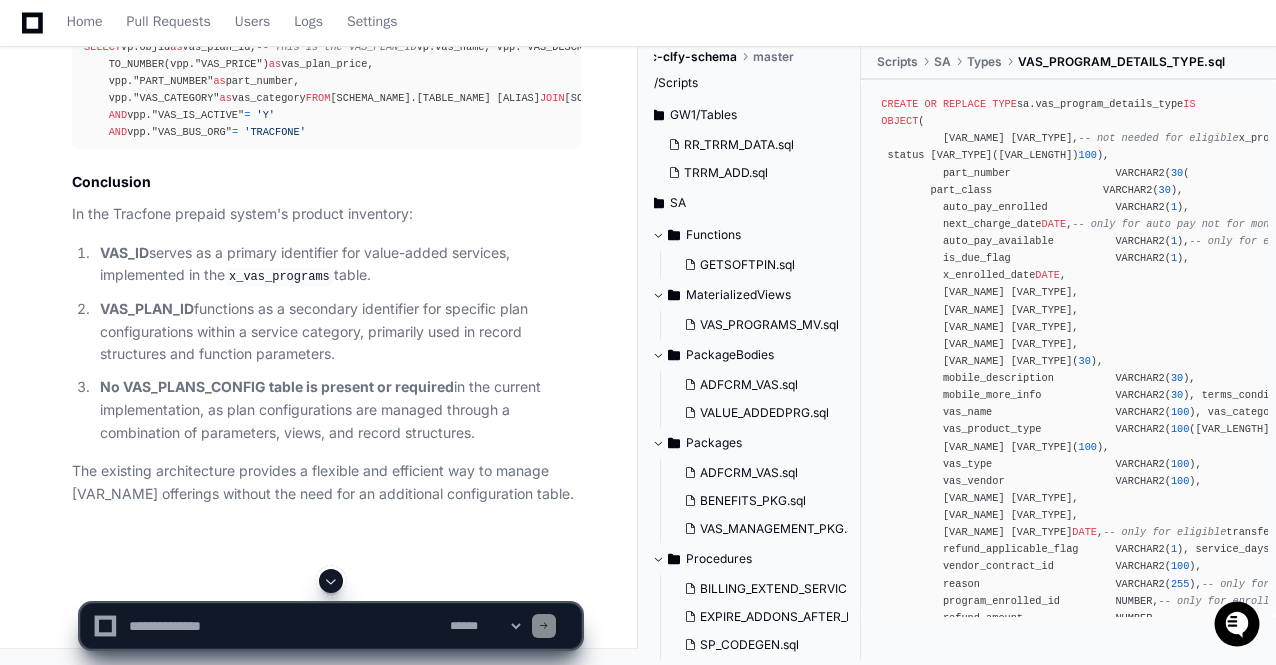 click on "VAS_PLAN_ID represents a specific plan configuration or tier within a Value Added Service category. It's the second-level identifier that specifies plan variants within a service type." 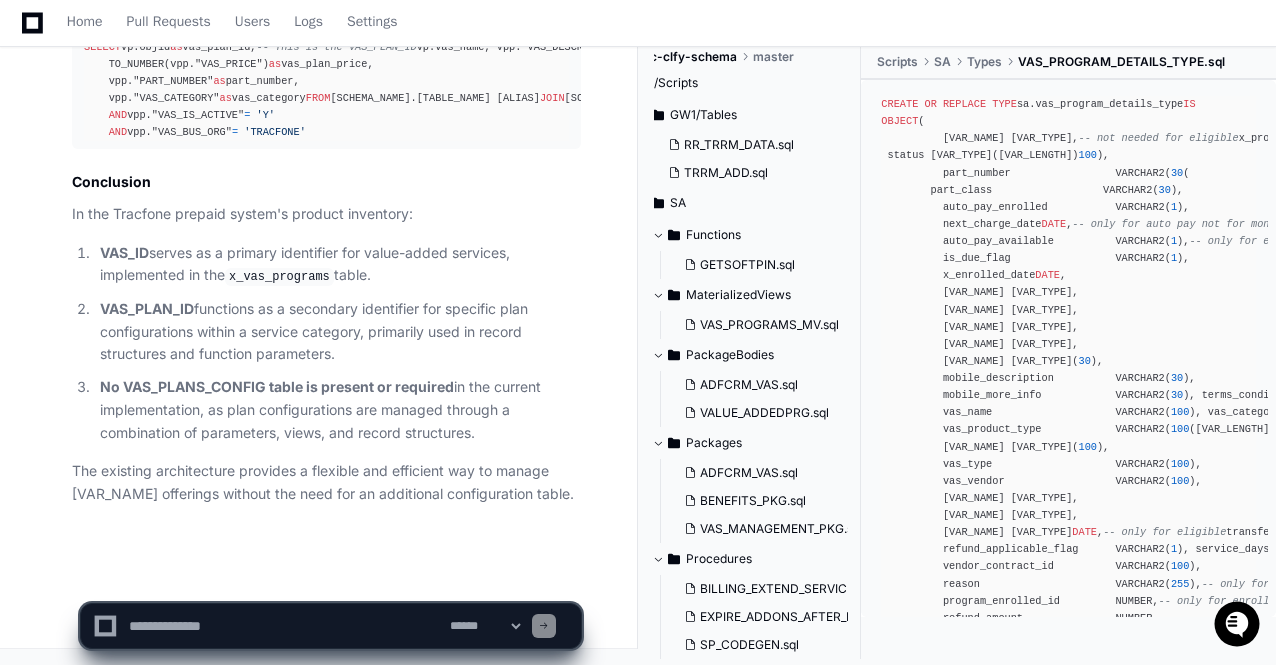 click 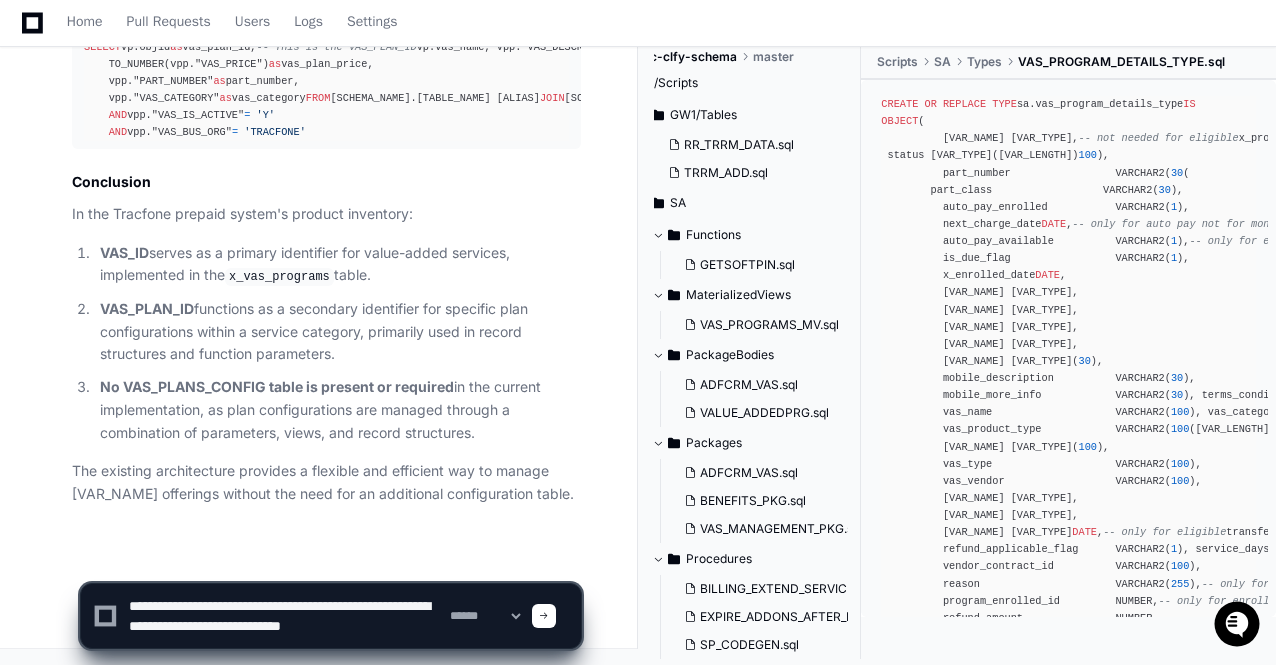 scroll, scrollTop: 6, scrollLeft: 0, axis: vertical 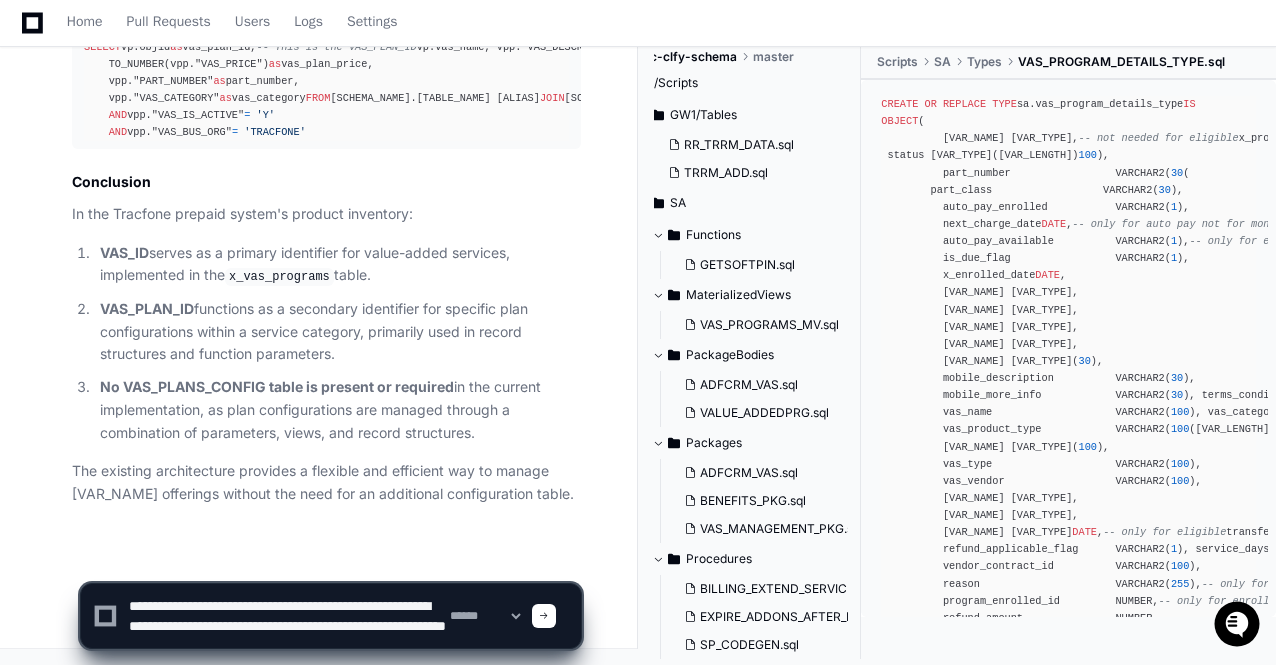 click 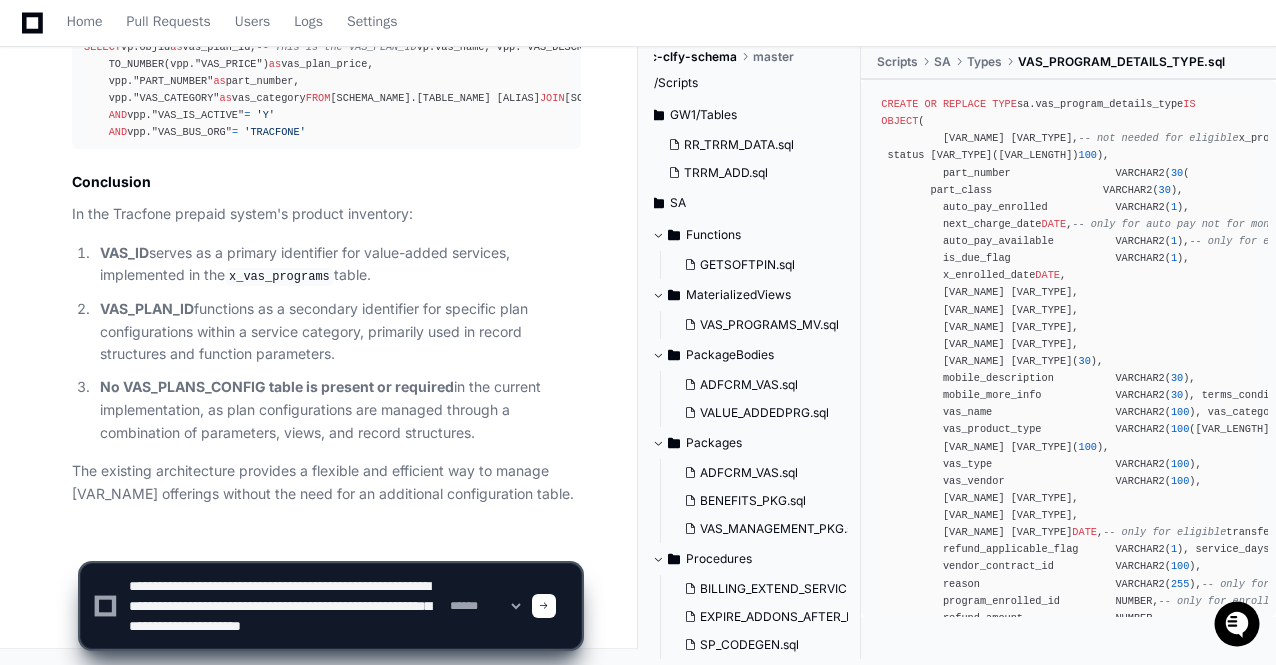 click 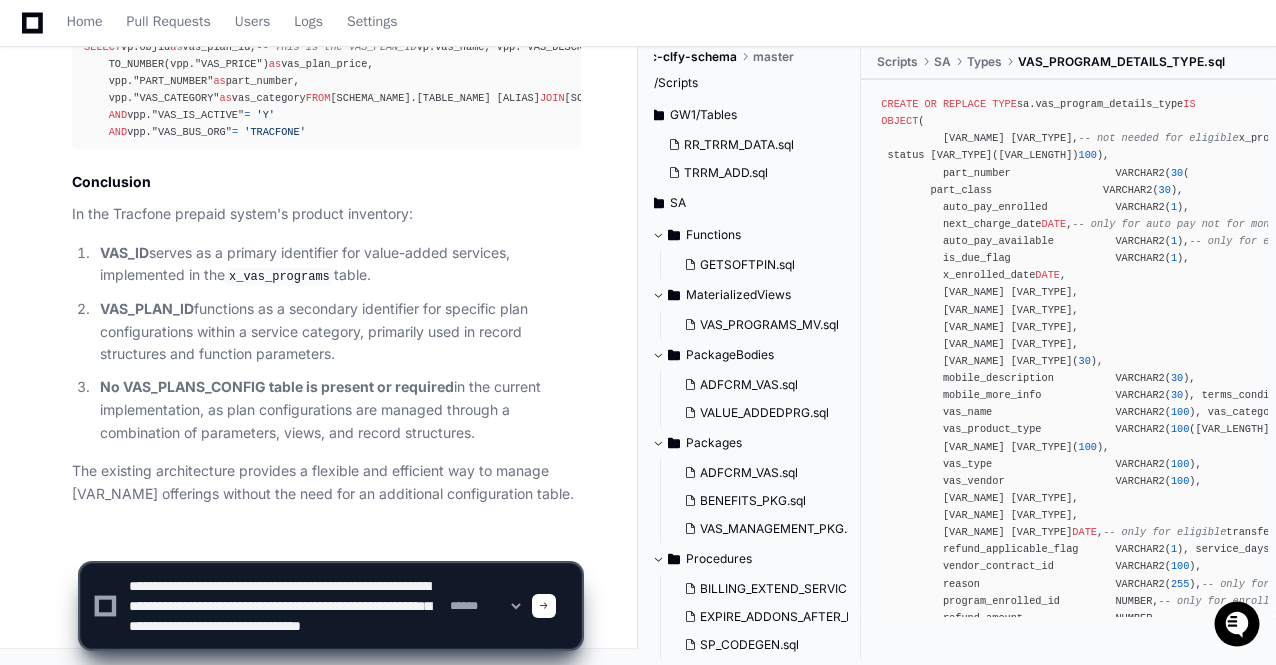 click on "**********" 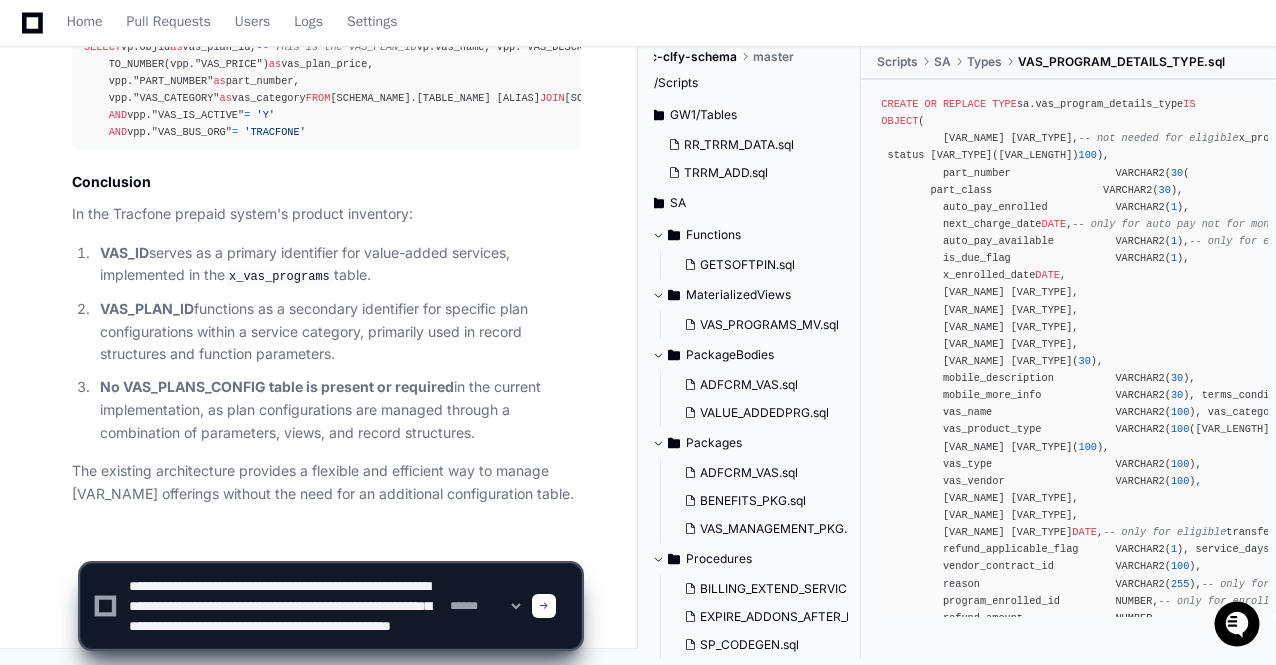 click 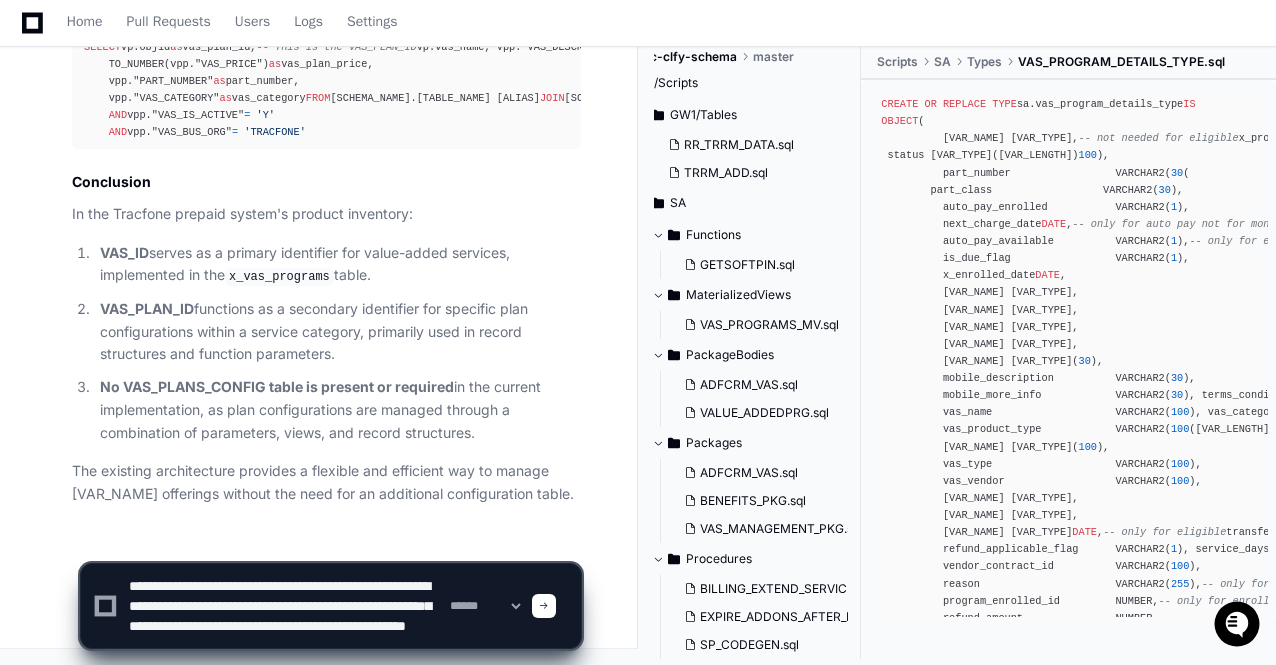 scroll, scrollTop: 26, scrollLeft: 0, axis: vertical 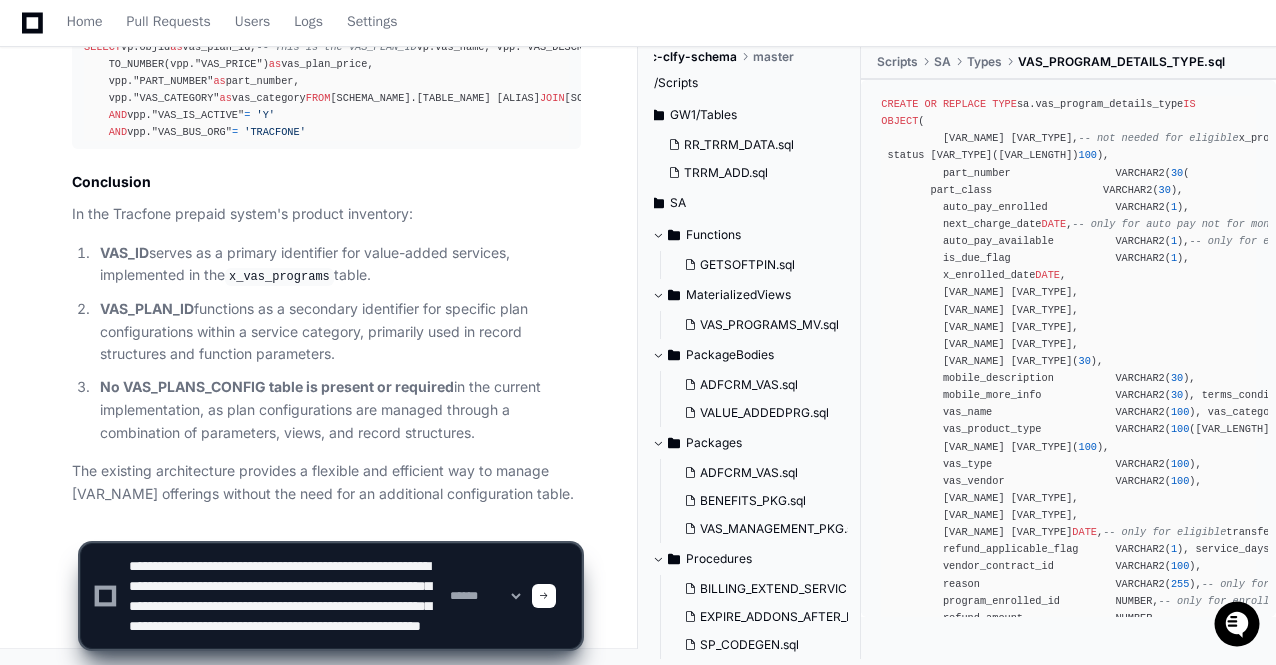 type on "**********" 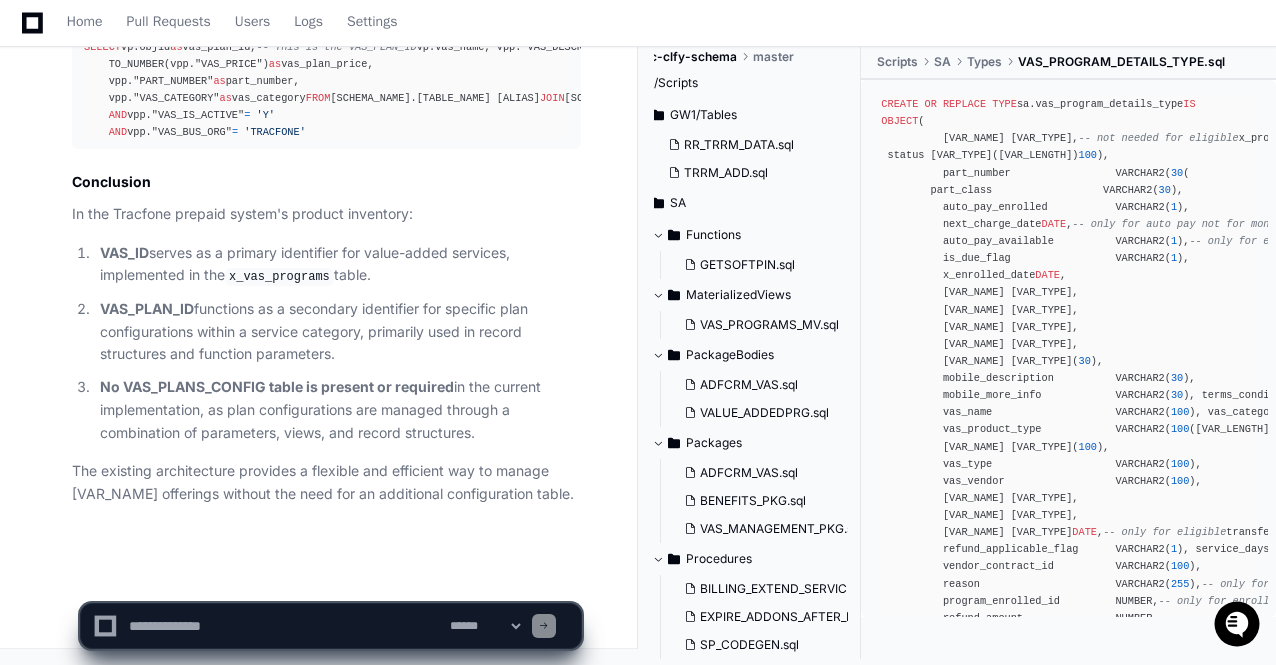 scroll, scrollTop: 0, scrollLeft: 0, axis: both 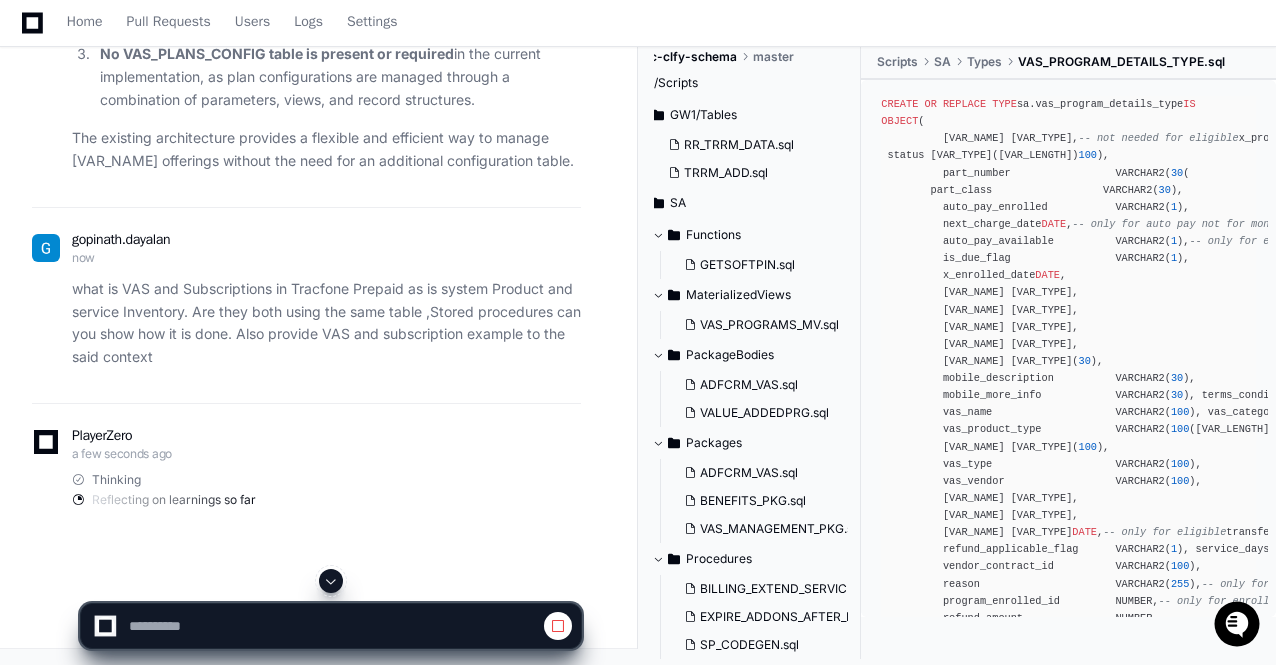 click 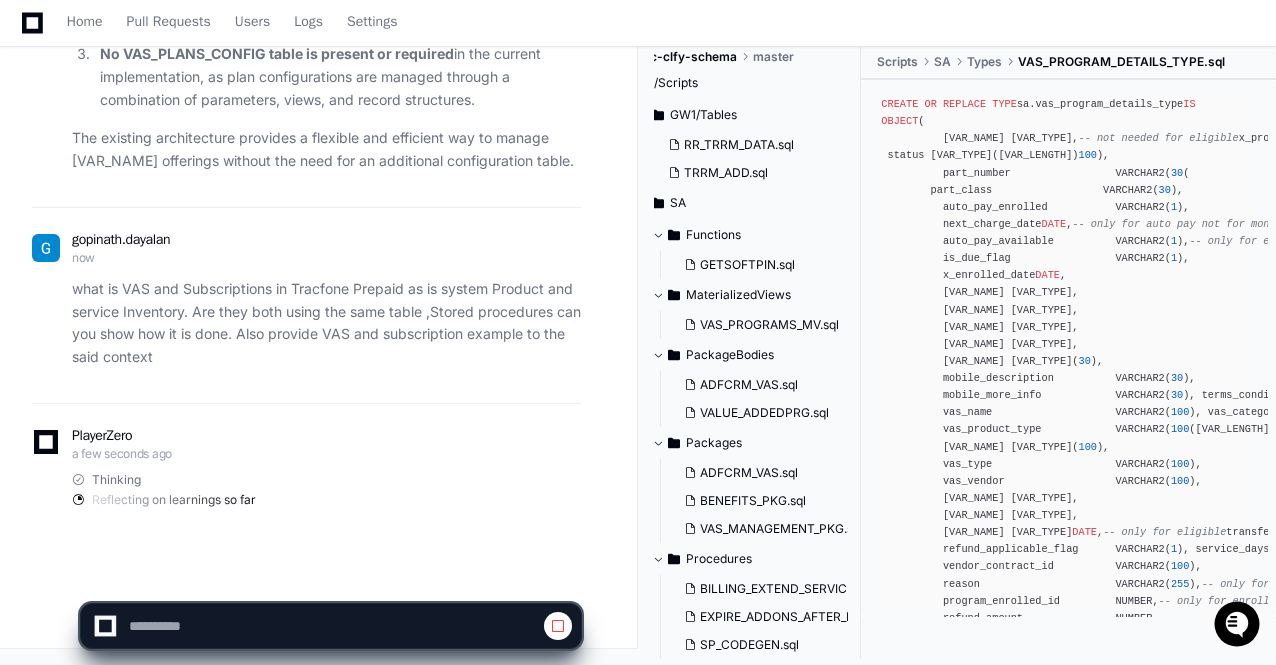 scroll, scrollTop: 33329, scrollLeft: 0, axis: vertical 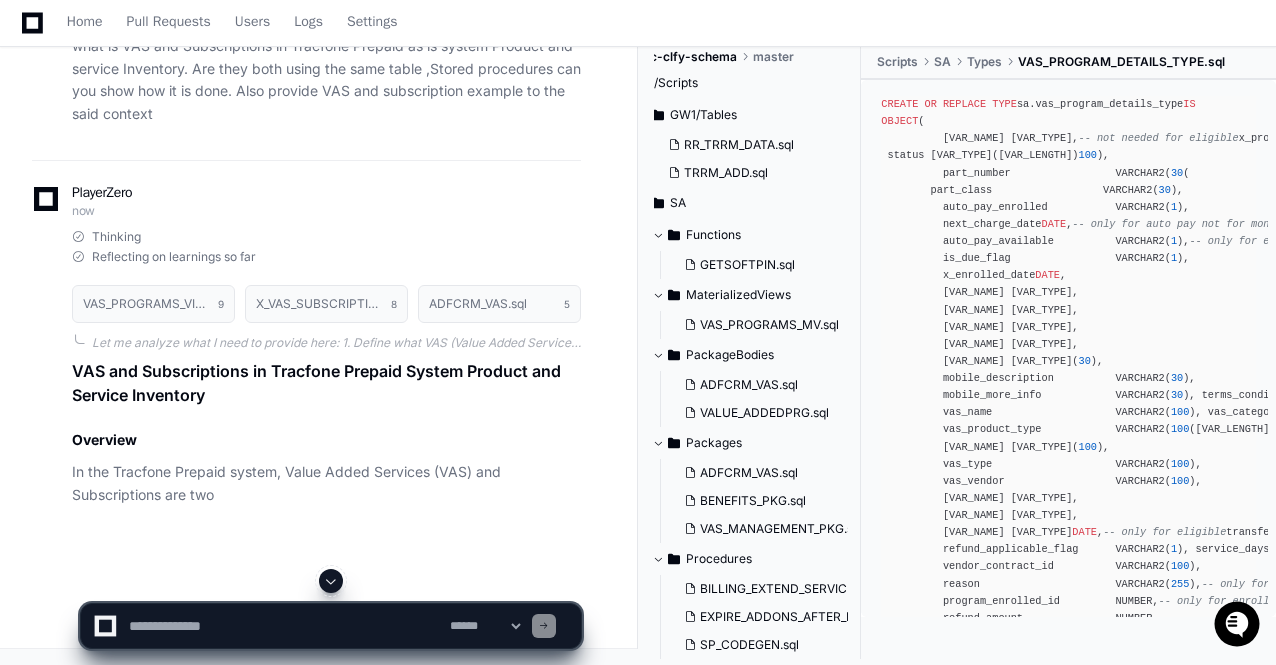 click 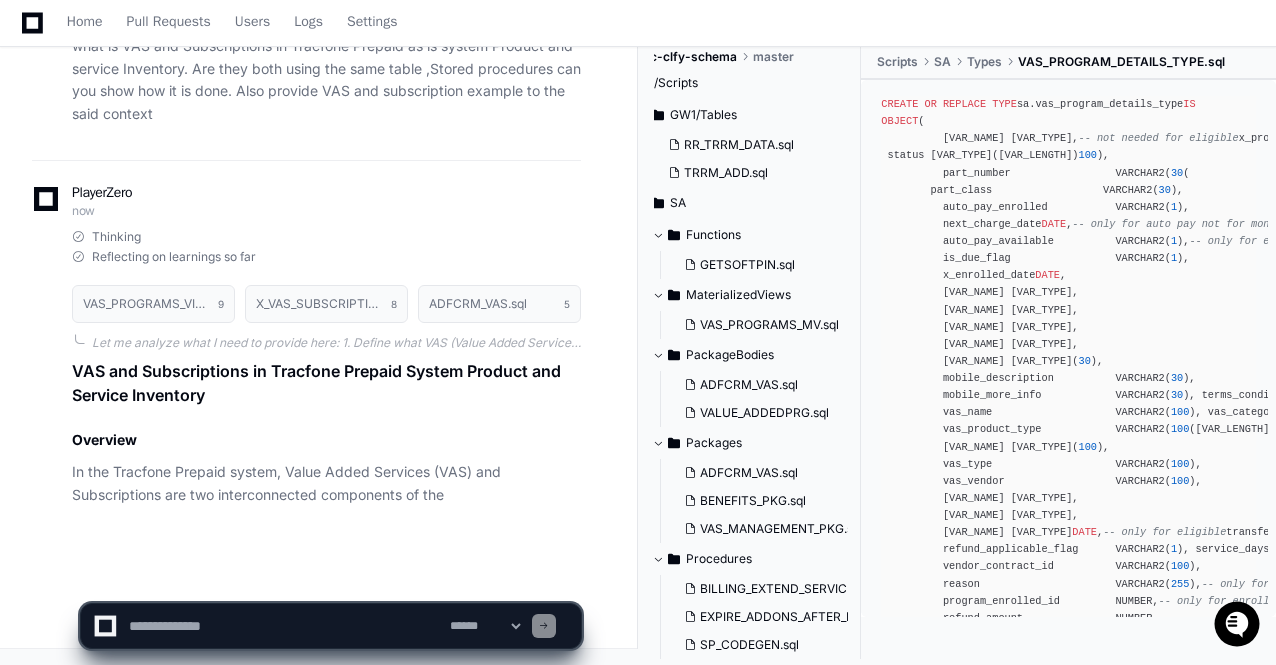 scroll, scrollTop: 33572, scrollLeft: 0, axis: vertical 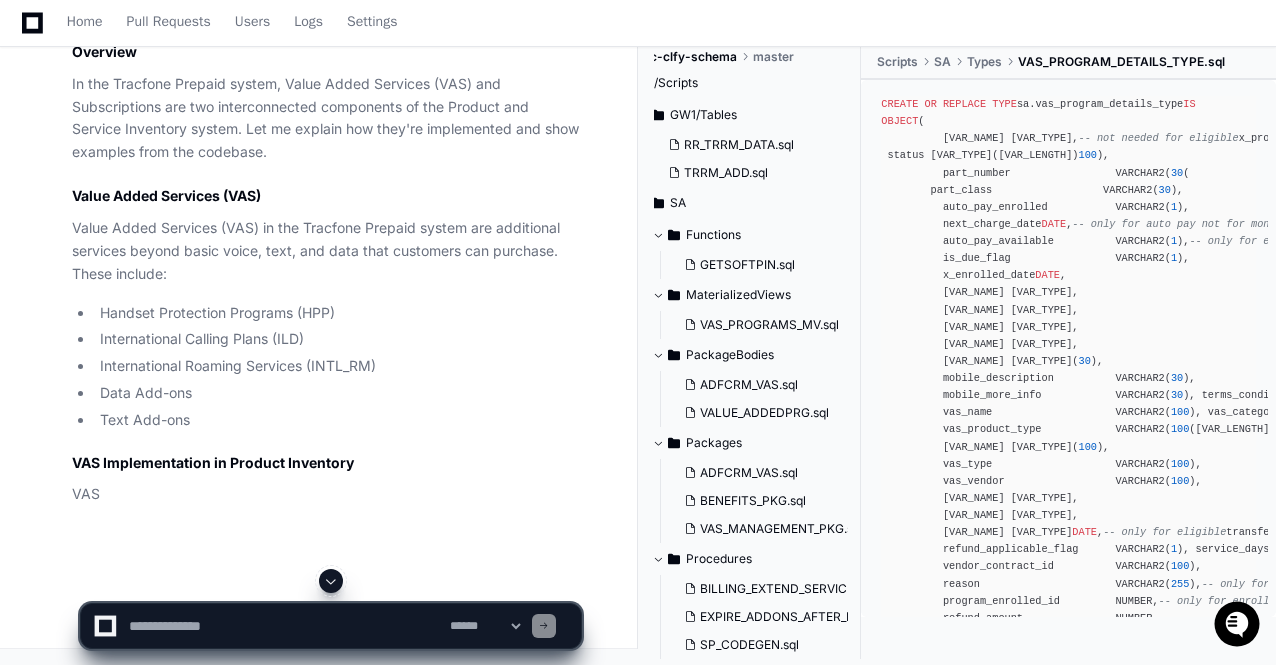 click 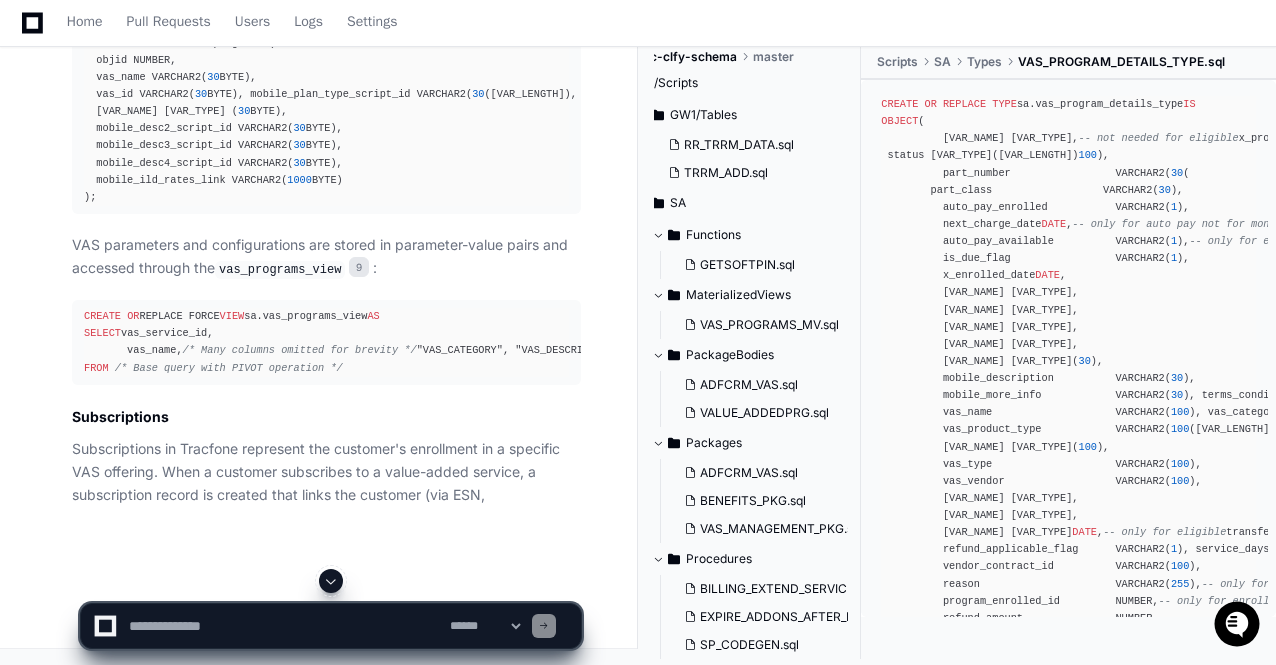 click 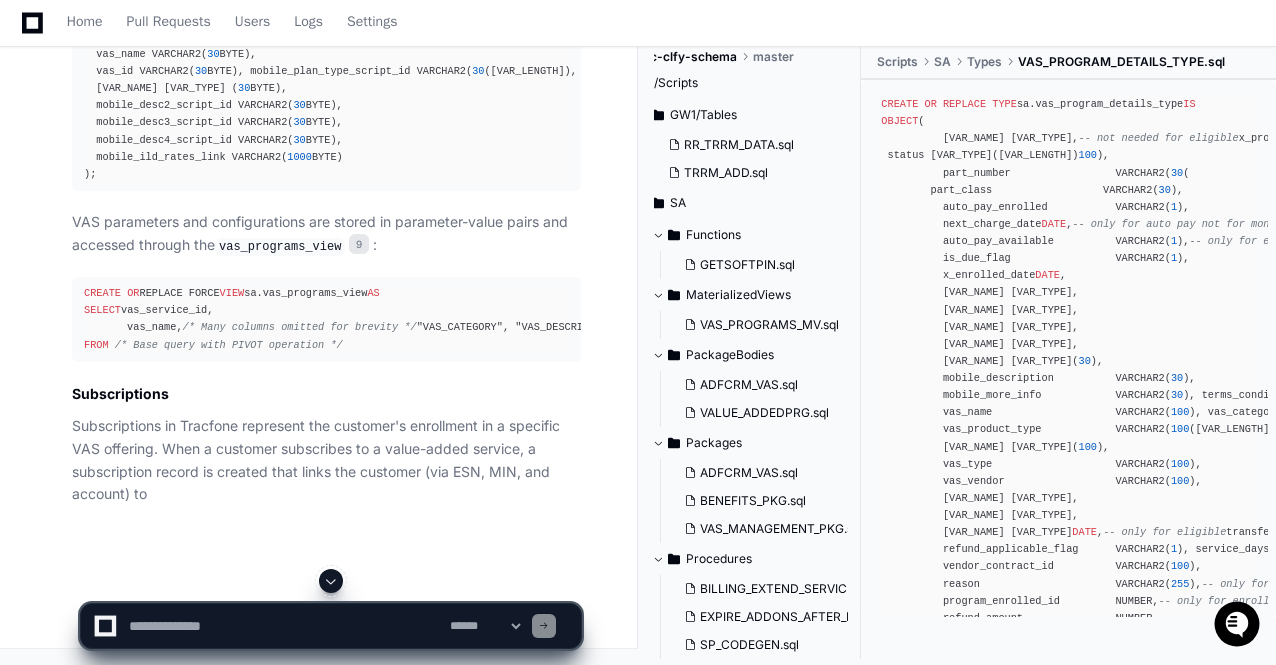 scroll, scrollTop: 34704, scrollLeft: 0, axis: vertical 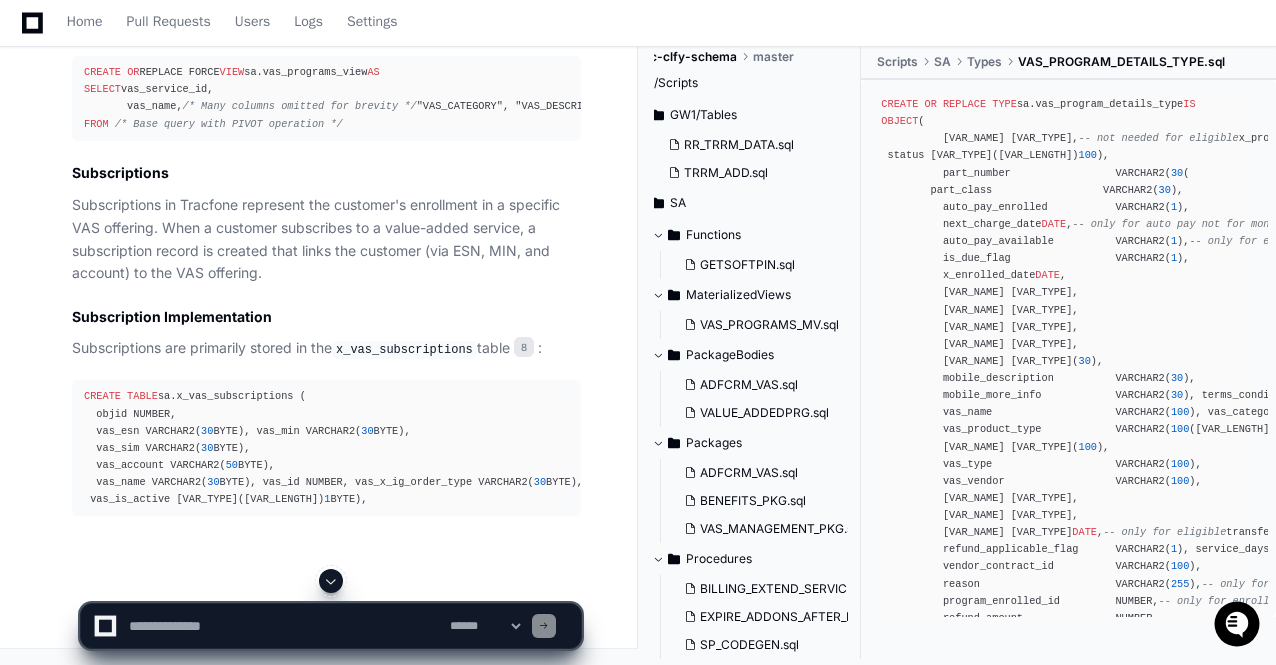click on "VAS and Subscriptions in Tracfone Prepaid System Product and Service Inventory
Overview
In the Tracfone Prepaid system, Value Added Services (VAS) and Subscriptions are two interconnected components of the Product and Service Inventory system. Let me explain how they're implemented and show examples from the codebase.
Value Added Services (VAS)
Value Added Services (VAS) in the Tracfone Prepaid system are additional services beyond basic voice, text, and data that customers can purchase. These include:
Handset Protection Programs (HPP)
International Calling Plans (ILD)
International Roaming Services (INTL_RM)
Data Add-ons
Text Add-ons
VAS Implementation in Product Inventory
VAS offerings are defined in the  x_vas_programs  table:
CREATE TABLE  sa.x_vas_programs (
objid NUMBER,
vas_name VARCHAR2( 30  BYTE),
vas_id VARCHAR2( 30  BYTE),
mobile_plan_type_script_id VARCHAR2( 30  BYTE),
mobile_desc1_script_id VARCHAR2( 30  BYTE),
mobile_desc2_script_id VARCHAR2( 30 30 30 1000" 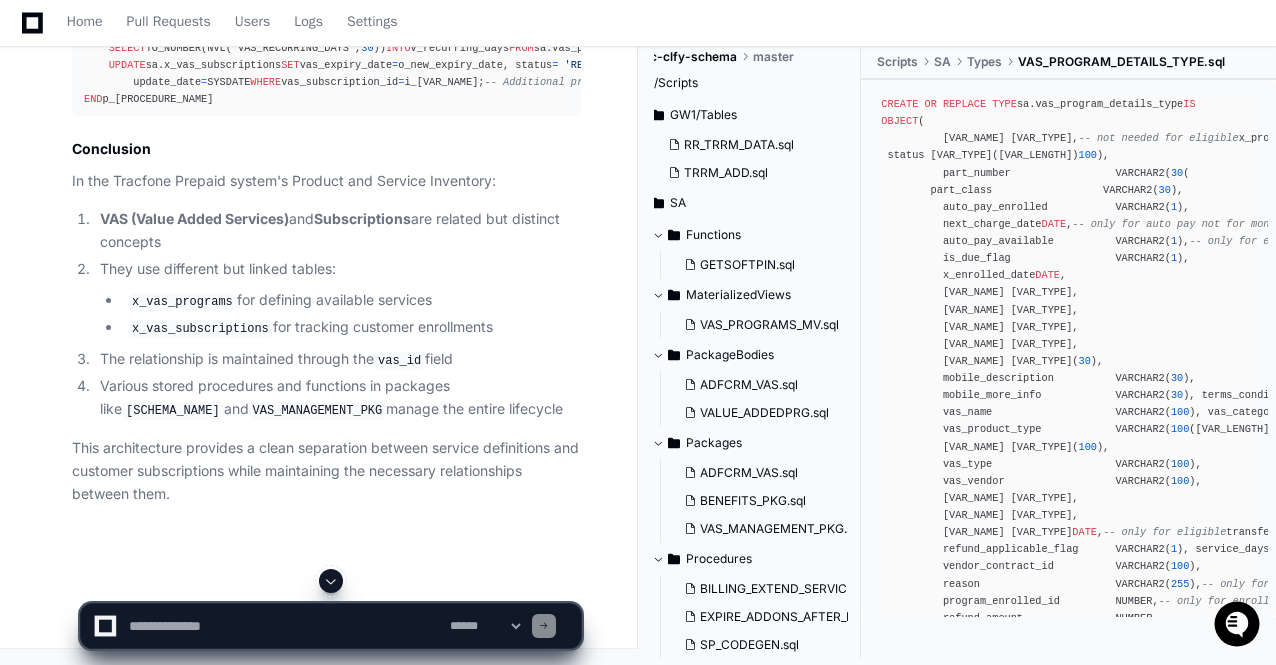scroll, scrollTop: 39531, scrollLeft: 0, axis: vertical 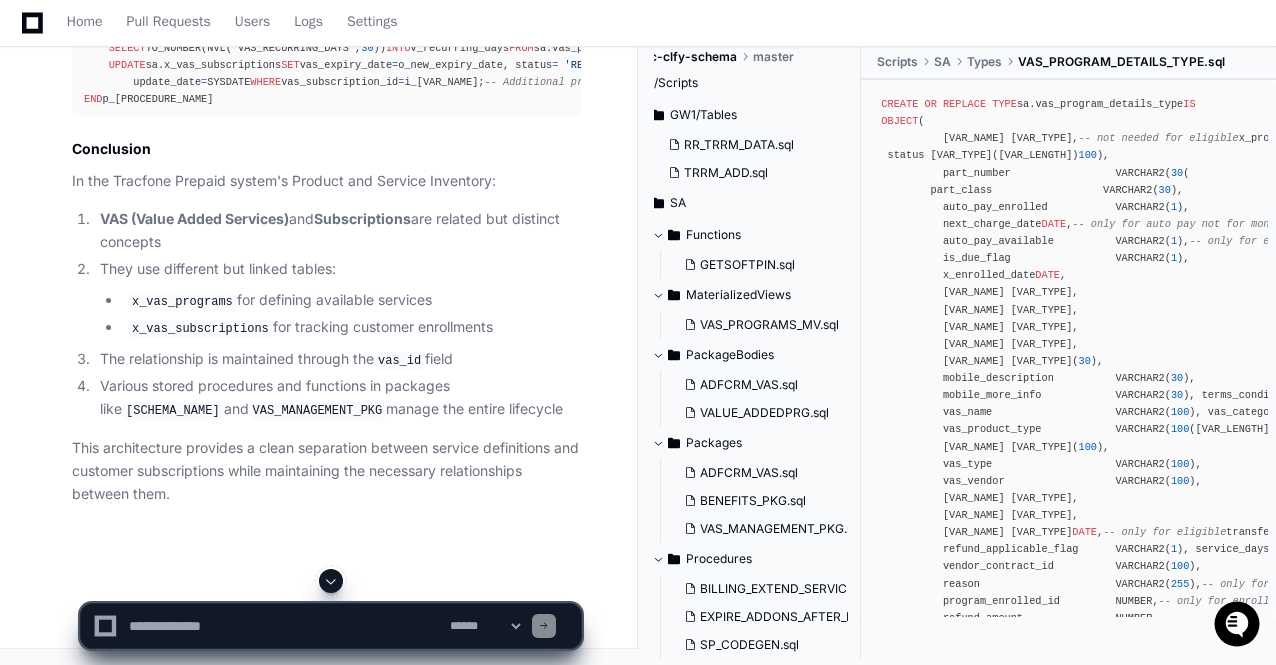click on "PROCEDURE  p_renew_vas_subscription (
i_vas_subscription_id  IN  NUMBER,
i_payment_source  IN  VARCHAR2,
o_new_expiry_date  OUT   DATE ,
o_error_code  OUT  VARCHAR2,
o_error_msg  OUT  VARCHAR2
)
IS
v_vas_id NUMBER;
v_recurring_days NUMBER;
v_current_expiry_date  DATE ;
BEGIN
-- Get the current subscription details
SELECT  vas_id, vas_expiry_date
INTO  v_vas_id, v_current_expiry_date
FROM  sa.x_vas_subscriptions
WHERE  vas_subscription_id  =  i_vas_subscription_id;
-- Get the service's recurring days
SELECT  TO_NUMBER(NVL("VAS_RECURRING_DAYS",  30 ))
INTO  v_recurring_days
FROM  sa.vas_programs_view
WHERE  vas_service_id  =  v_vas_id;
-- Calculate new expiry date
o_new_expiry_date : =  v_current_expiry_date  +  v_recurring_days;
-- Update the subscription
UPDATE  sa.x_vas_subscriptions
SET  vas_expiry_date  =  o_new_expiry_date,
status  =   'RENEWED' ,
update_date  =" 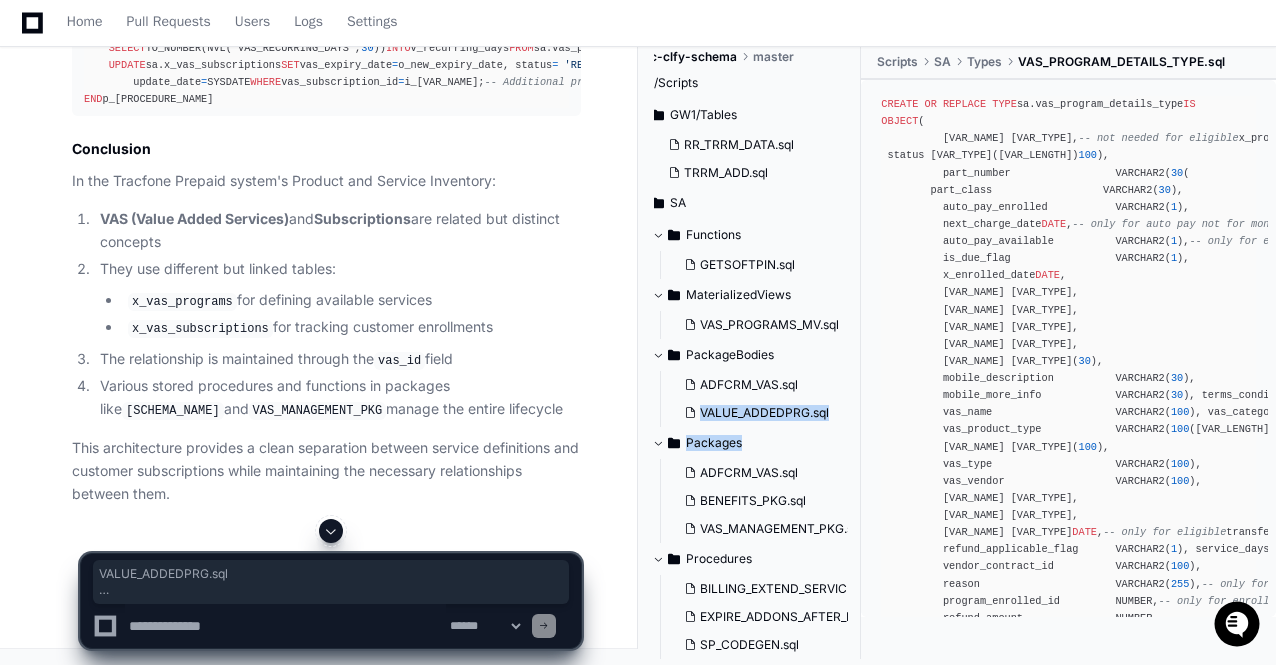 drag, startPoint x: 858, startPoint y: 449, endPoint x: 858, endPoint y: 411, distance: 38 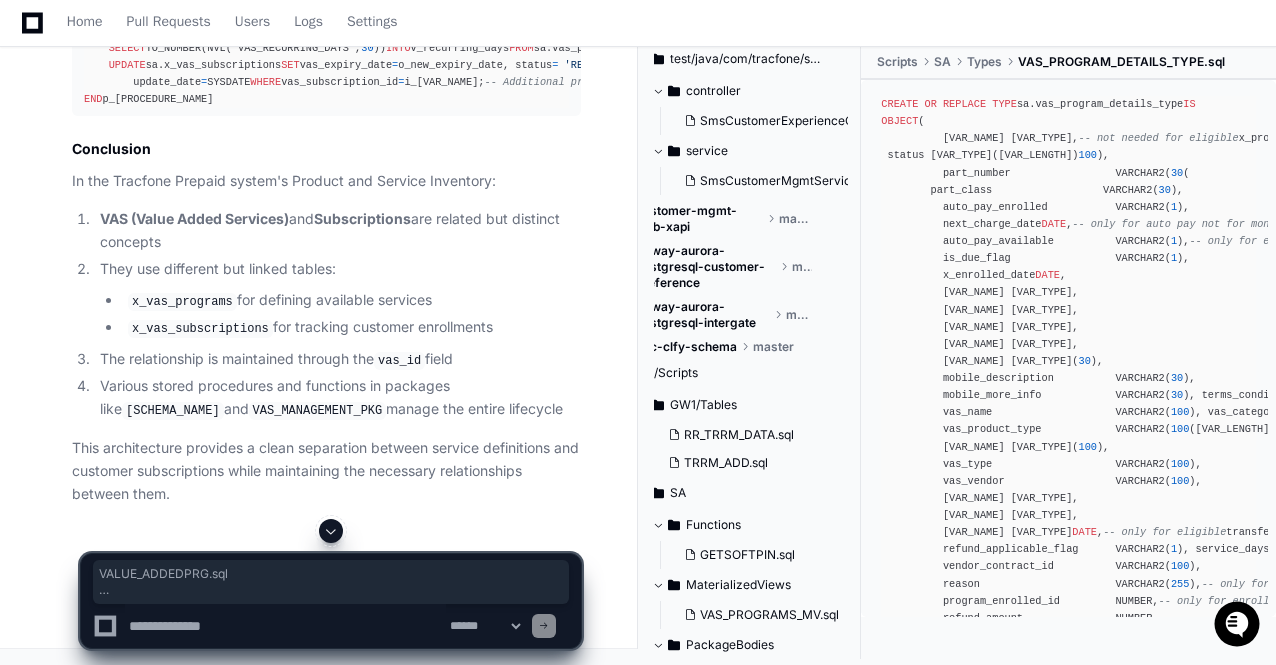 scroll, scrollTop: 3265, scrollLeft: 34, axis: both 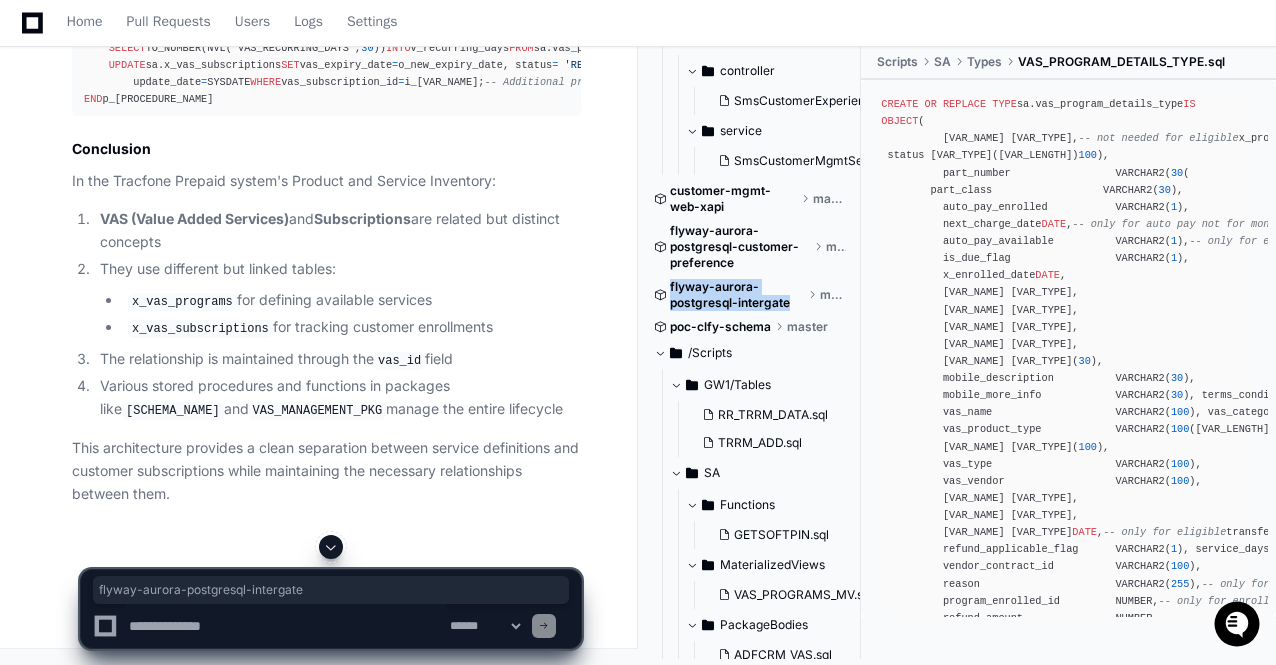 drag, startPoint x: 768, startPoint y: 318, endPoint x: 670, endPoint y: 307, distance: 98.61542 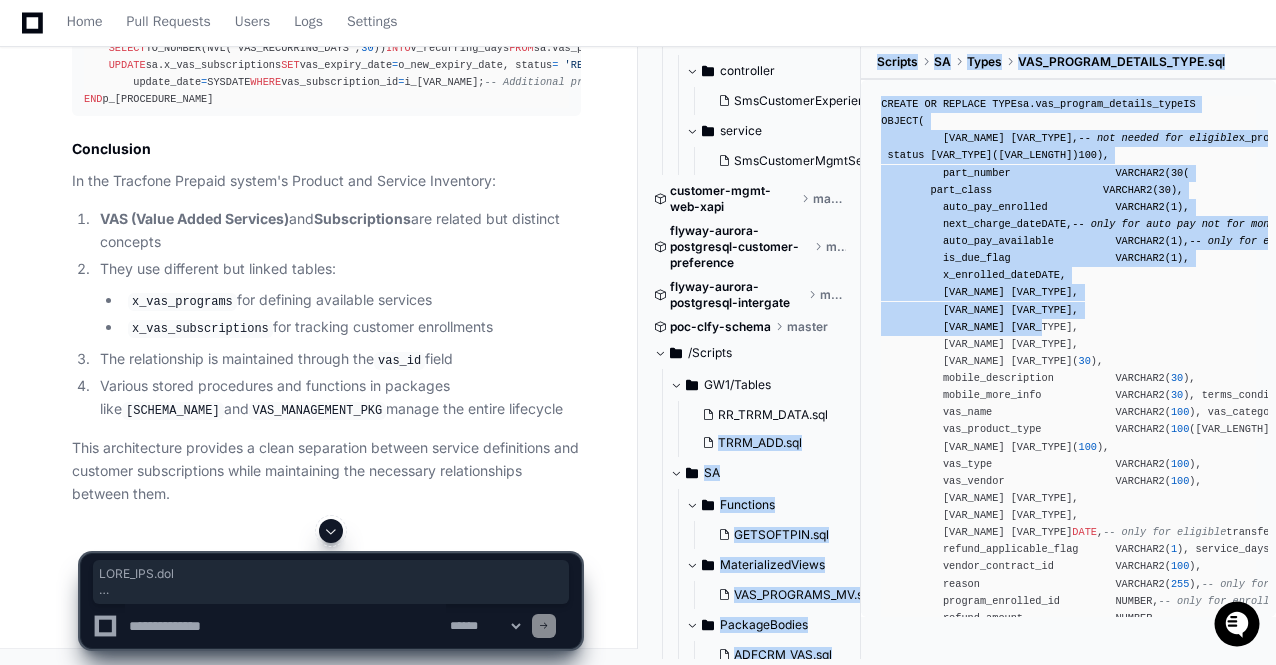 drag, startPoint x: 863, startPoint y: 421, endPoint x: 867, endPoint y: 432, distance: 11.7046995 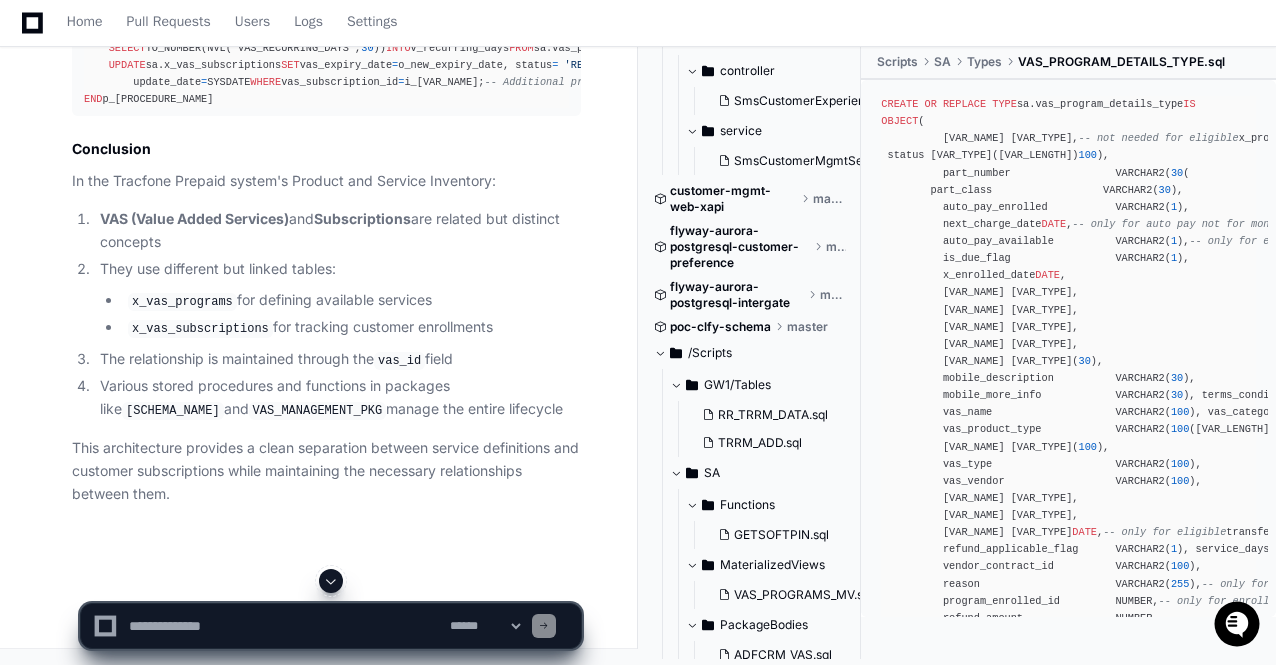 click on "INSERT INTO  sa.x_vas_subscriptions (
objid,
vas_esn,
vas_min,
vas_account,
vas_name,
vas_id,
vas_subscription_date,
vas_is_active,
status,
vas_expiry_date
)  VALUES  (
20001 ,
'990000123456789' ,
'5551234567' ,
'customer@email.com' ,
'Premium Handset Protection' ,
10001 ,
TO_DATE( '2023-06-15' ,  'YYYY-MM-DD' ),
'Y' ,
'ENROLLED' ,
TO_DATE( '2023-07-15' ,  'YYYY-MM-DD' )
);" 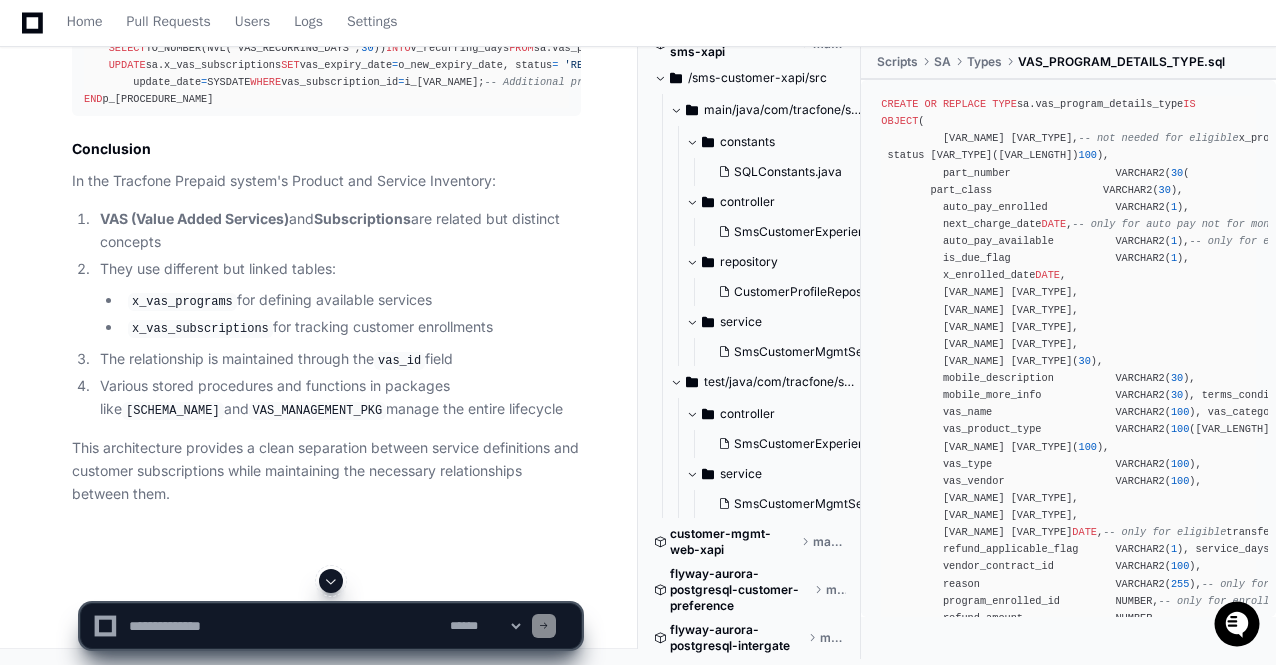 scroll, scrollTop: 2941, scrollLeft: 0, axis: vertical 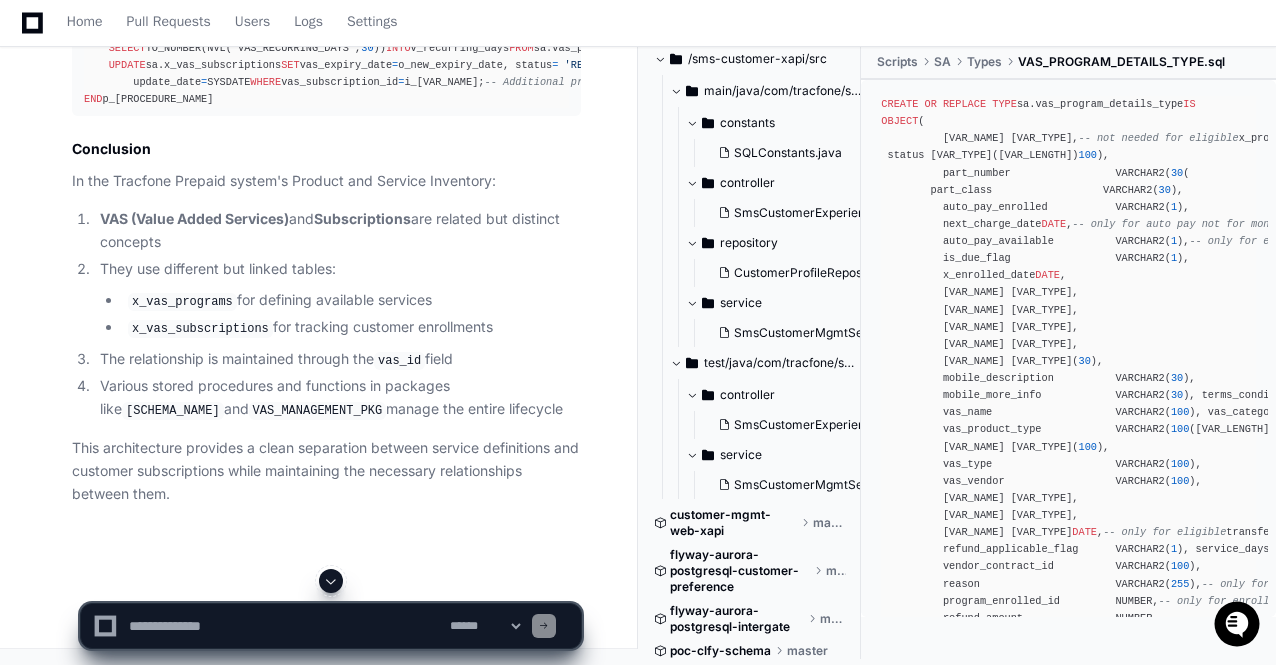 click 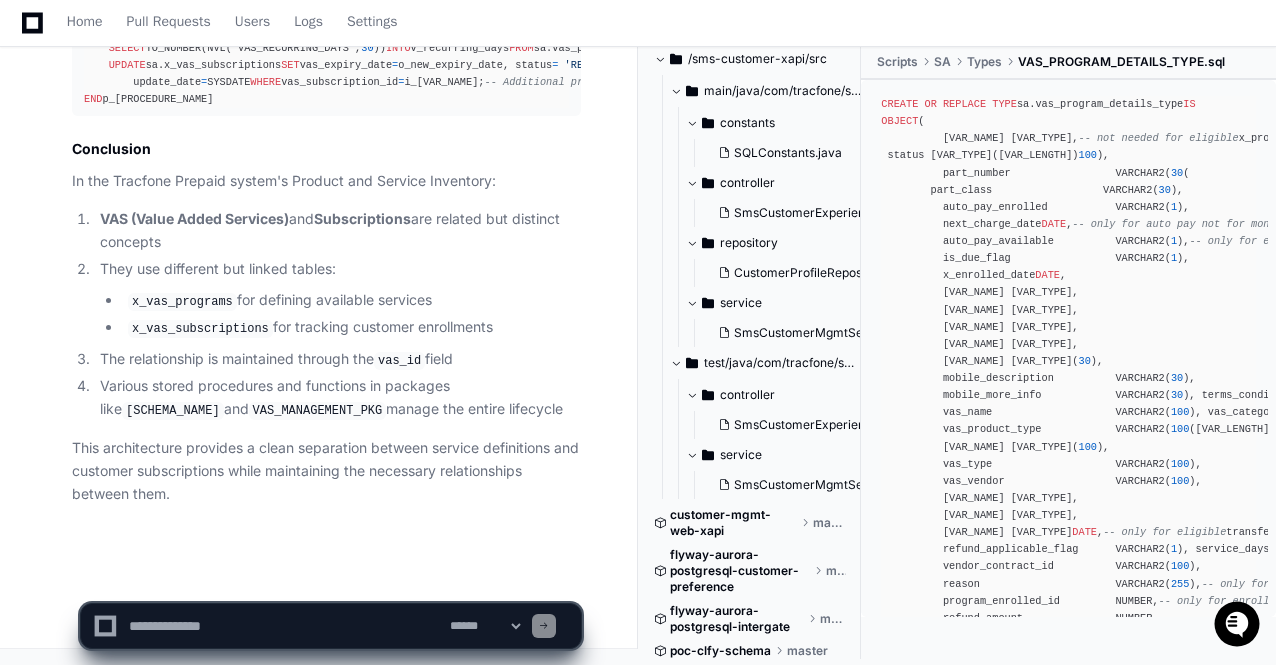 scroll, scrollTop: 40211, scrollLeft: 0, axis: vertical 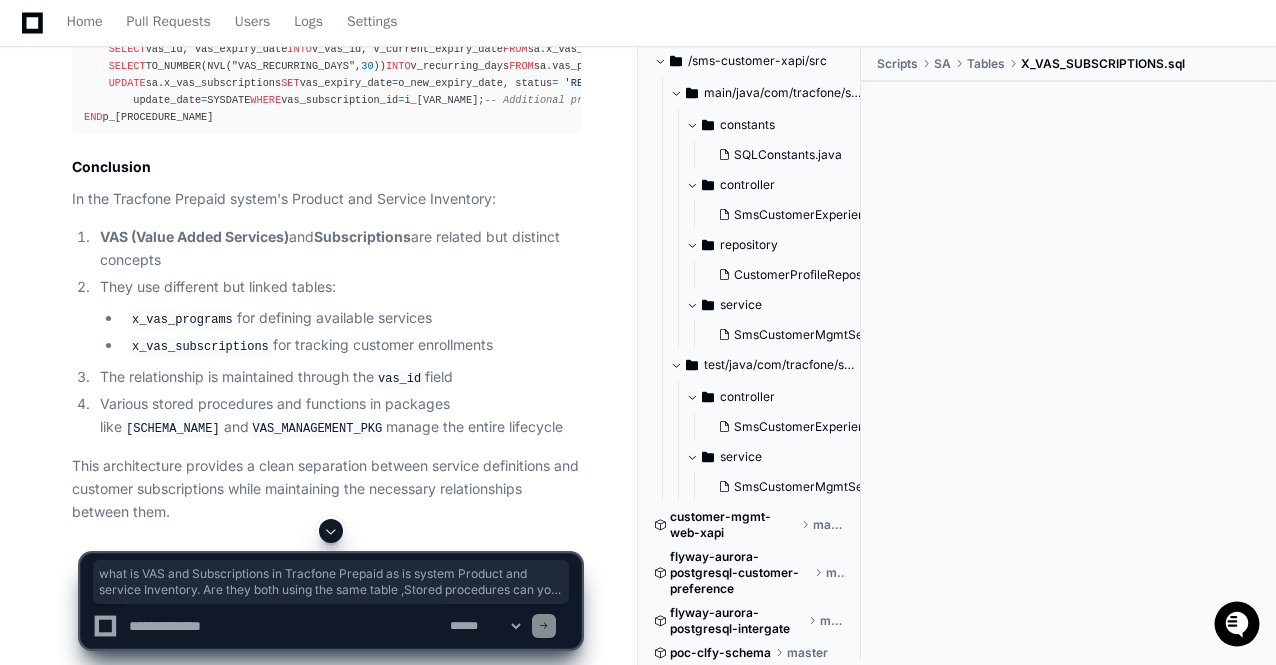 drag, startPoint x: 156, startPoint y: 235, endPoint x: 69, endPoint y: 170, distance: 108.60018 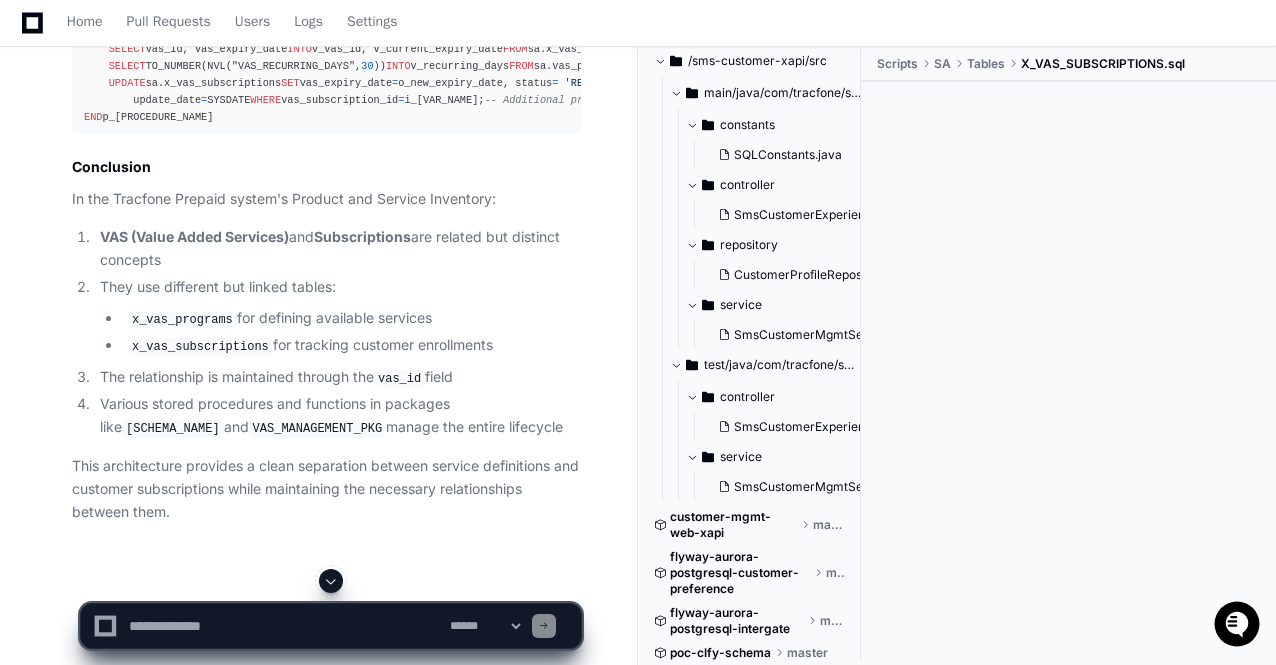 click on "gopinath.dayalan 4 hours ago Generate Add Reserve Card Pin as is flow in Tracfone Prepaid system for Product and Service Inventory along with mermaid, necessary classes, Api points etc
PlayerZero 4 hours ago Thinking Researching Reserve Card Pin flow Tracfone prepaid  The user is asking me to generate a flow for "Add Reserve Card Pin" within the Tracfone Prepaid system, specifically for Product and Service Inventory. They want this to include a mermaid diagram, necessary classes, API endpoints, and other relevant details.
First, I need to understand what this flow might entail within the Tracfone system. Let me search for relevant information in the codebase to understand what "Reserve Card Pin" might refer to in this context. Since this is likely related to product and service inventory, I'll search for related terms.
Let's start by searching for "Reserve Card Pin" or related terms in the repositories.
Researching card pin api controller prepaid tracfone" 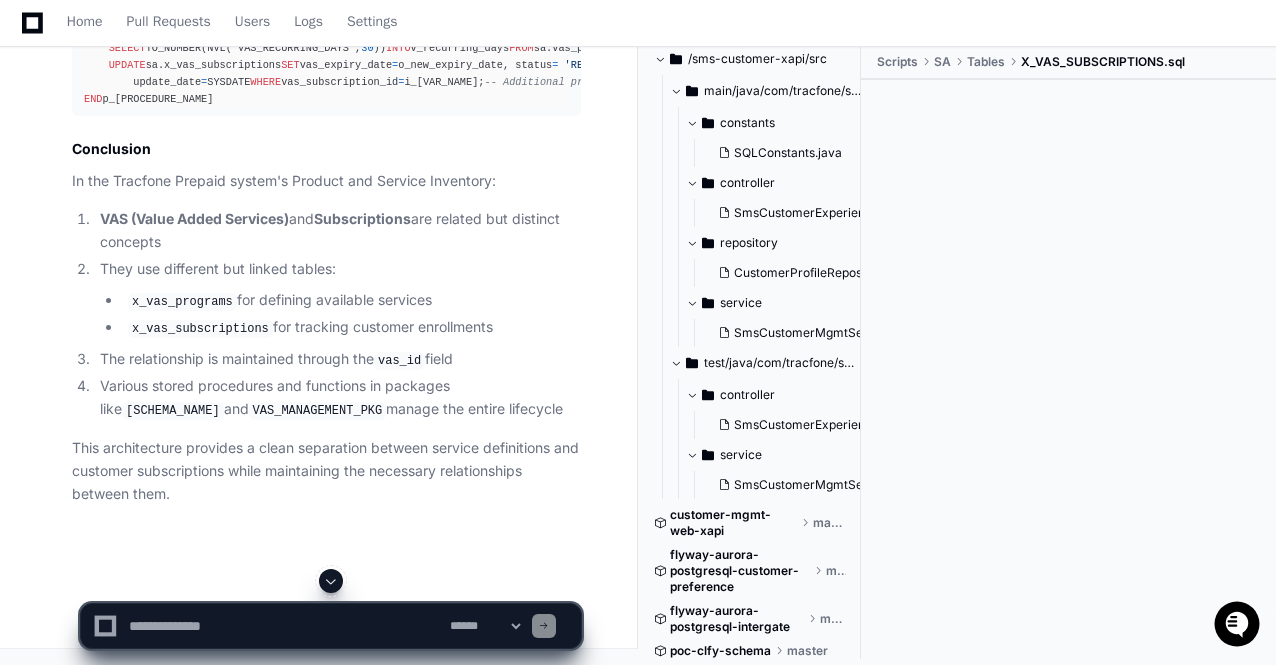 scroll, scrollTop: 35371, scrollLeft: 0, axis: vertical 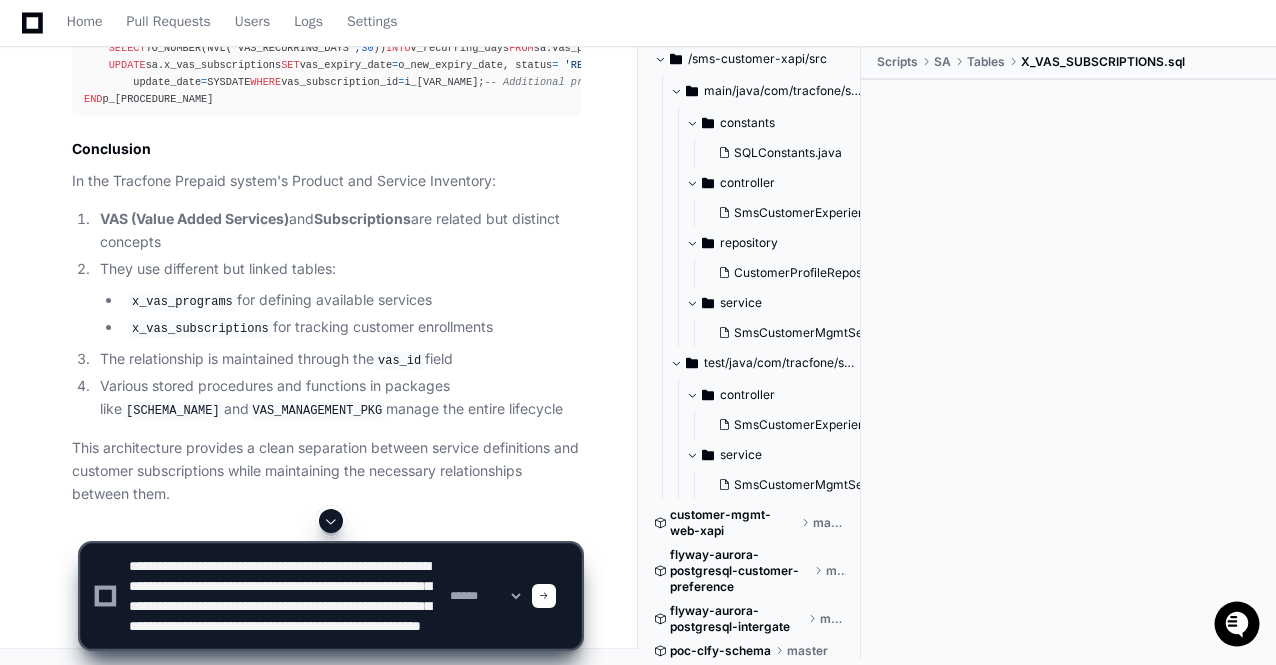 click 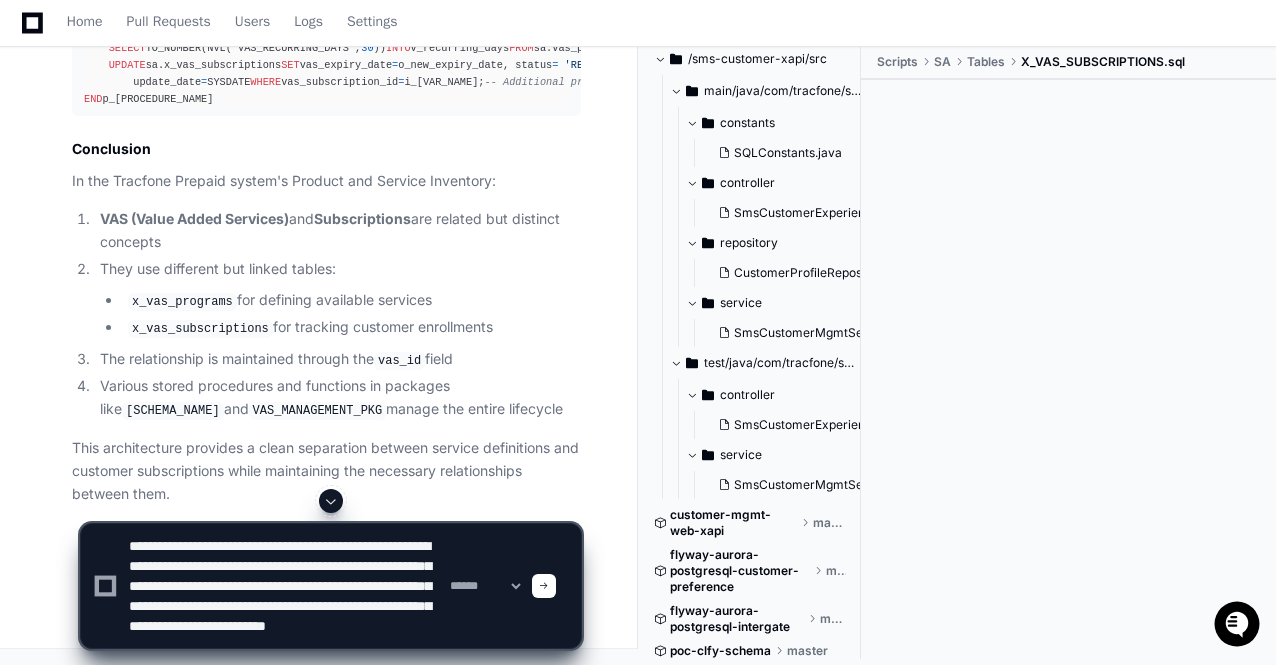 type on "**********" 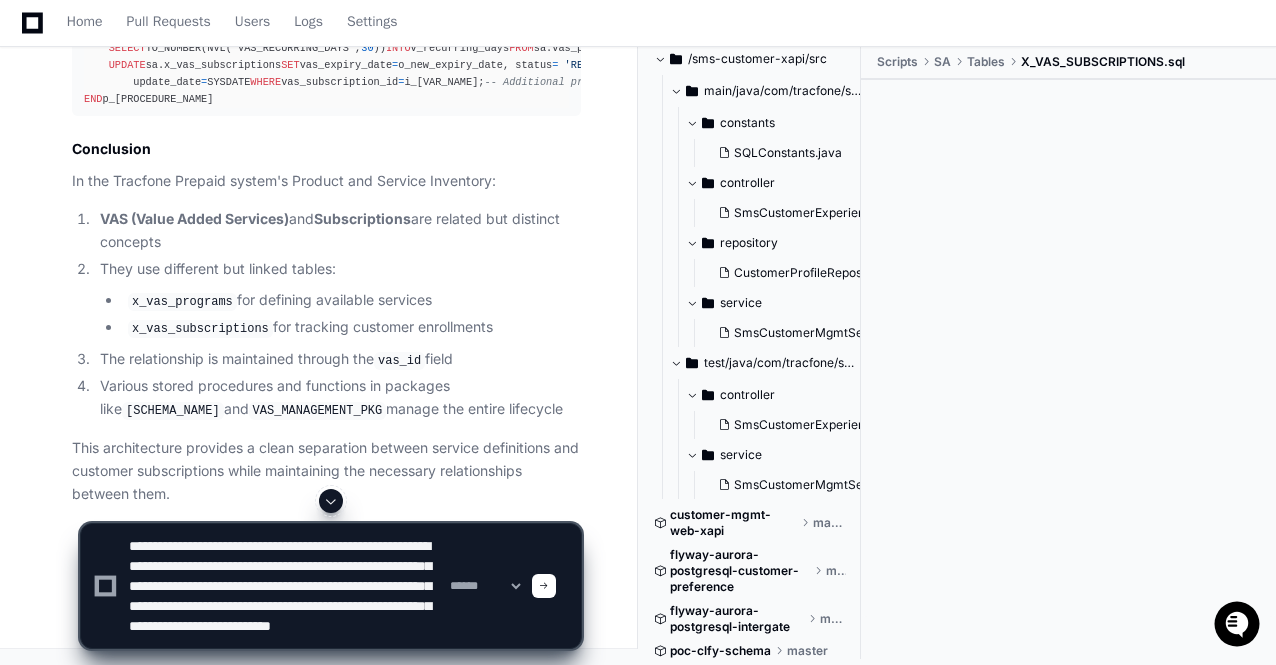 scroll, scrollTop: 26, scrollLeft: 0, axis: vertical 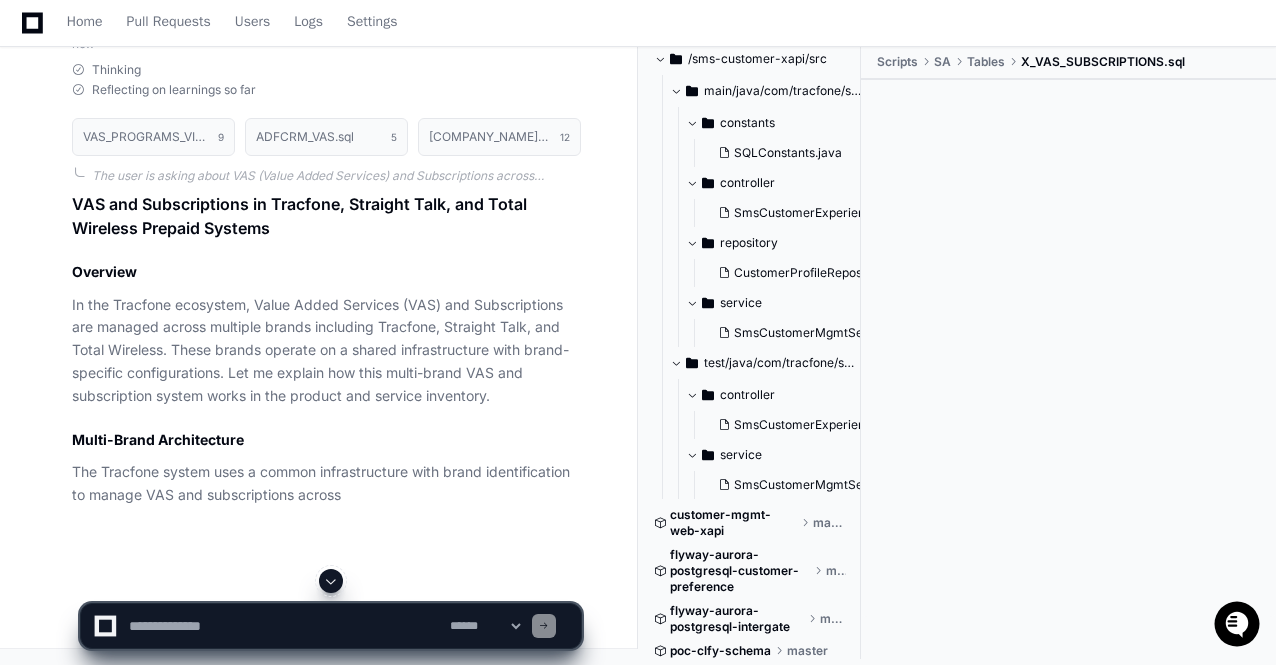 click 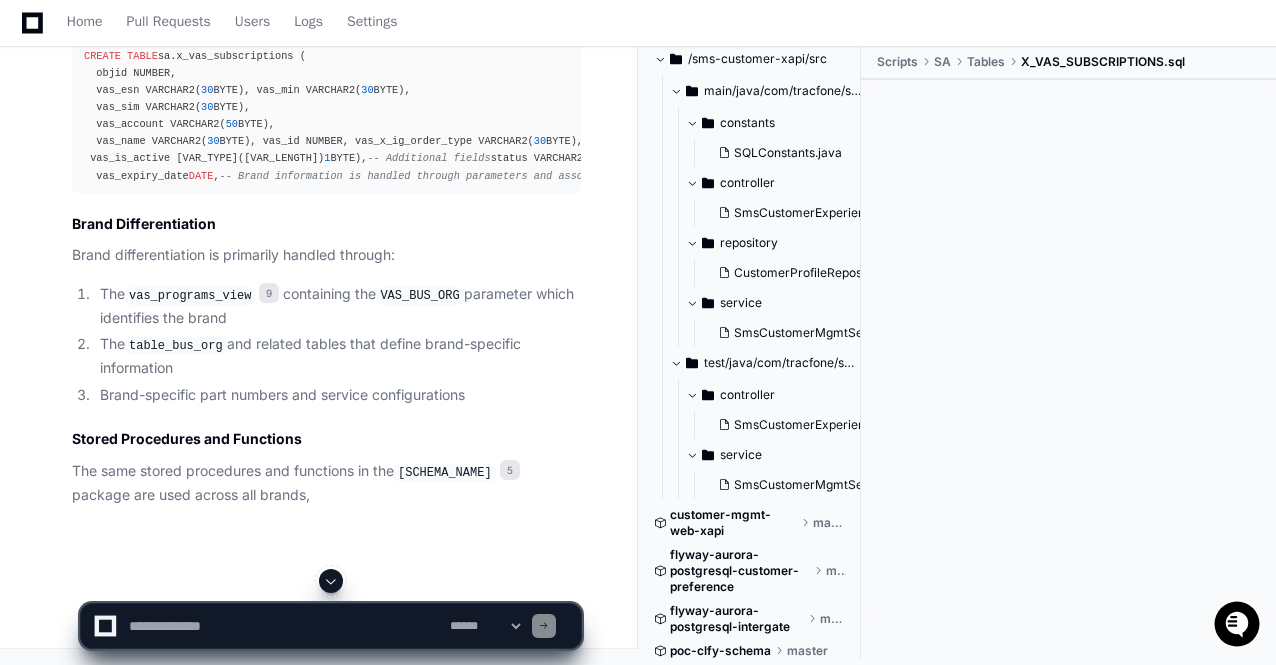 click 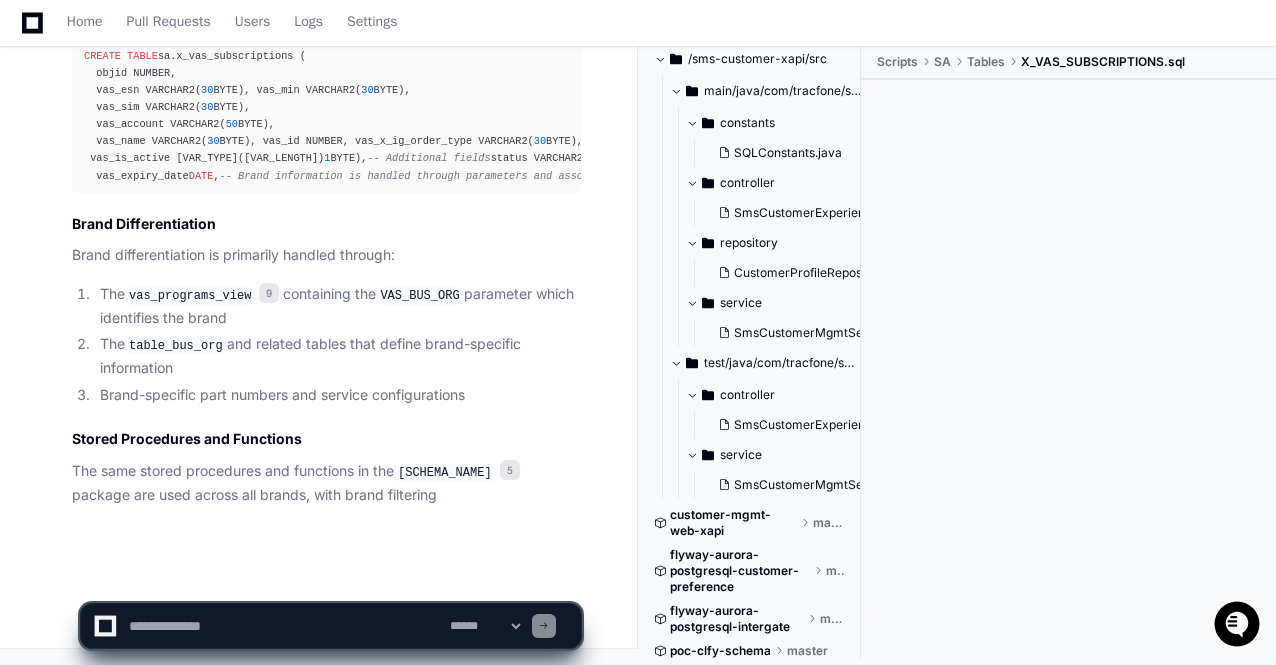scroll, scrollTop: 42099, scrollLeft: 0, axis: vertical 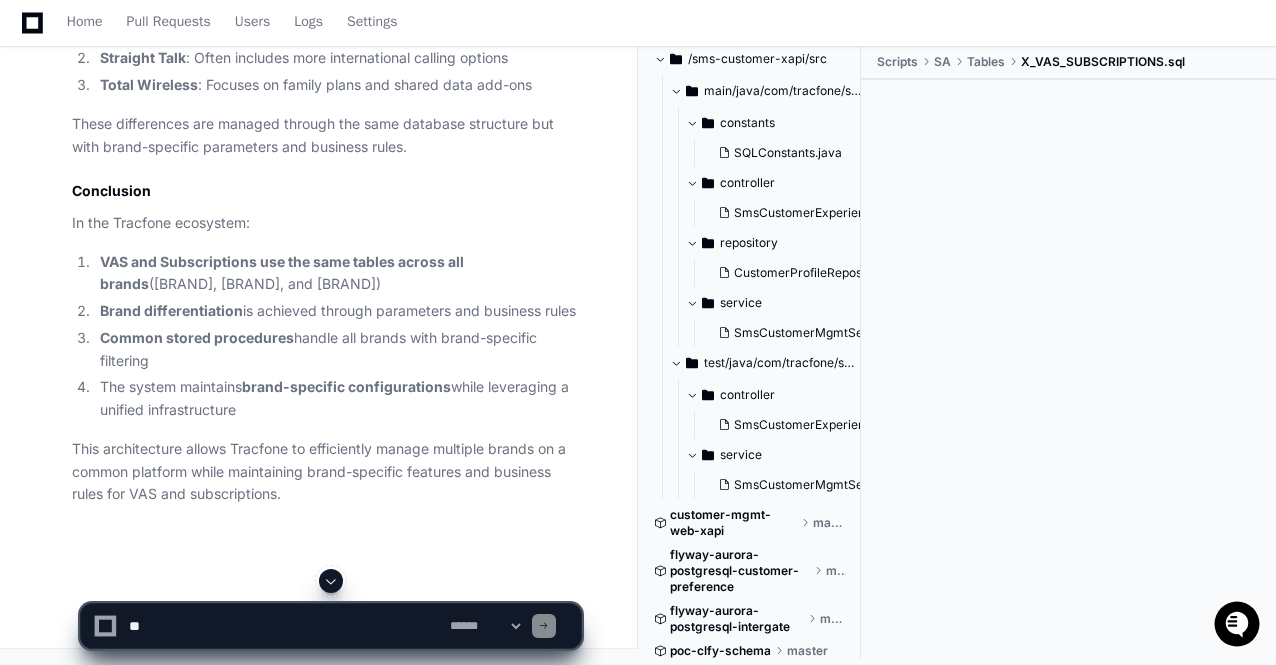 click on "The system maintains  brand-specific configurations  while leveraging a unified infrastructure" 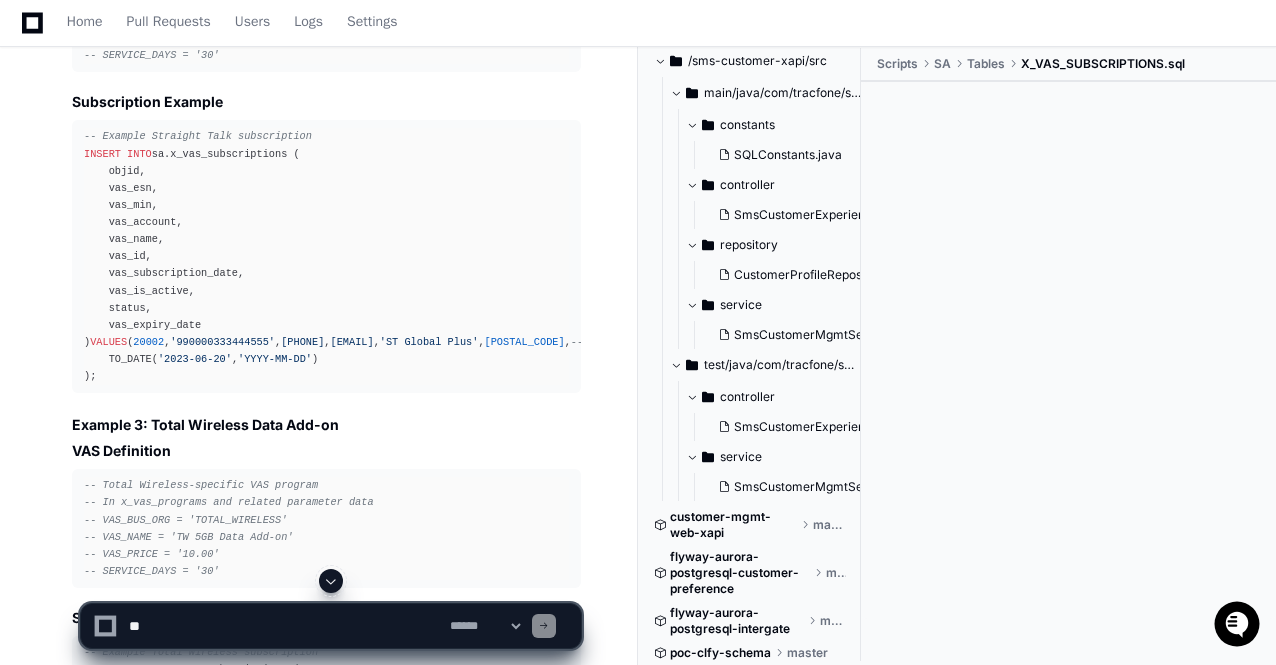 scroll, scrollTop: 37922, scrollLeft: 0, axis: vertical 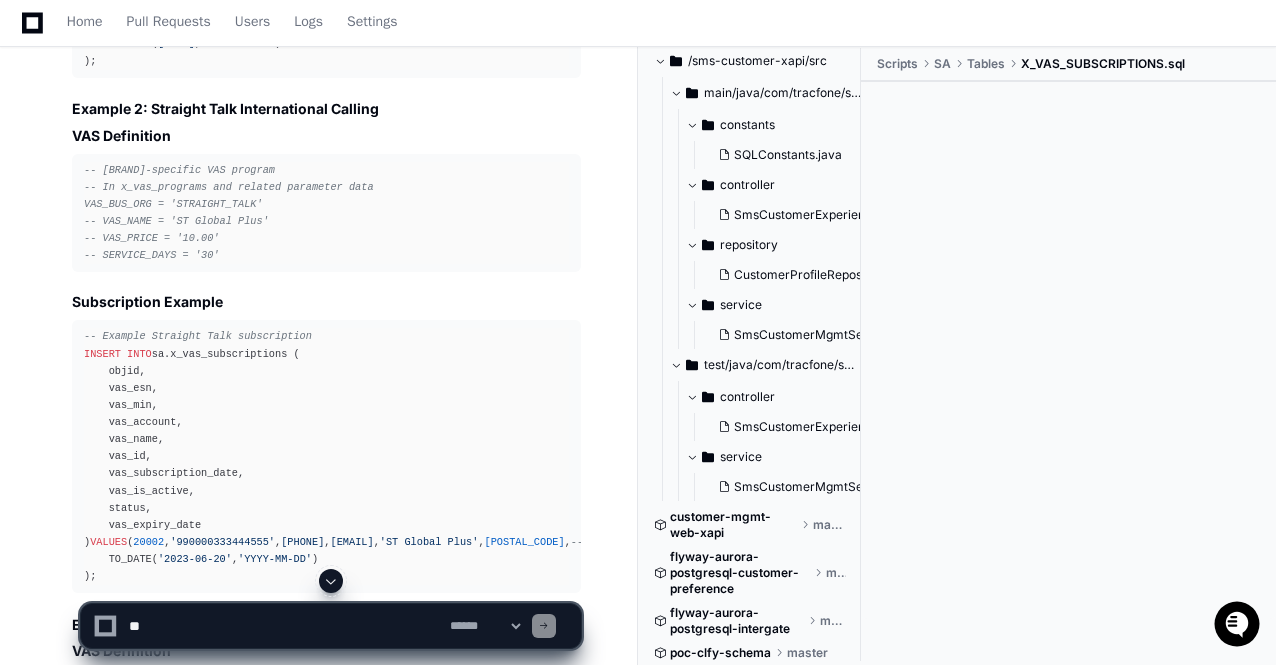 click on "INSERT INTO  sa.x_vas_subscriptions (
objid,
vas_esn,
vas_min,
vas_account,
vas_name,
vas_id,
vas_subscription_date,
vas_is_active,
status,
vas_expiry_date
)  VALUES  (
20001 ,
'990000123456789' ,
'5551234567' ,
'customer@email.com' ,
'Premium Handset Protection' ,
10001 ,
TO_DATE( '2023-06-15' ,  'YYYY-MM-DD' ),
'Y' ,
'ENROLLED' ,
TO_DATE( '2023-07-15' ,  'YYYY-MM-DD' )
);" 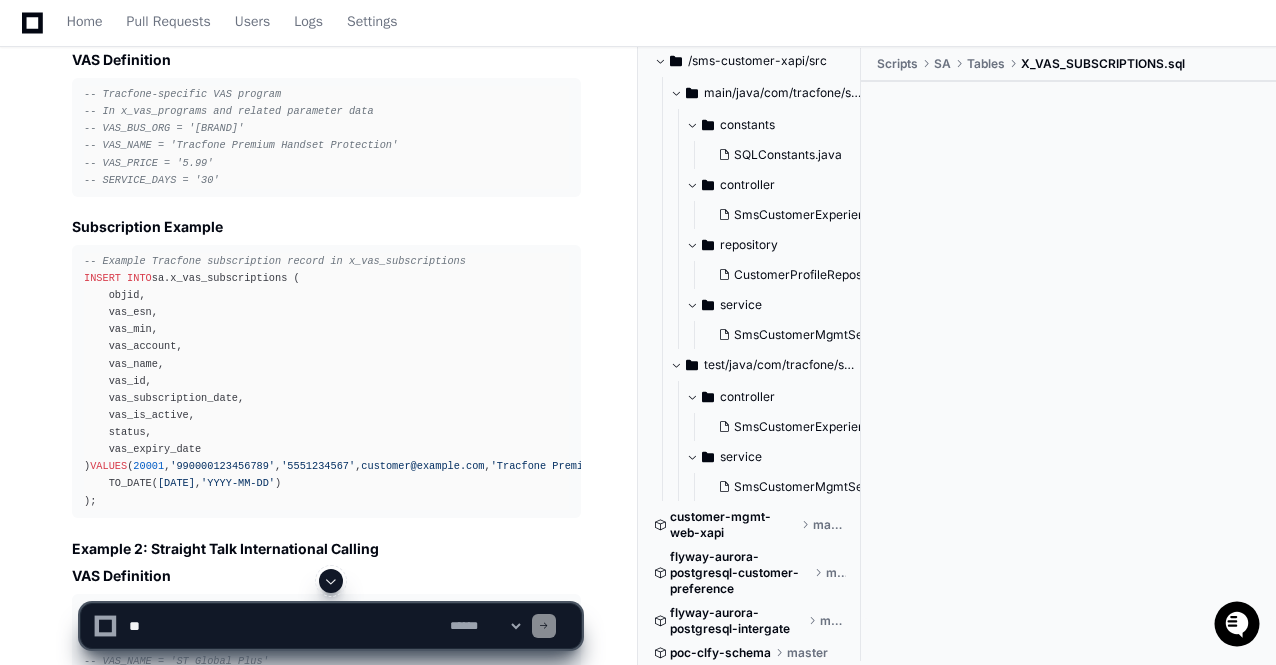 scroll, scrollTop: 37322, scrollLeft: 0, axis: vertical 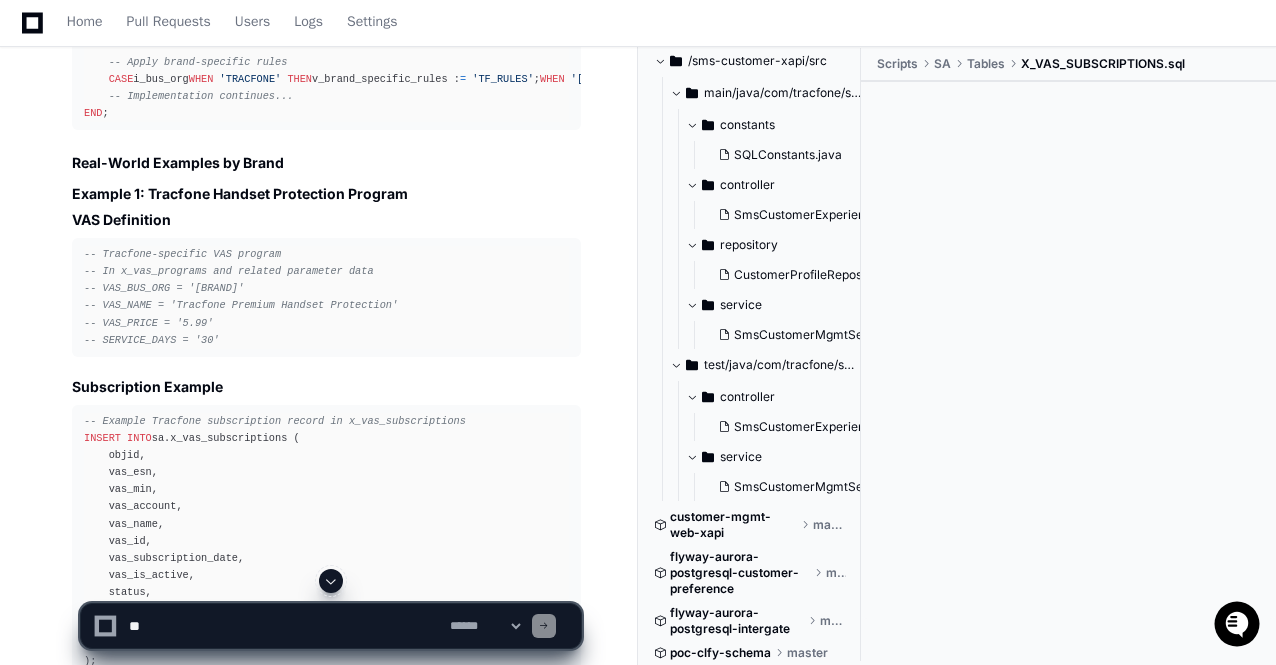 click on "VAS and Subscriptions in Tracfone Prepaid System Product and Service Inventory
Overview
In the Tracfone Prepaid system, Value Added Services (VAS) and Subscriptions are two interconnected components of the Product and Service Inventory system. Let me explain how they're implemented and show examples from the codebase.
Value Added Services (VAS)
Value Added Services (VAS) in the Tracfone Prepaid system are additional services beyond basic voice, text, and data that customers can purchase. These include:
Handset Protection Programs (HPP)
International Calling Plans (ILD)
International Roaming Services (INTL_RM)
Data Add-ons
Text Add-ons
VAS Implementation in Product Inventory
VAS offerings are defined in the  x_vas_programs  table:
CREATE TABLE  sa.x_vas_programs (
objid NUMBER,
vas_name VARCHAR2( 30  BYTE),
vas_id VARCHAR2( 30  BYTE),
mobile_plan_type_script_id VARCHAR2( 30  BYTE),
mobile_desc1_script_id VARCHAR2( 30  BYTE),
mobile_desc2_script_id VARCHAR2( 30 30 30 1000" 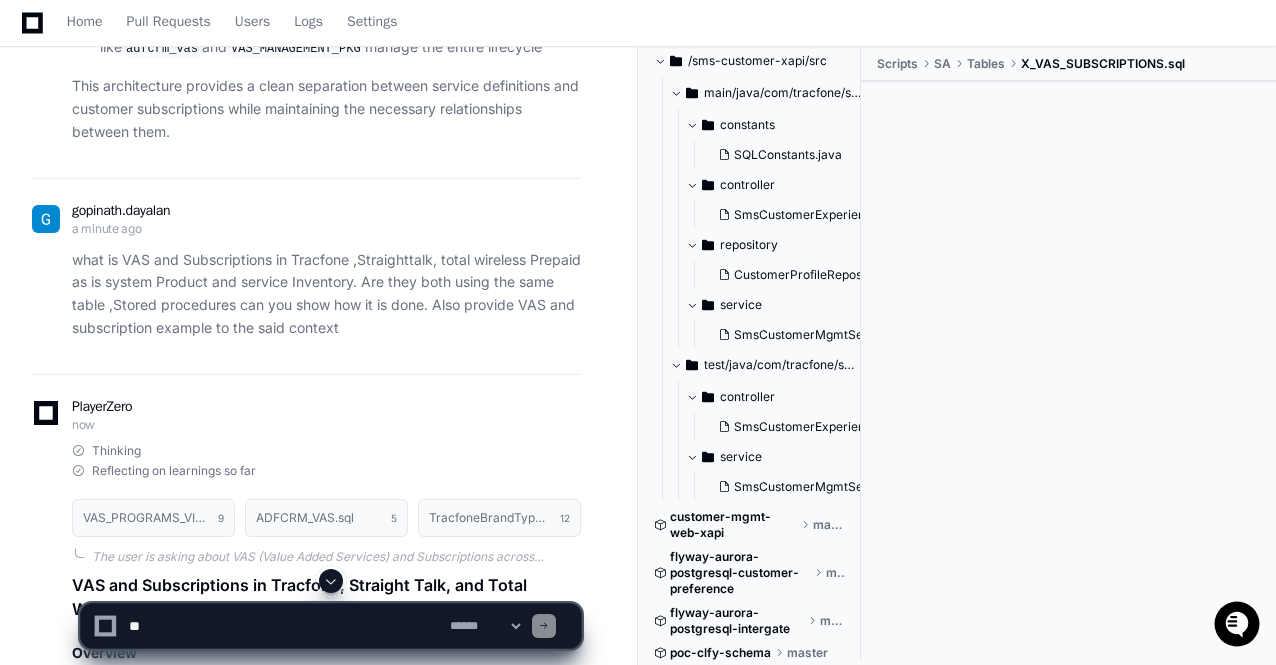 scroll, scrollTop: 34682, scrollLeft: 0, axis: vertical 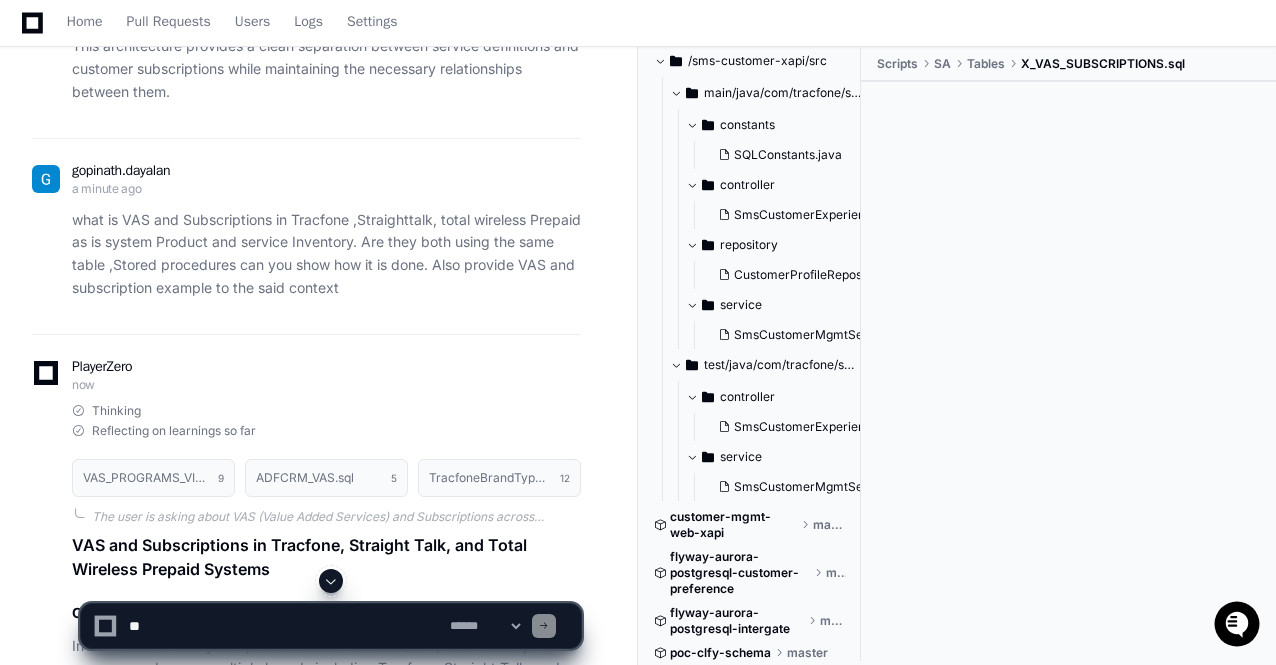 click on "Subscriptions in Tracfone represent the customer's enrollment in a specific VAS offering. When a customer subscribes to a value-added service, a subscription record is created that links the customer (via ESN, MIN, and account) to the VAS offering." 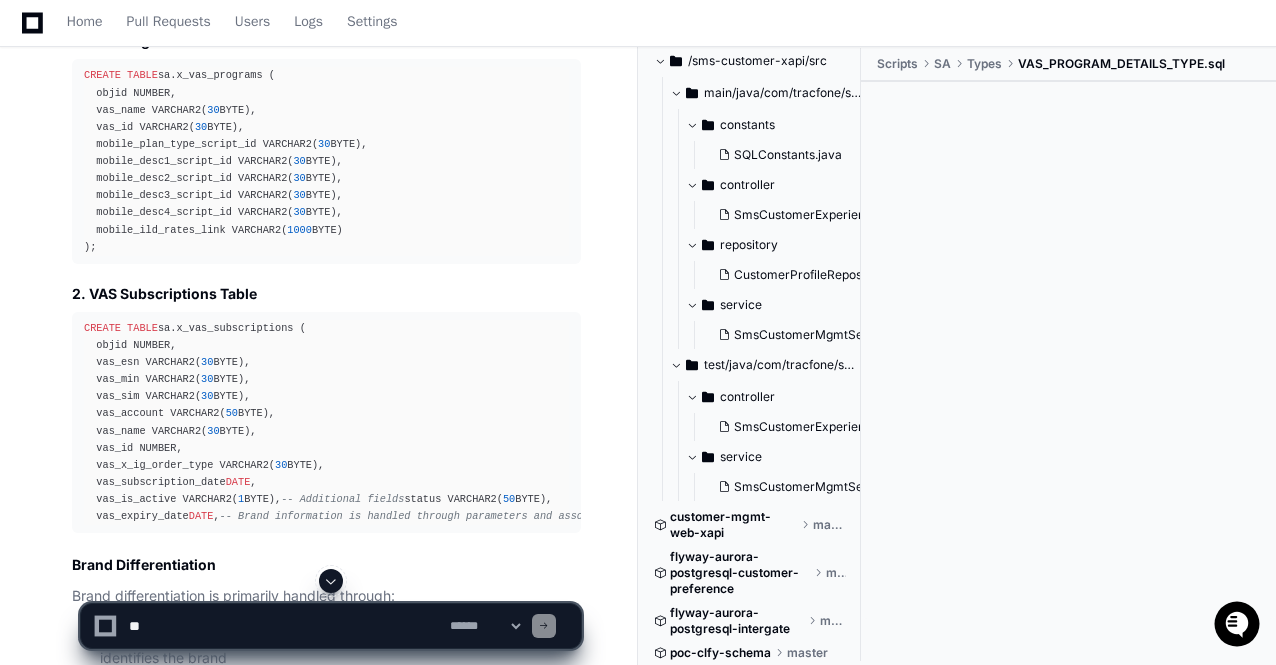 scroll, scrollTop: 35882, scrollLeft: 0, axis: vertical 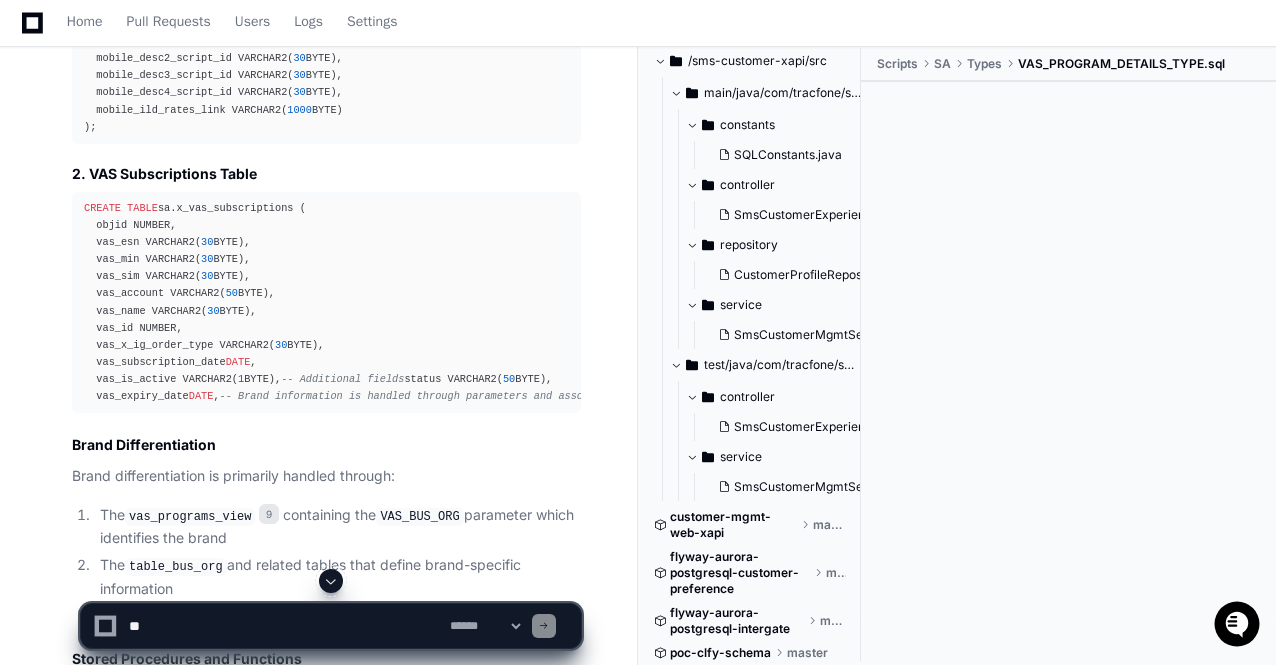 click on "function  get_eligible_vas_services (
i_esn varchar2,
i_min varchar2,
i_bus_org varchar2,
i_ecommerce_orderid varchar2,
i_phone_make varchar2,
i_phone_model varchar2,
i_phone_price number,
i_activation_zipcode varchar2,
i_is_byod varchar2,
i_enrolled_only varchar2,
i_to_esn varchar2,
i_process_flow varchar2
)
return  sa.vas_program_details_tab pipelined;" 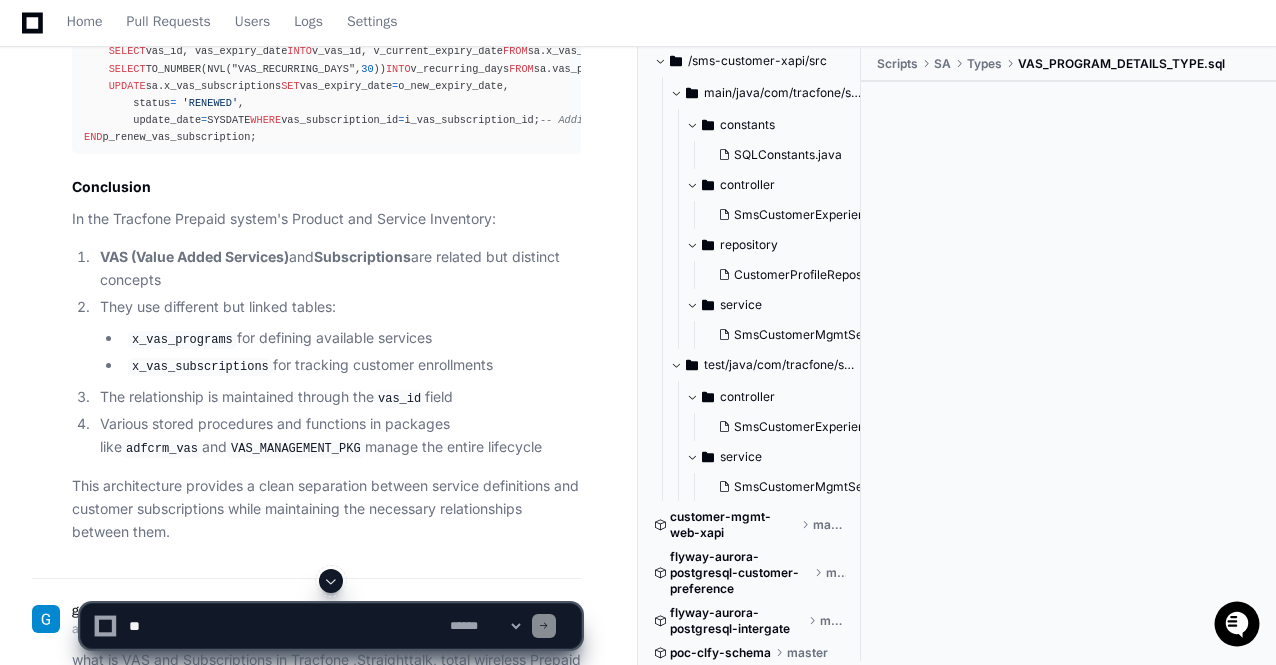 scroll, scrollTop: 34322, scrollLeft: 0, axis: vertical 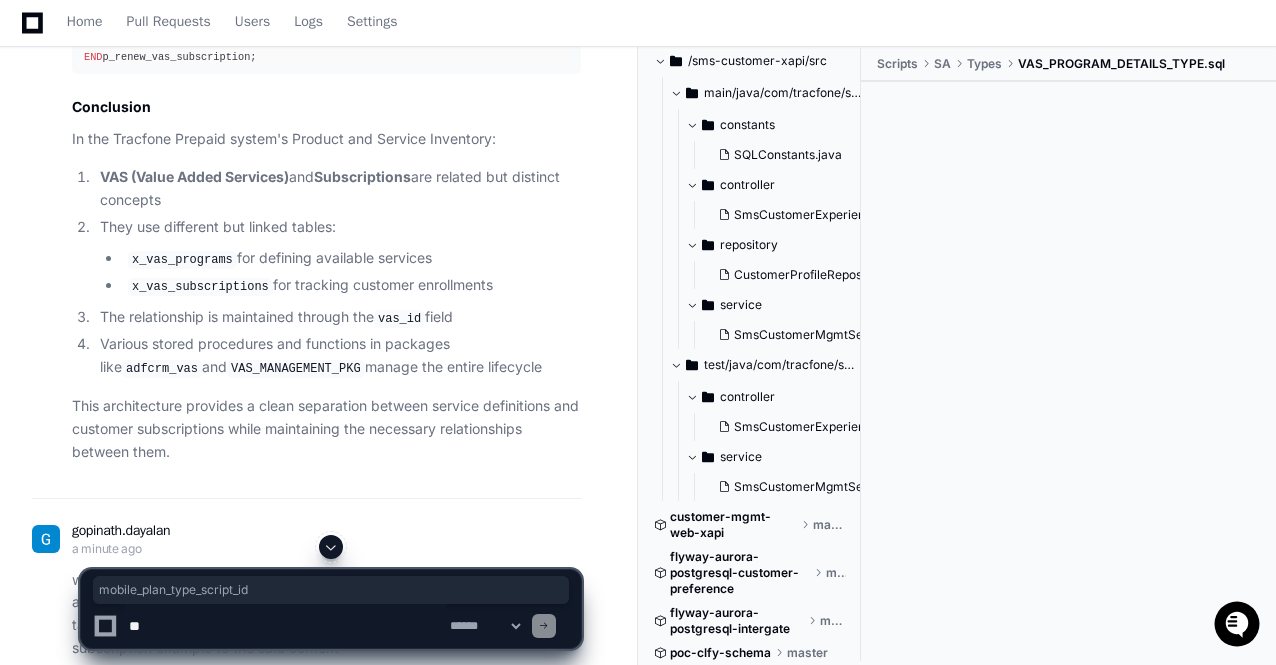 drag, startPoint x: 95, startPoint y: 250, endPoint x: 240, endPoint y: 250, distance: 145 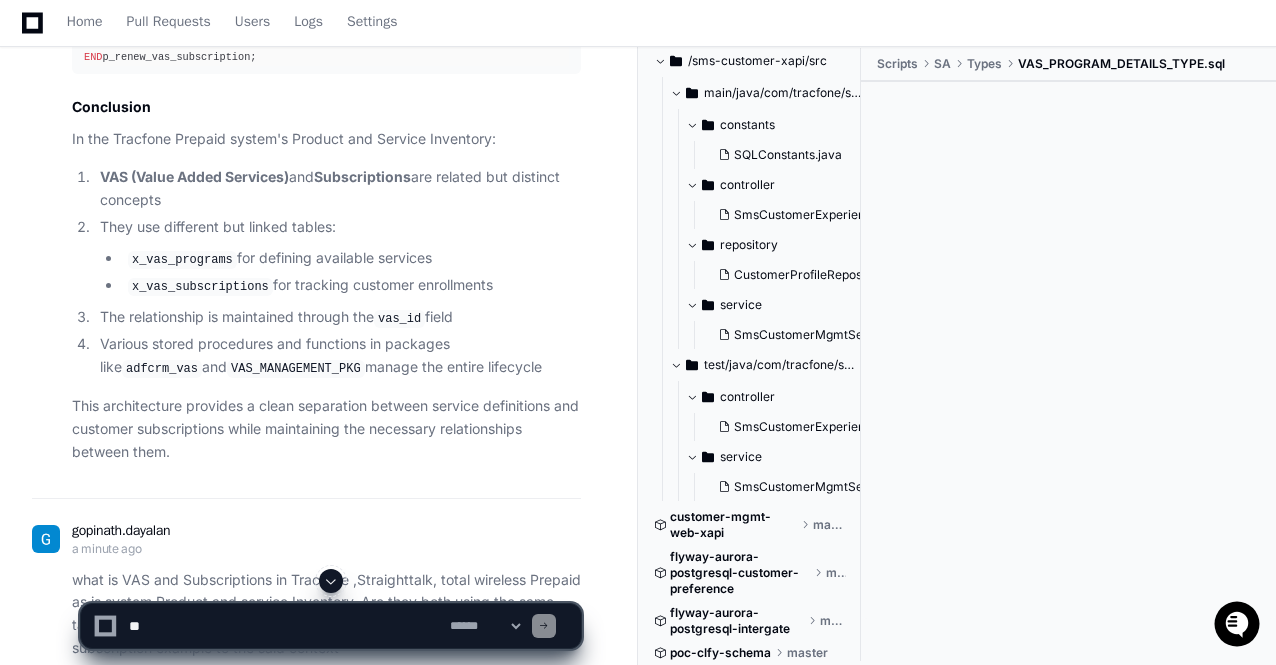 click 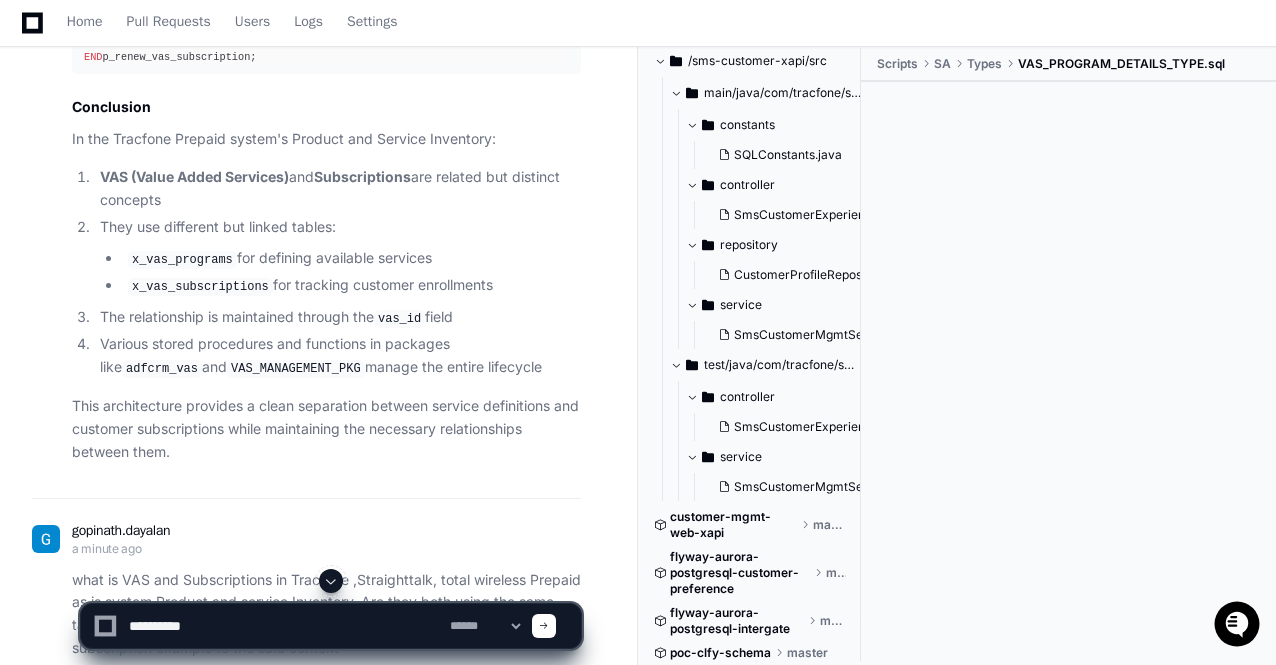 paste on "**********" 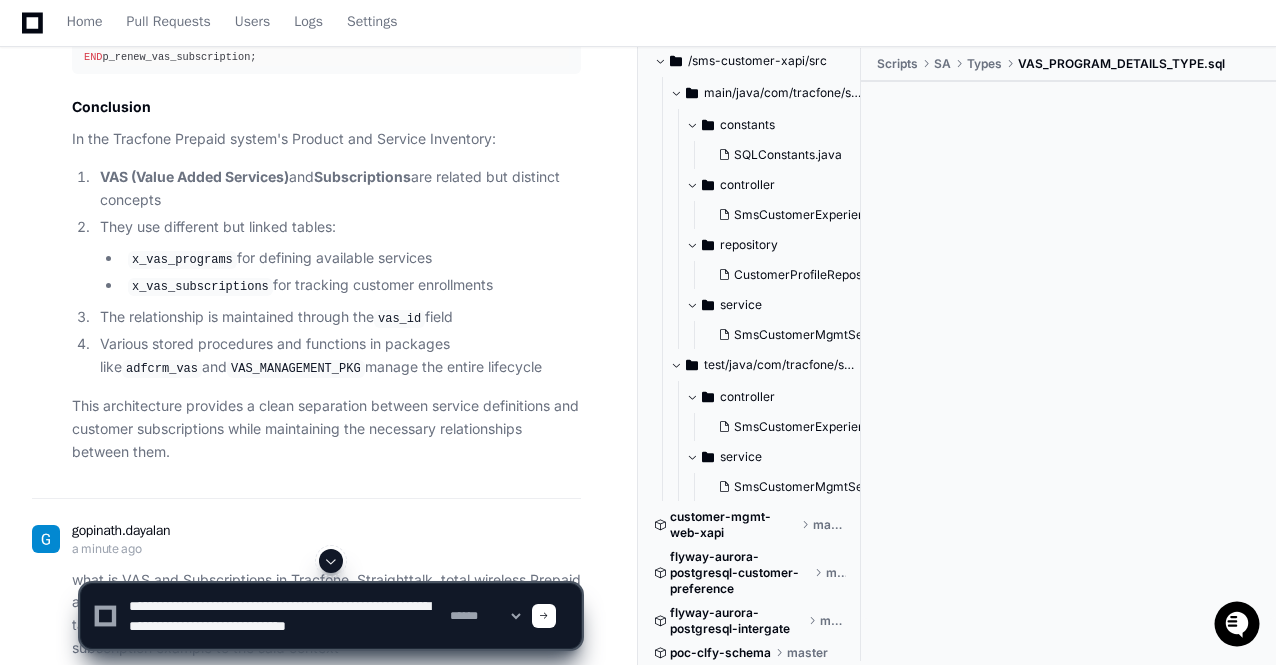 scroll, scrollTop: 6, scrollLeft: 0, axis: vertical 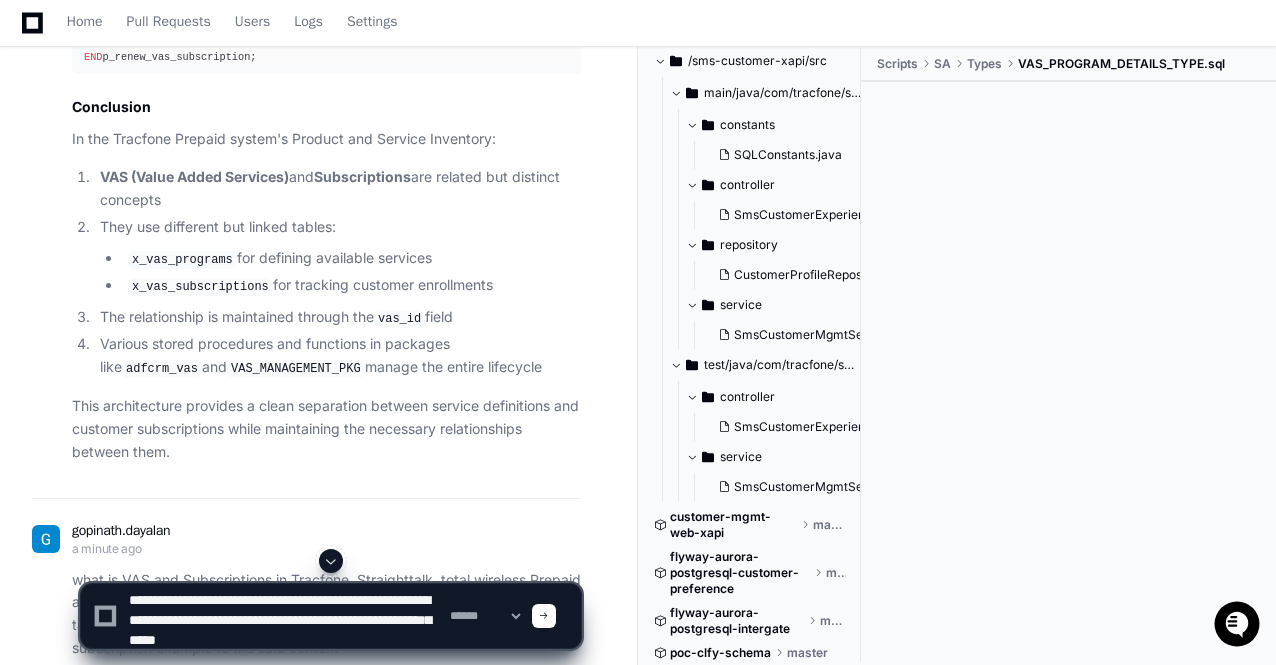 type on "**********" 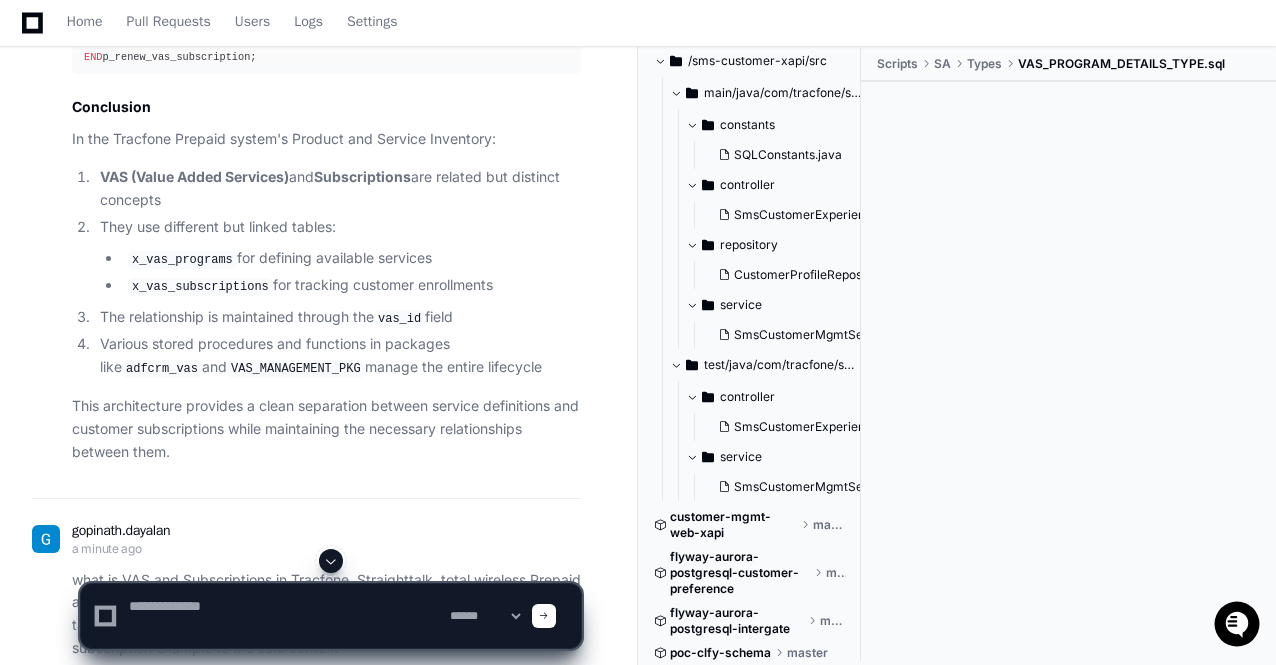 scroll, scrollTop: 0, scrollLeft: 0, axis: both 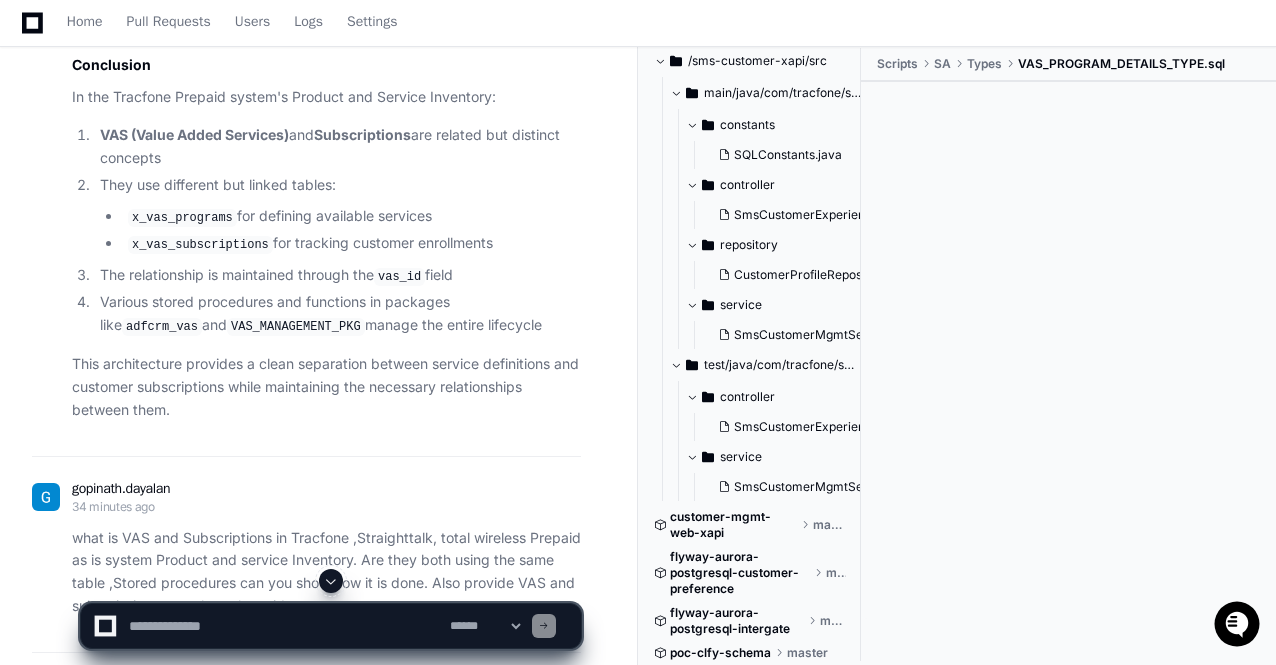 click 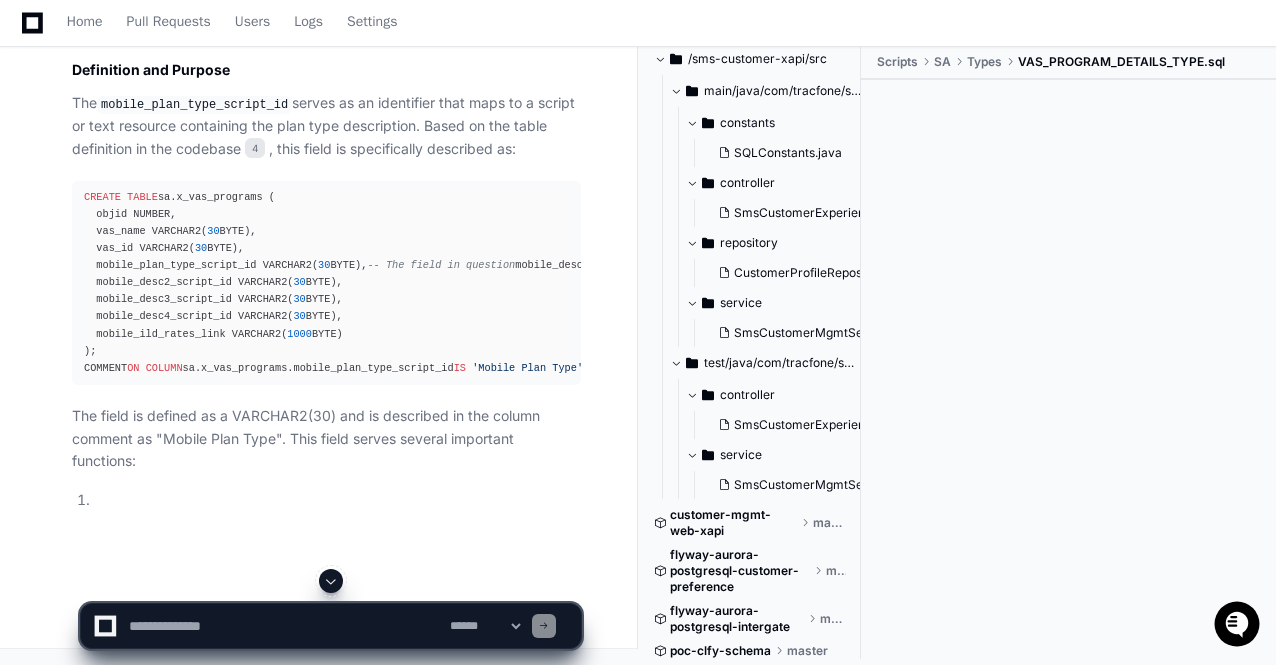 click 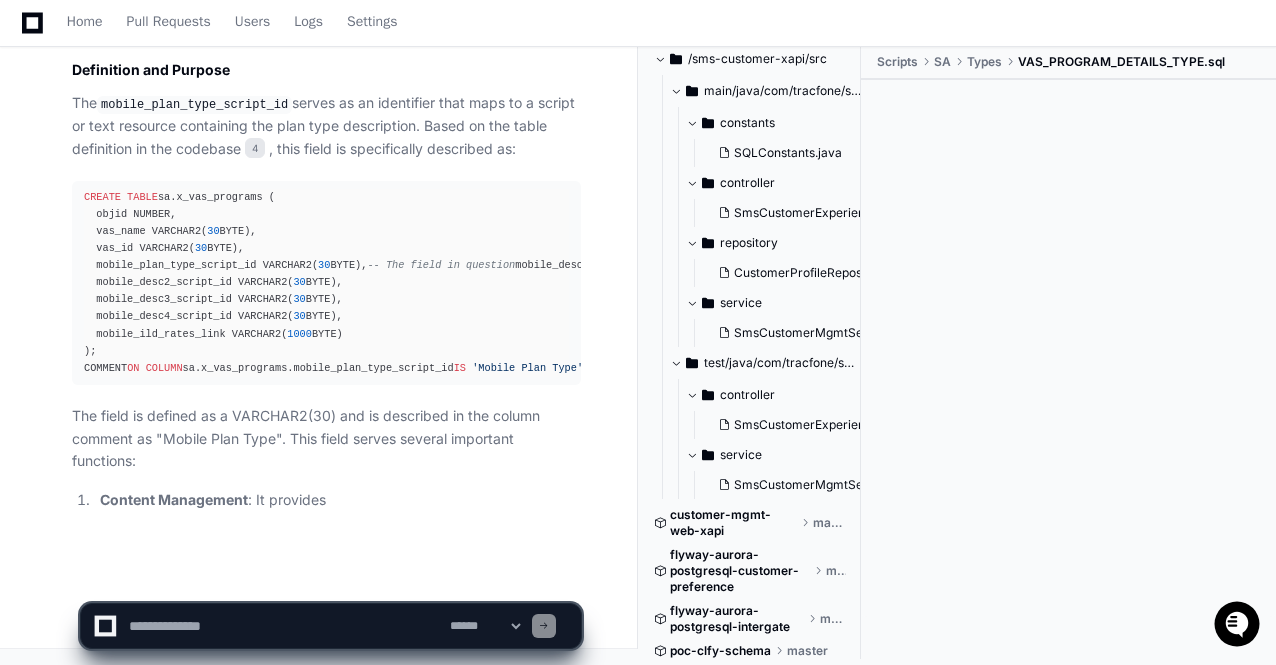 click on "**********" 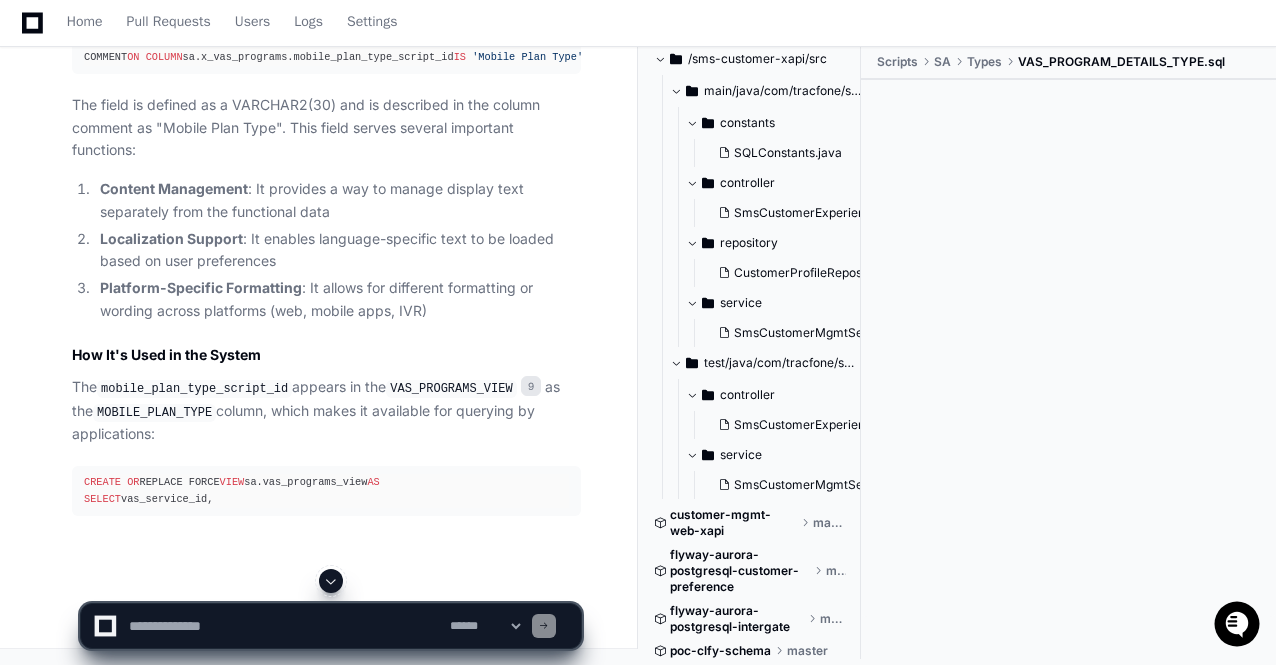 scroll, scrollTop: 47427, scrollLeft: 0, axis: vertical 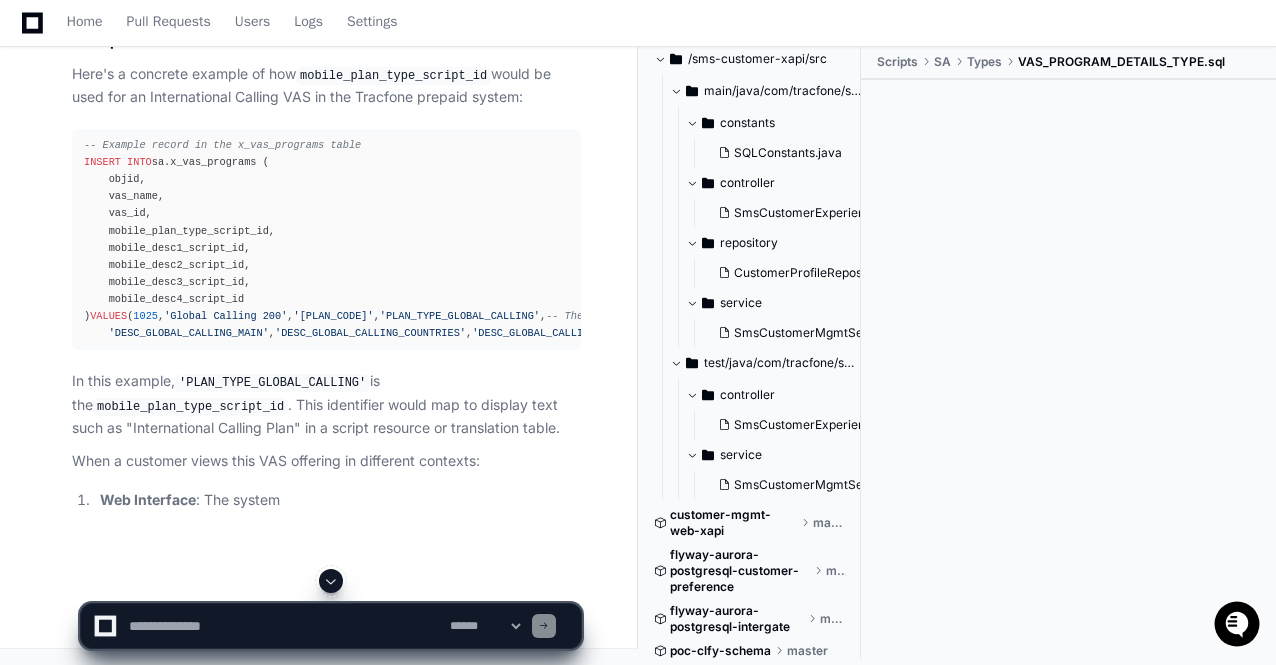 click on "Overview
In the Tracfone prepaid system's product inventory, the  mobile_plan_type_script_id  field in the  x_vas_programs  table is used to reference script identifiers that provide dynamic plan type descriptions for different mobile interfaces and platforms. This field plays a crucial role in ensuring consistent display of Value Added Services (VAS) across various customer-facing applications.
Definition and Purpose
The  mobile_plan_type_script_id  serves as an identifier that maps to a script or text resource containing the plan type description. Based on the table definition in the codebase 4 , this field is specifically described as:
CREATE TABLE  sa.x_vas_programs (
objid NUMBER,
vas_name VARCHAR2( 30  BYTE),
vas_id VARCHAR2( 30  BYTE),
mobile_plan_type_script_id VARCHAR2( 30  BYTE),   -- The field in question
mobile_desc1_script_id VARCHAR2( 30  BYTE),
mobile_desc2_script_id VARCHAR2( 30 30 30 1000 ON   IS" 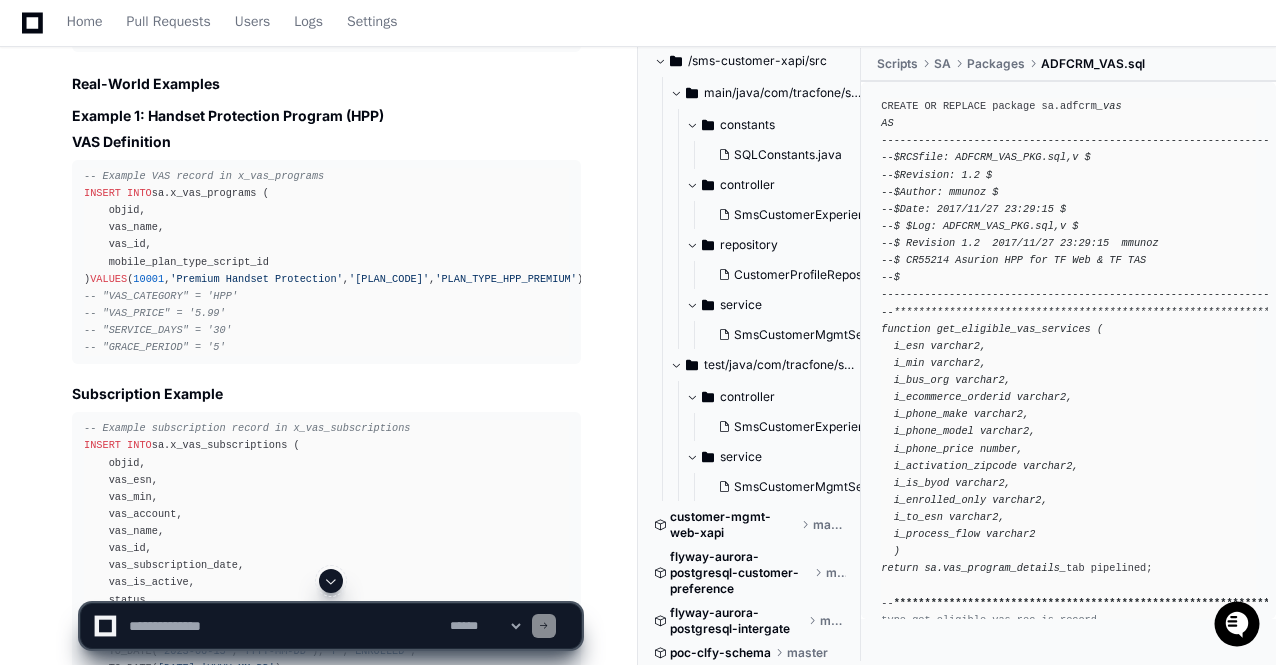scroll, scrollTop: 32464, scrollLeft: 0, axis: vertical 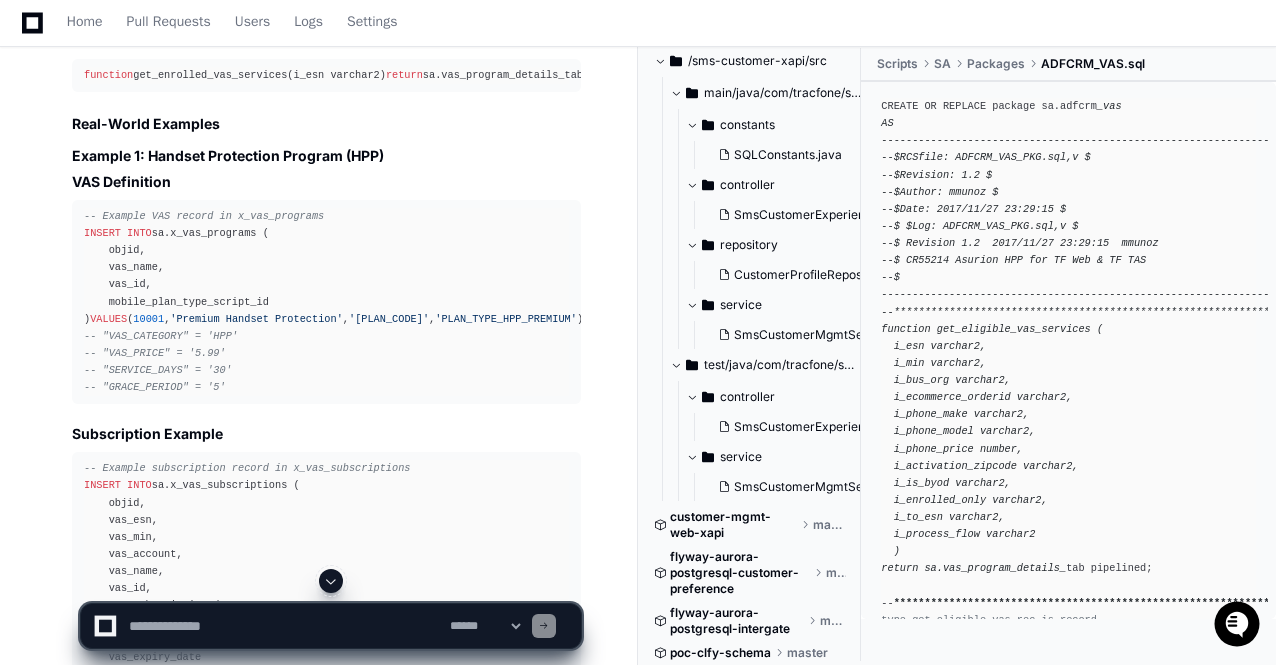 click on "Code Example" 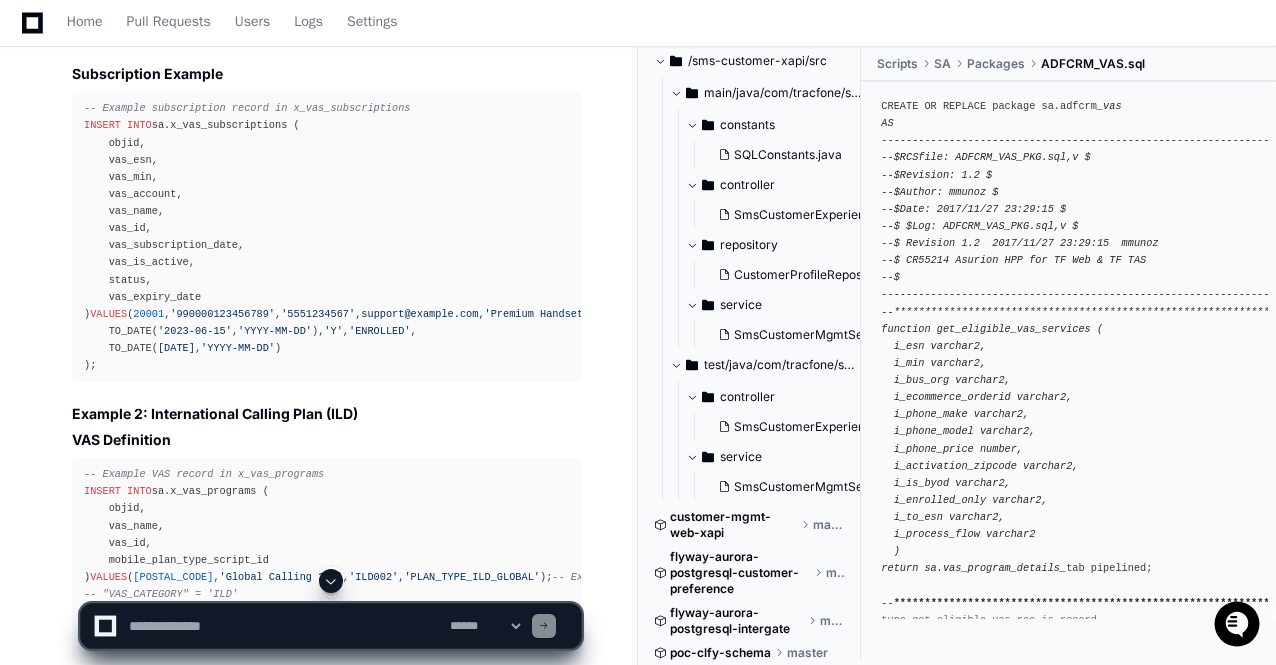 scroll, scrollTop: 33064, scrollLeft: 0, axis: vertical 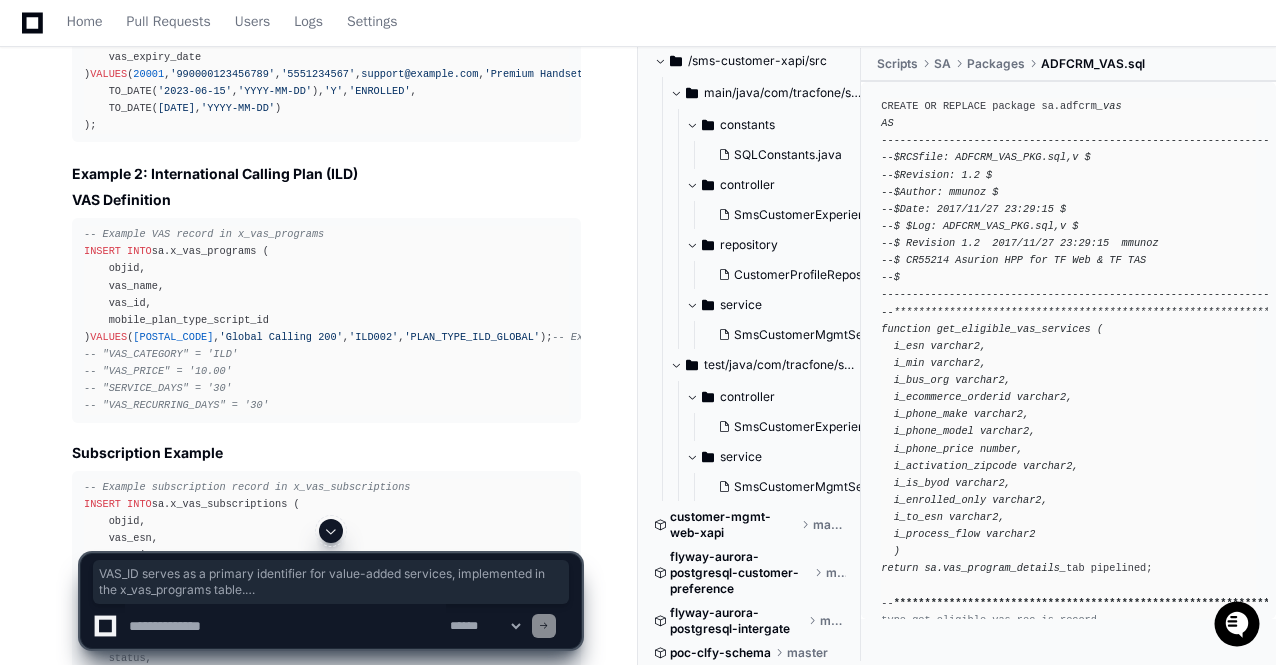 drag, startPoint x: 496, startPoint y: 423, endPoint x: 68, endPoint y: 190, distance: 487.312 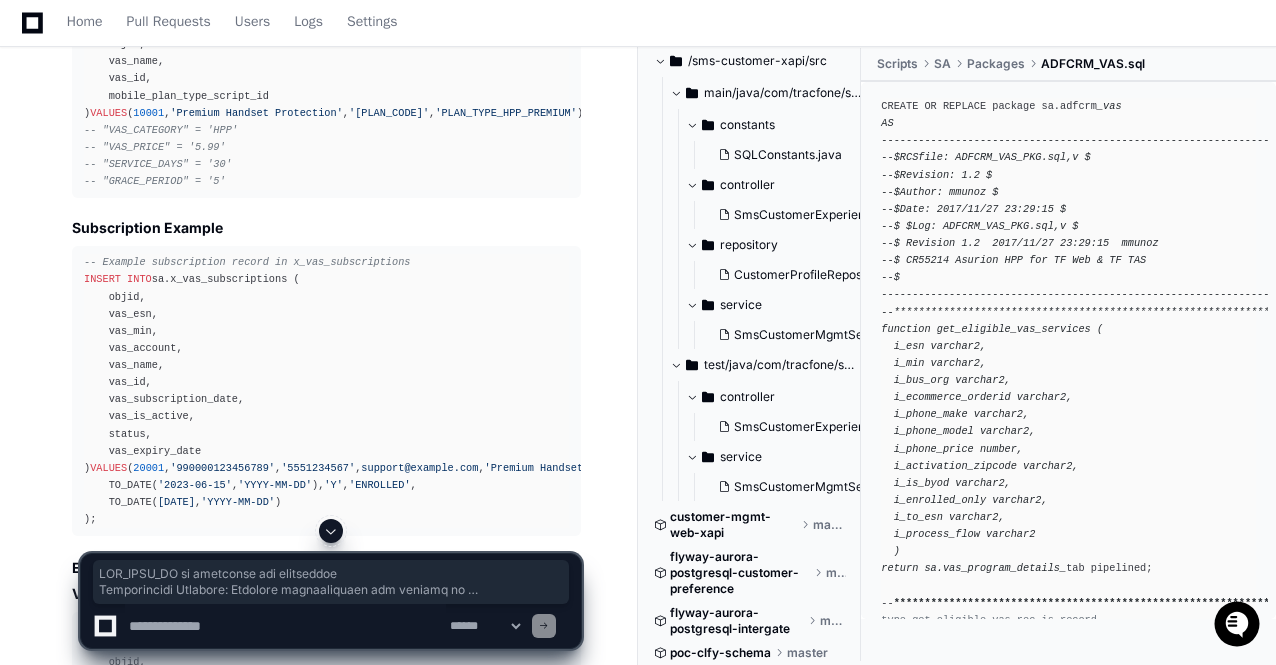 scroll, scrollTop: 32648, scrollLeft: 0, axis: vertical 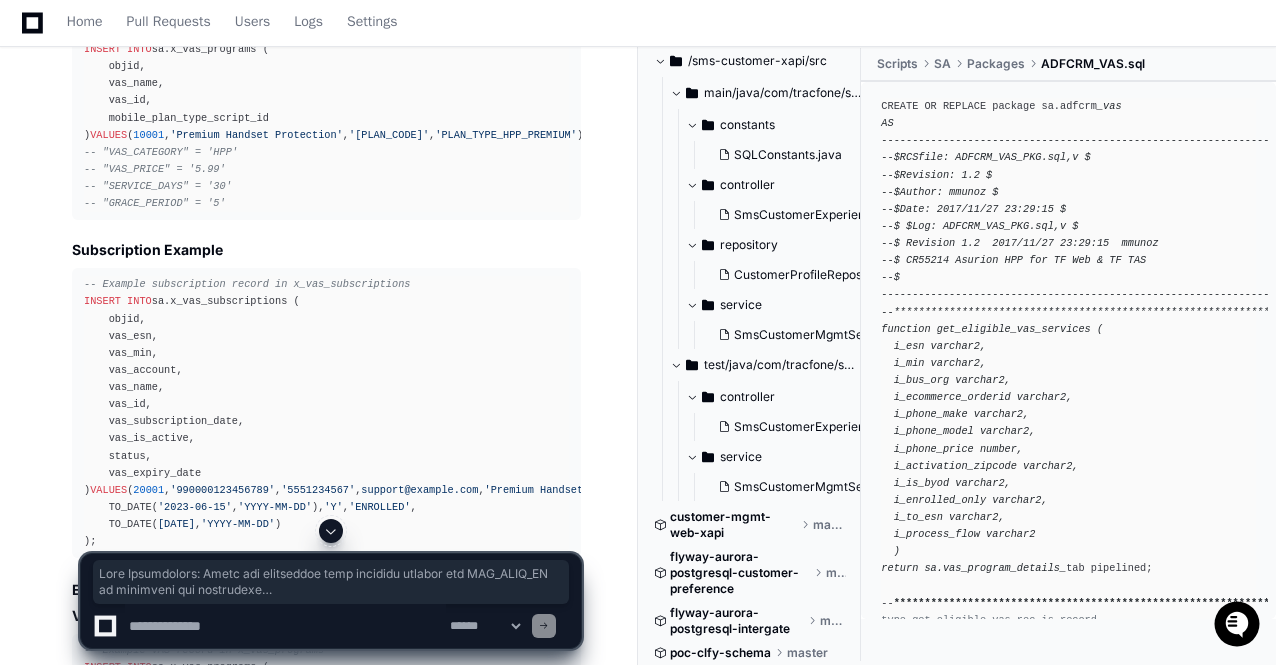 click on "query.execute();
response.setStatus(" 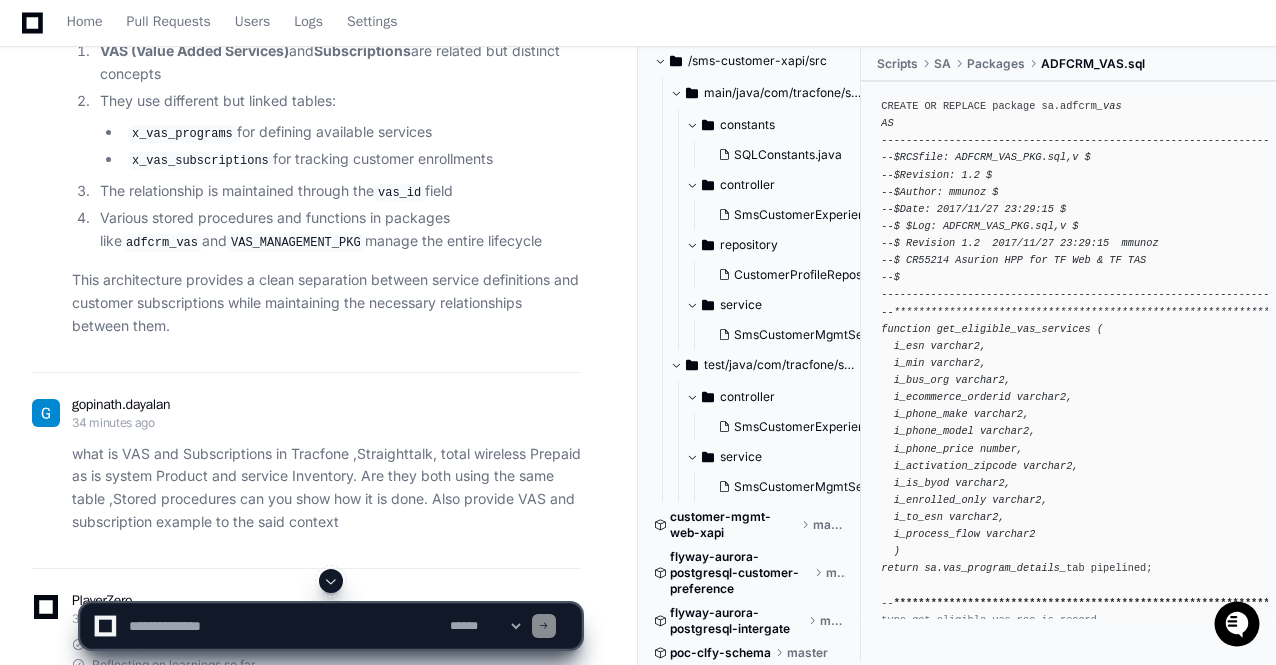 scroll, scrollTop: 34408, scrollLeft: 0, axis: vertical 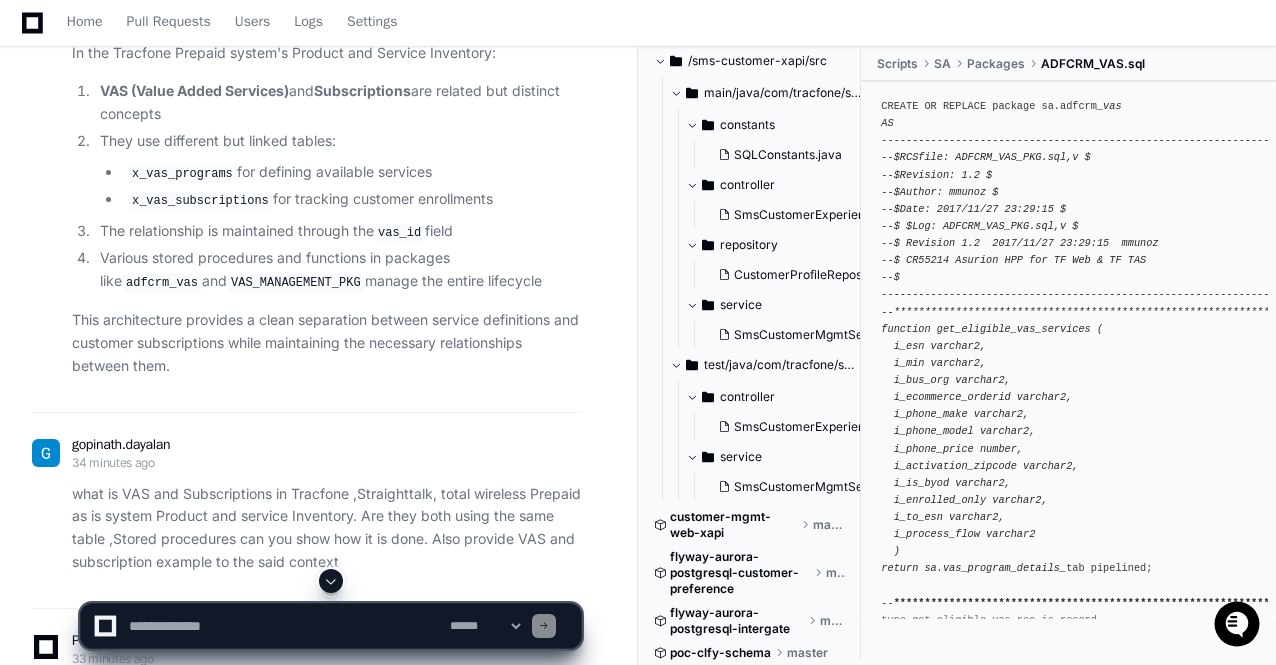 click on "CREATE   OR  REPLACE FORCE  VIEW  sa.vas_programs_view  AS
SELECT  vas_service_id,
vas_name,
/* Many columns omitted for brevity */
"VAS_CATEGORY",
"VAS_DESCRIPTION_ENGLISH",
"VAS_DESCRIPTION_SPANISH",
"VAS_IS_ACTIVE",
"VAS_START_DATE",
"VAS_END_DATE",
"VAS_PRICE",
"VAS_RECURRING_DAYS",
"SERVICE_DAYS",
"GRACE_PERIOD",
/* More columns omitted */
FROM   /* Base query with PIVOT operation */" 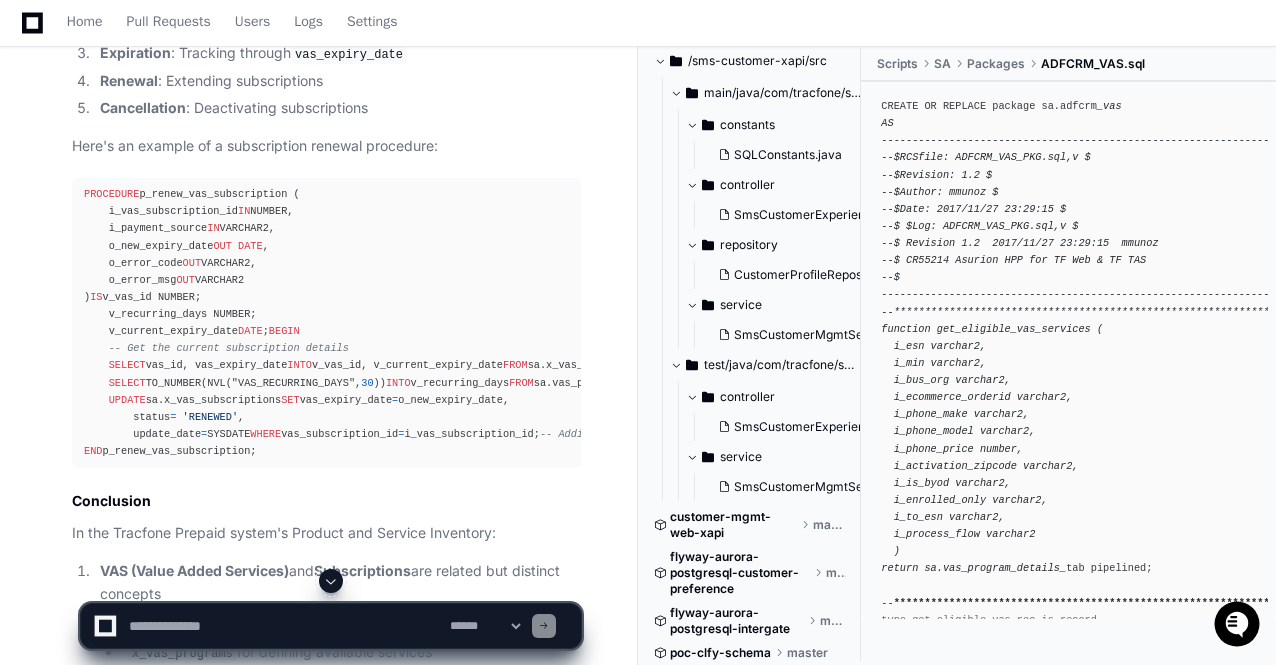 scroll, scrollTop: 33848, scrollLeft: 0, axis: vertical 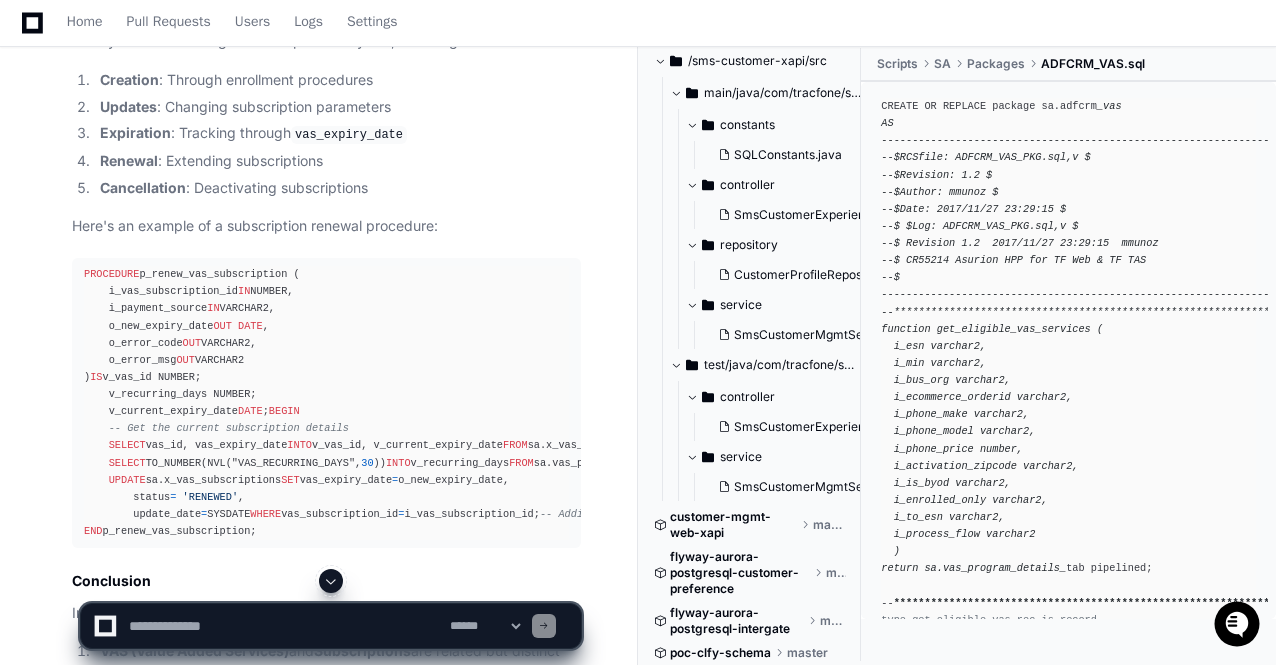 click 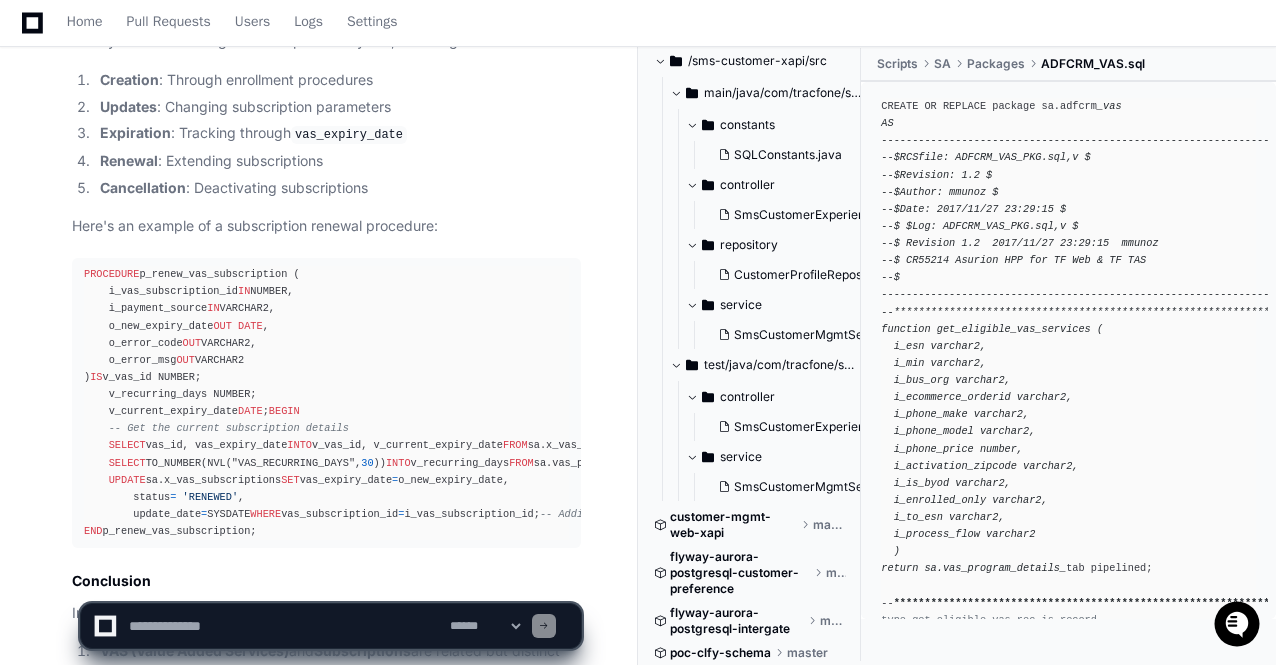 scroll, scrollTop: 49784, scrollLeft: 0, axis: vertical 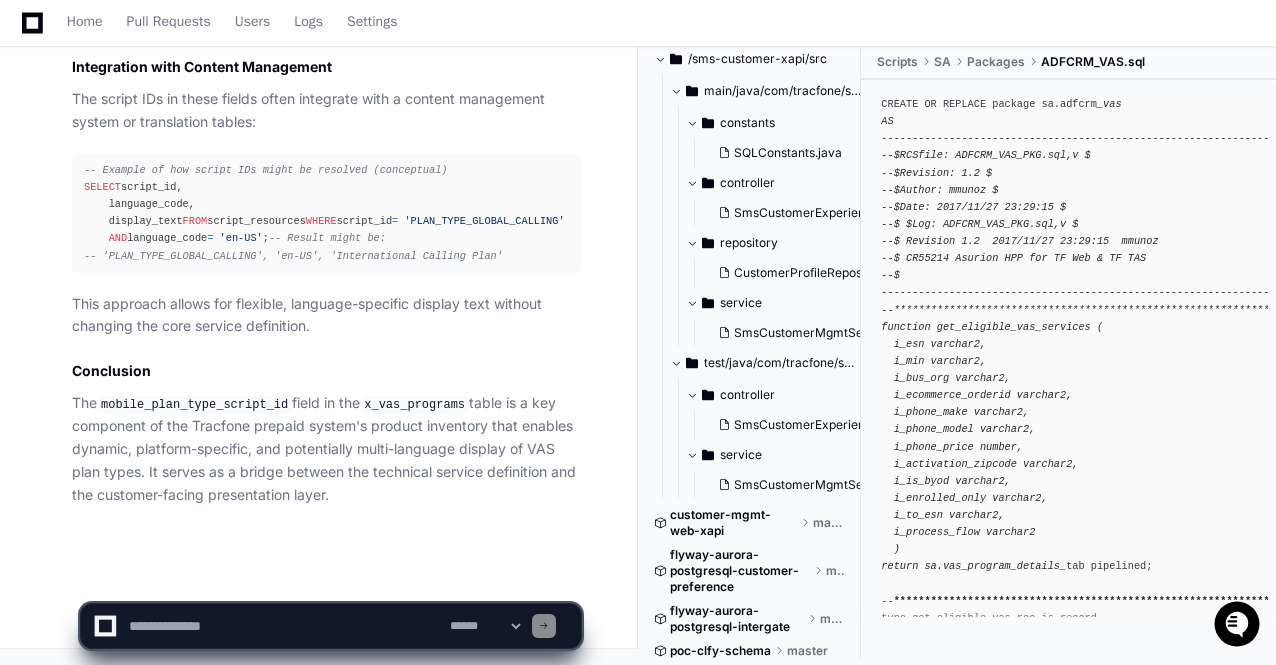 click on "The  mobile_plan_type_script_id  field in the  x_vas_programs  table is a key component of the Tracfone prepaid system's product inventory that enables dynamic, platform-specific, and potentially multi-language display of VAS plan types. It serves as a bridge between the technical service definition and the customer-facing presentation layer." 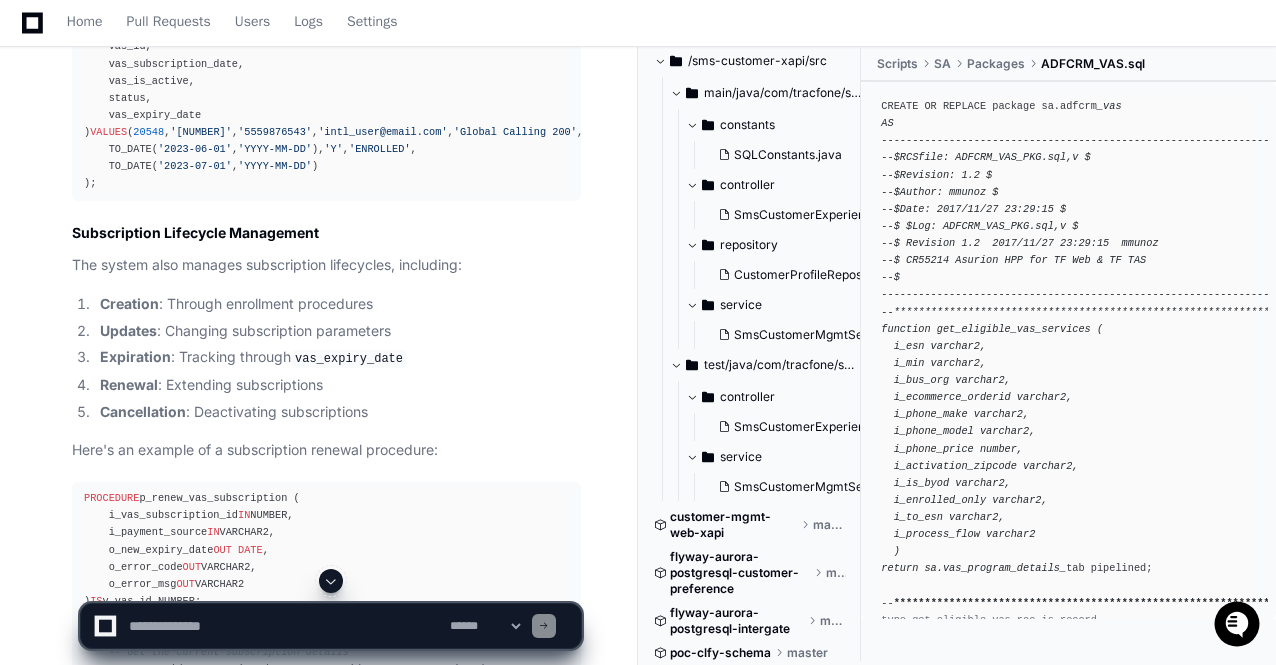 scroll, scrollTop: 33664, scrollLeft: 0, axis: vertical 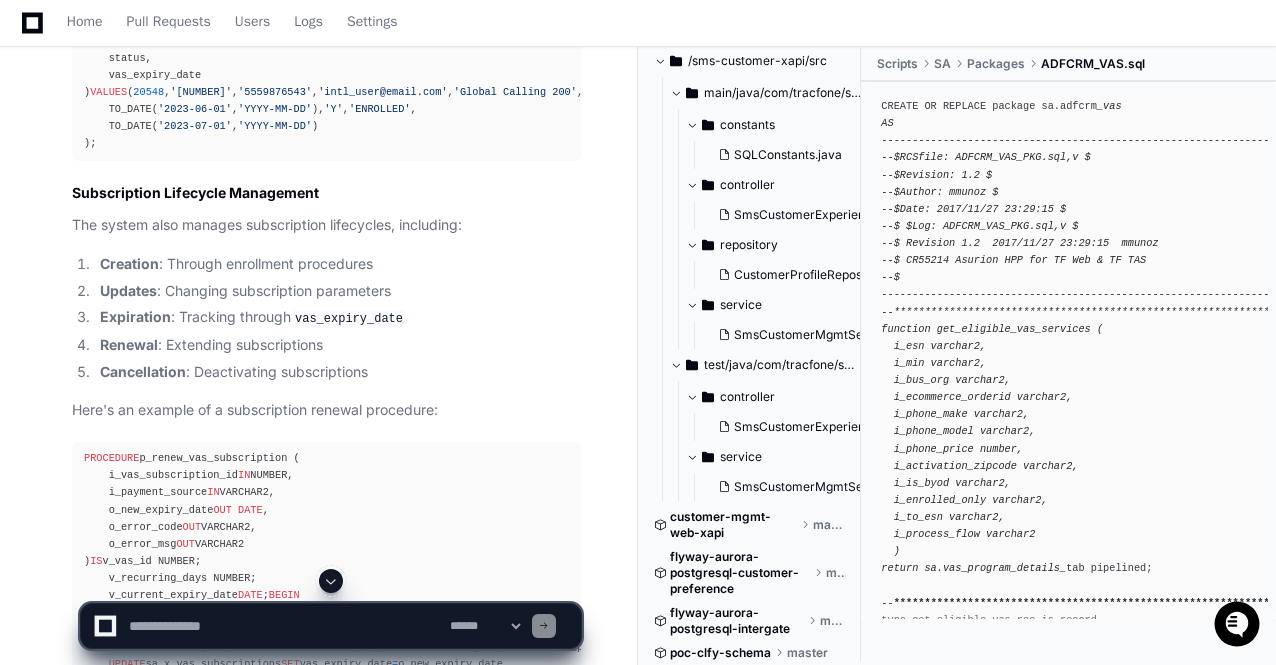 click on "In the Tracfone Prepaid system, Value Added Services (VAS) and Subscriptions are two interconnected components of the Product and Service Inventory system. Let me explain how they're implemented and show examples from the codebase." 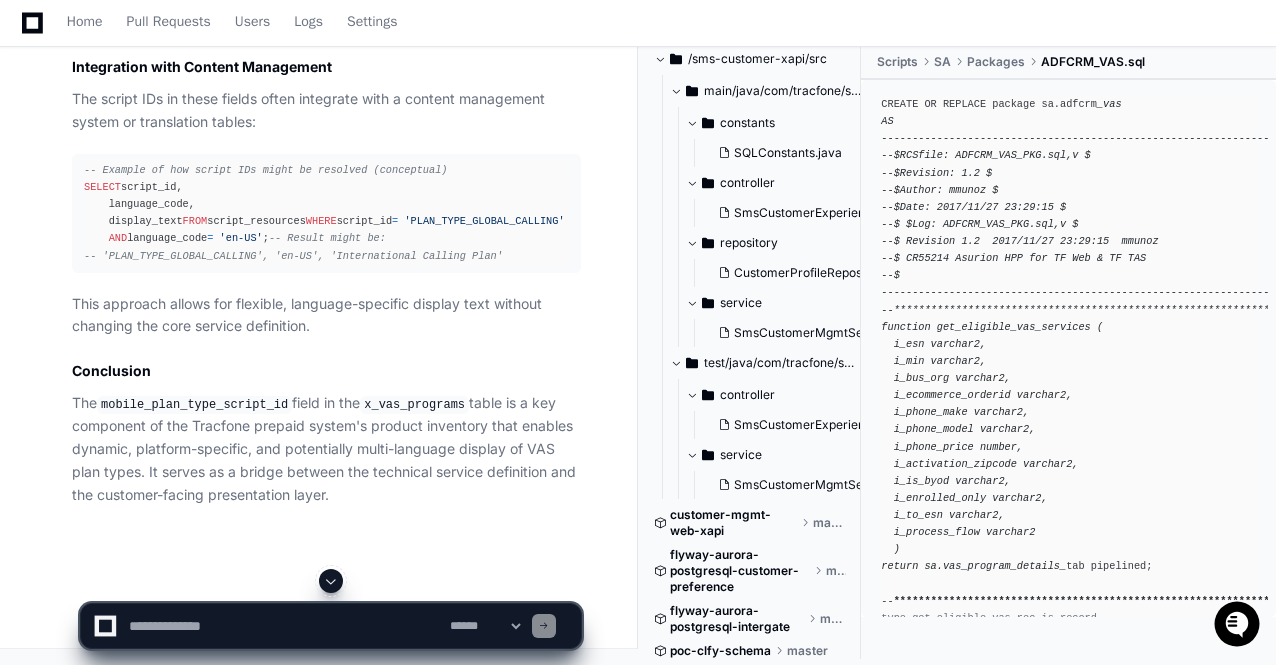 scroll, scrollTop: 47744, scrollLeft: 0, axis: vertical 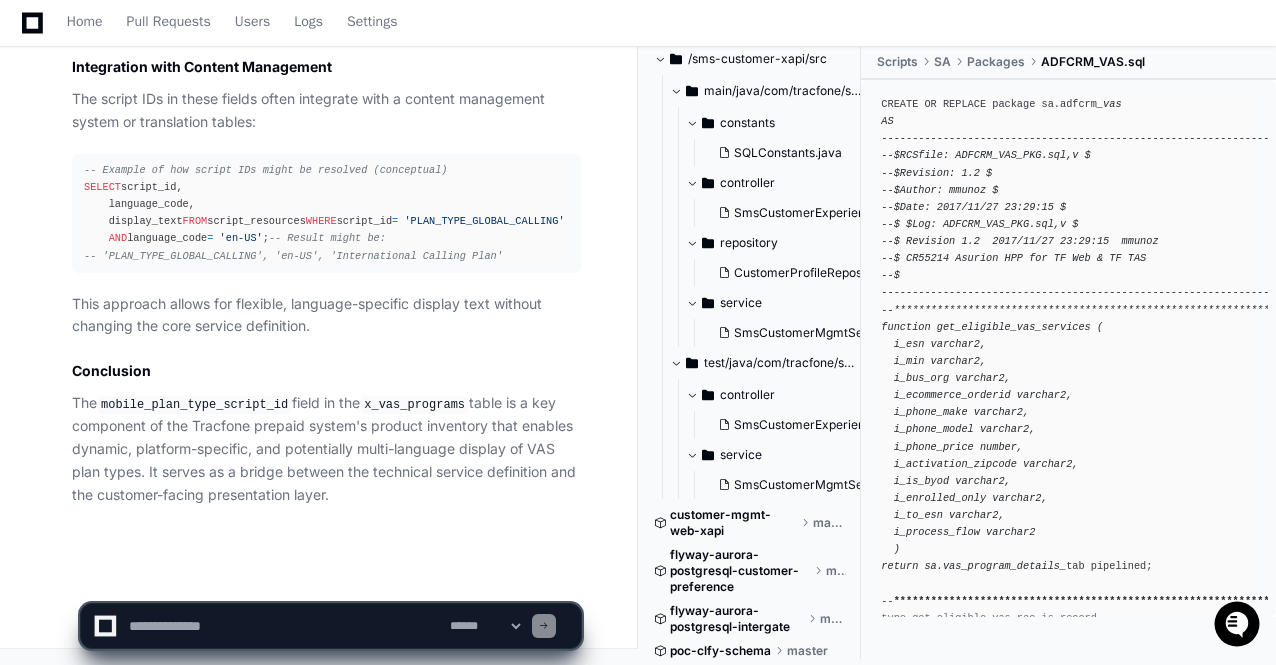 click on "The  mobile_plan_type_script_id  field in the  x_vas_programs  table is a key component of the Tracfone prepaid system's product inventory that enables dynamic, platform-specific, and potentially multi-language display of VAS plan types. It serves as a bridge between the technical service definition and the customer-facing presentation layer." 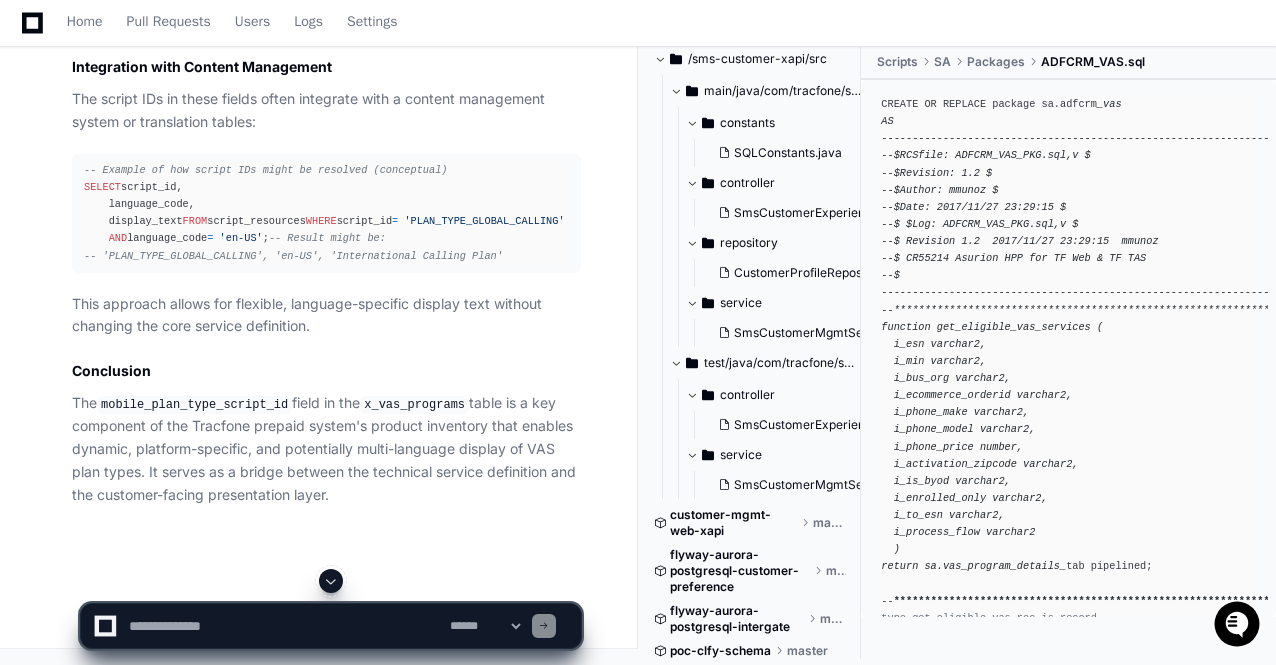 scroll, scrollTop: 48384, scrollLeft: 0, axis: vertical 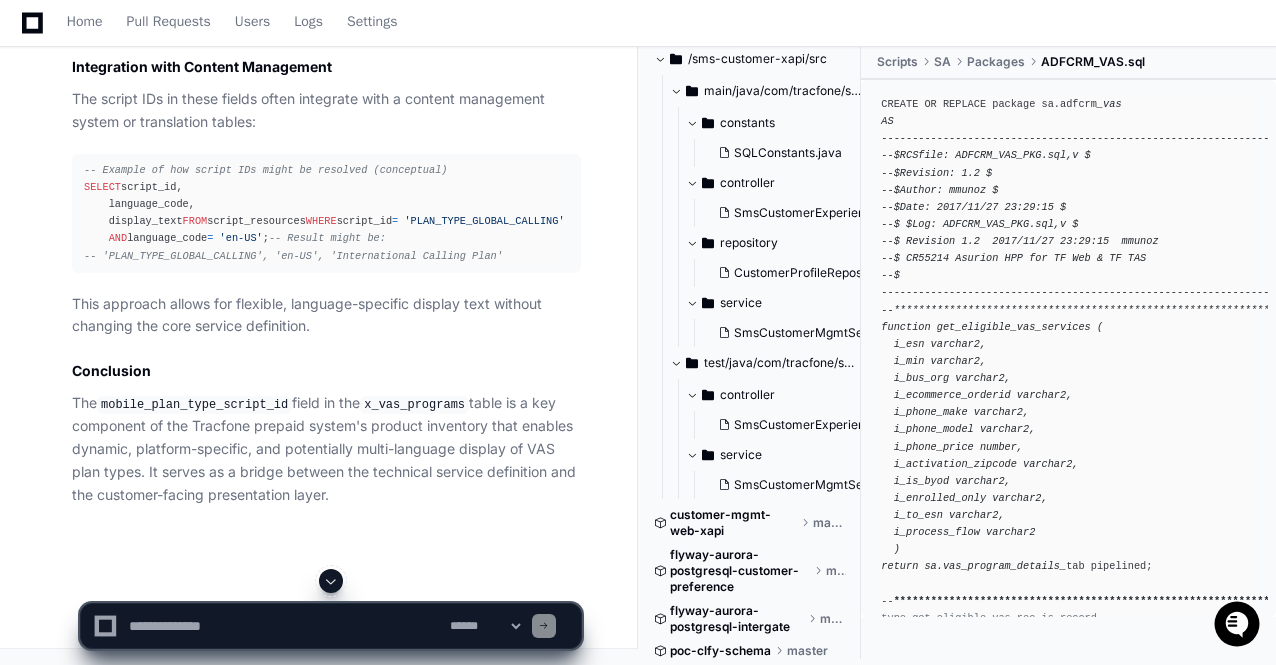click 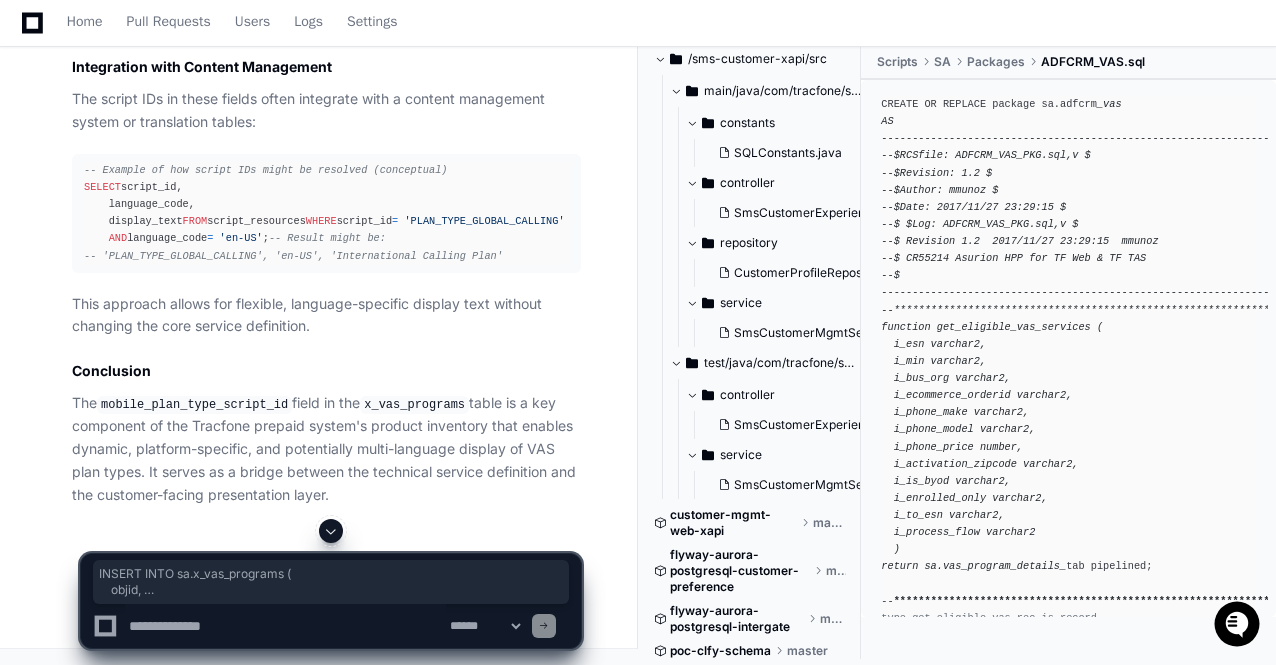 drag, startPoint x: 128, startPoint y: 497, endPoint x: 78, endPoint y: 182, distance: 318.94357 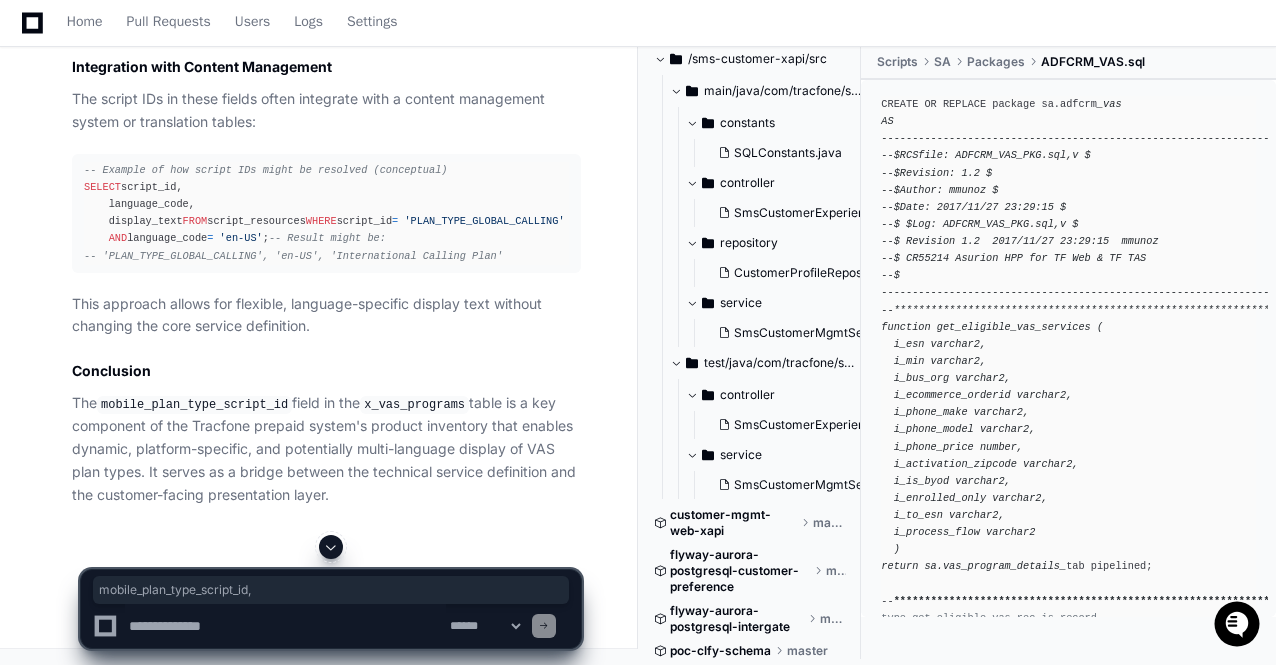 drag, startPoint x: 106, startPoint y: 252, endPoint x: 285, endPoint y: 249, distance: 179.02513 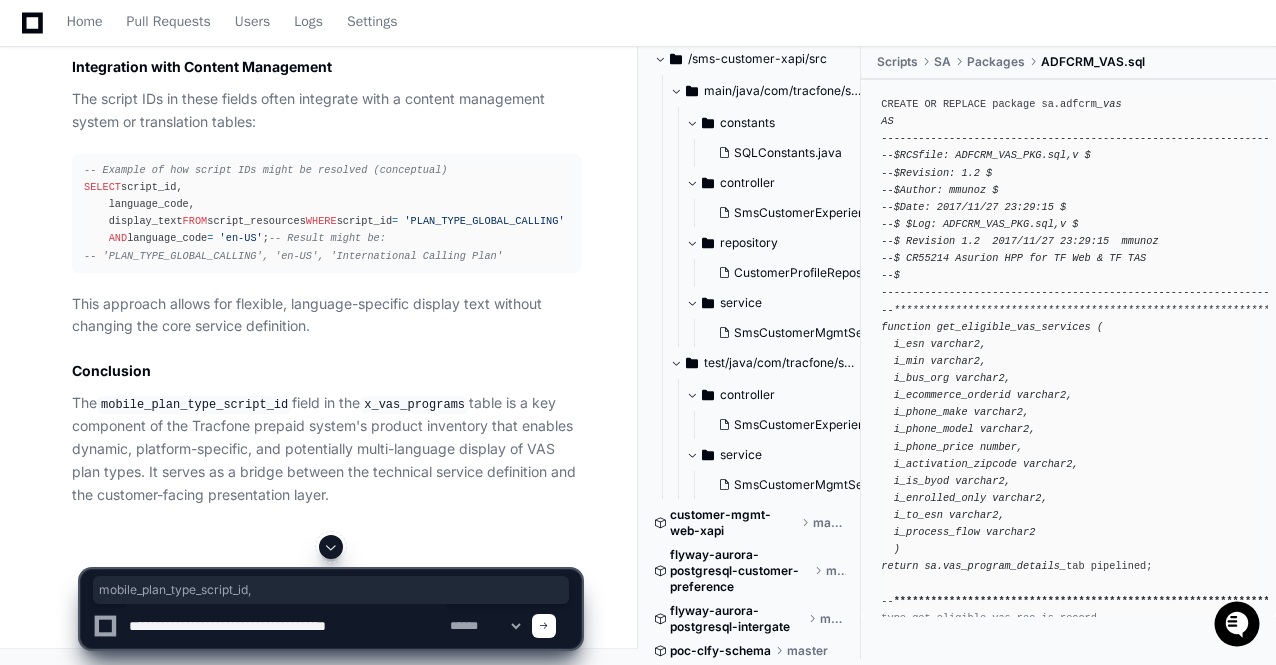 paste on "**********" 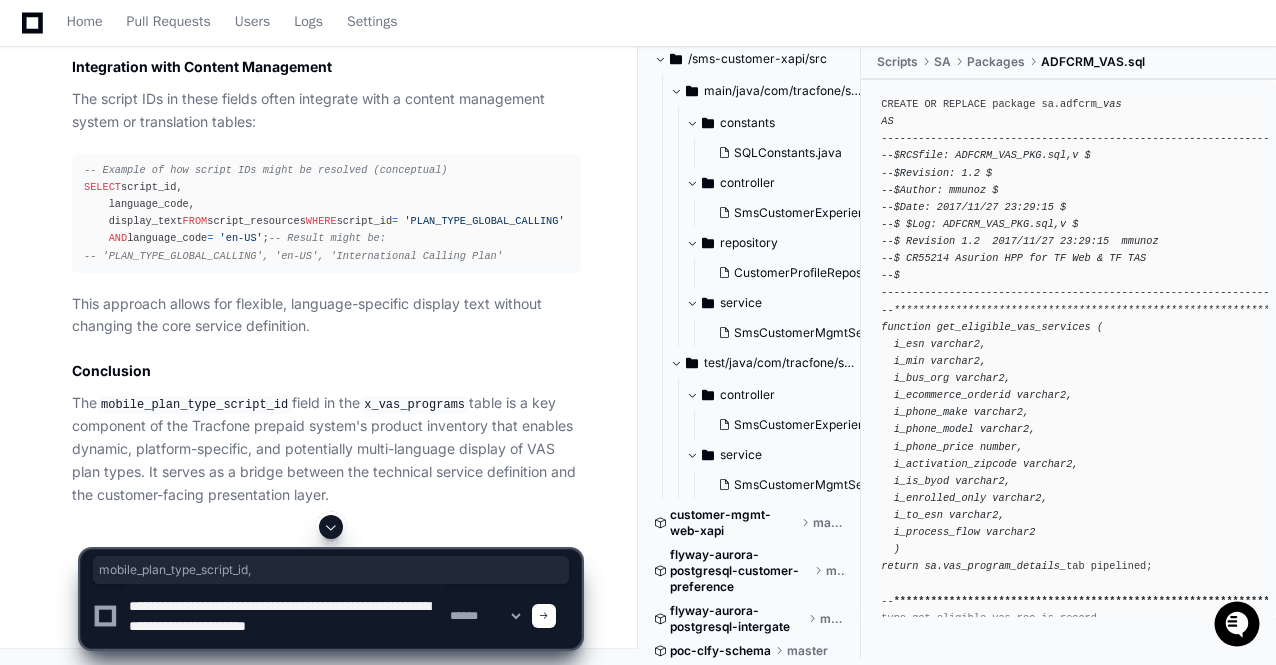 scroll, scrollTop: 6, scrollLeft: 0, axis: vertical 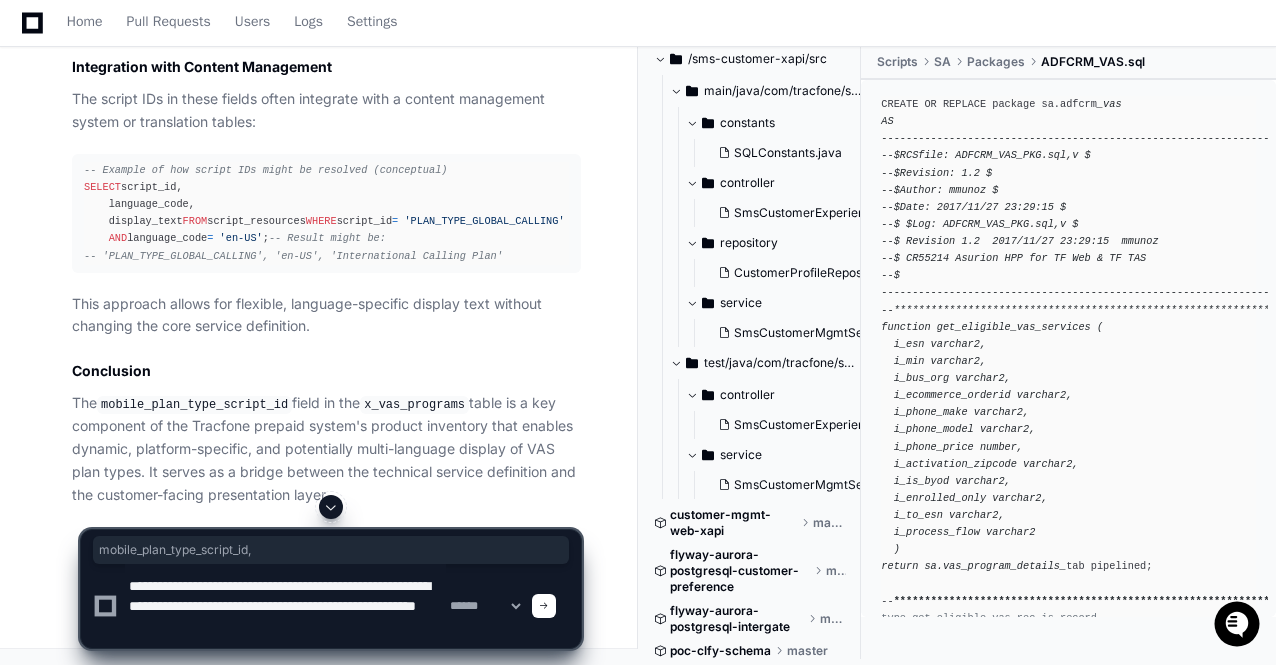 type on "**********" 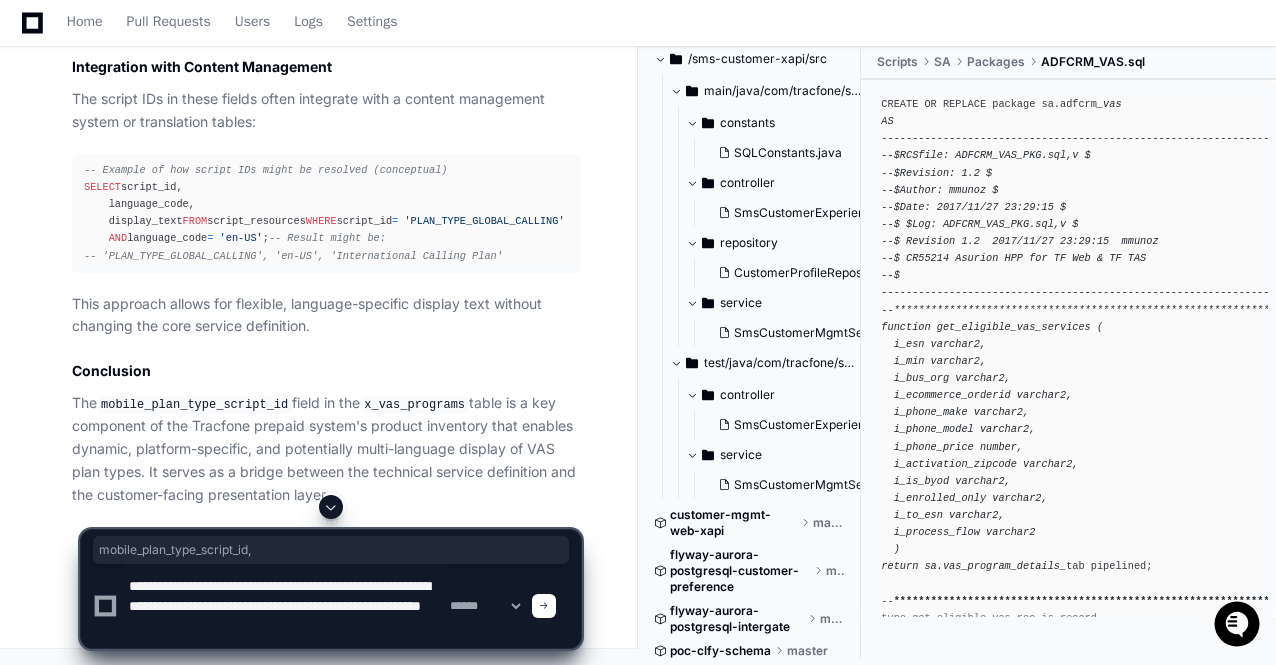 type 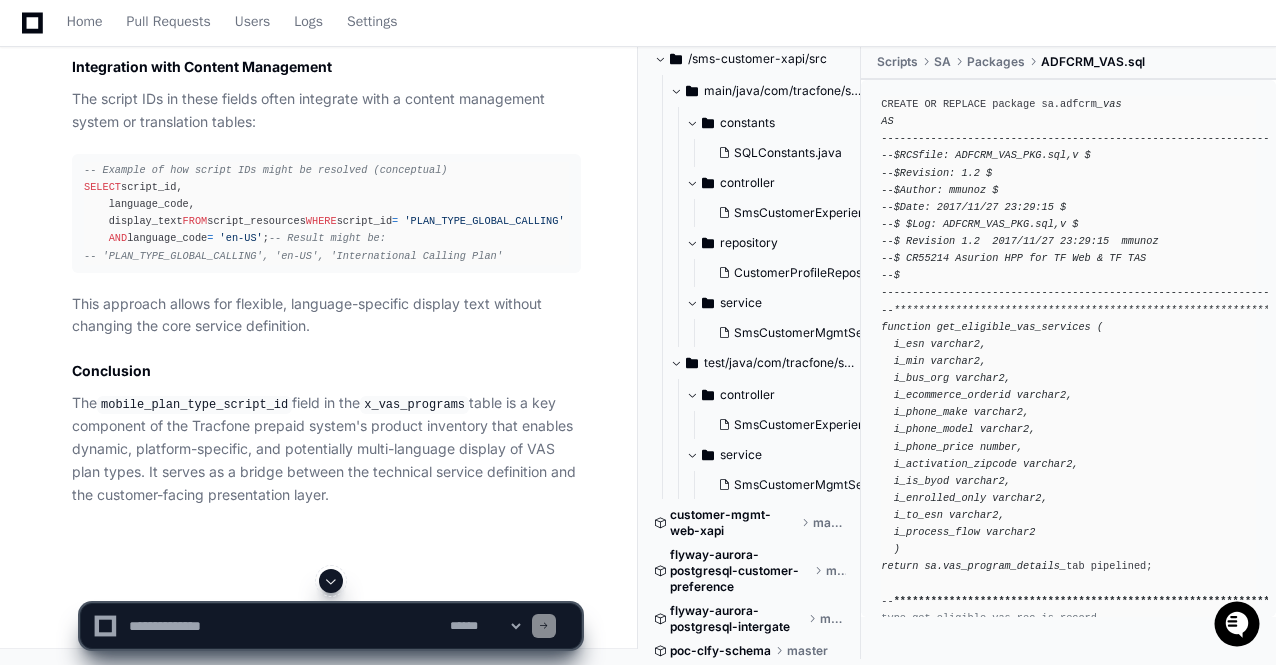 scroll, scrollTop: 0, scrollLeft: 0, axis: both 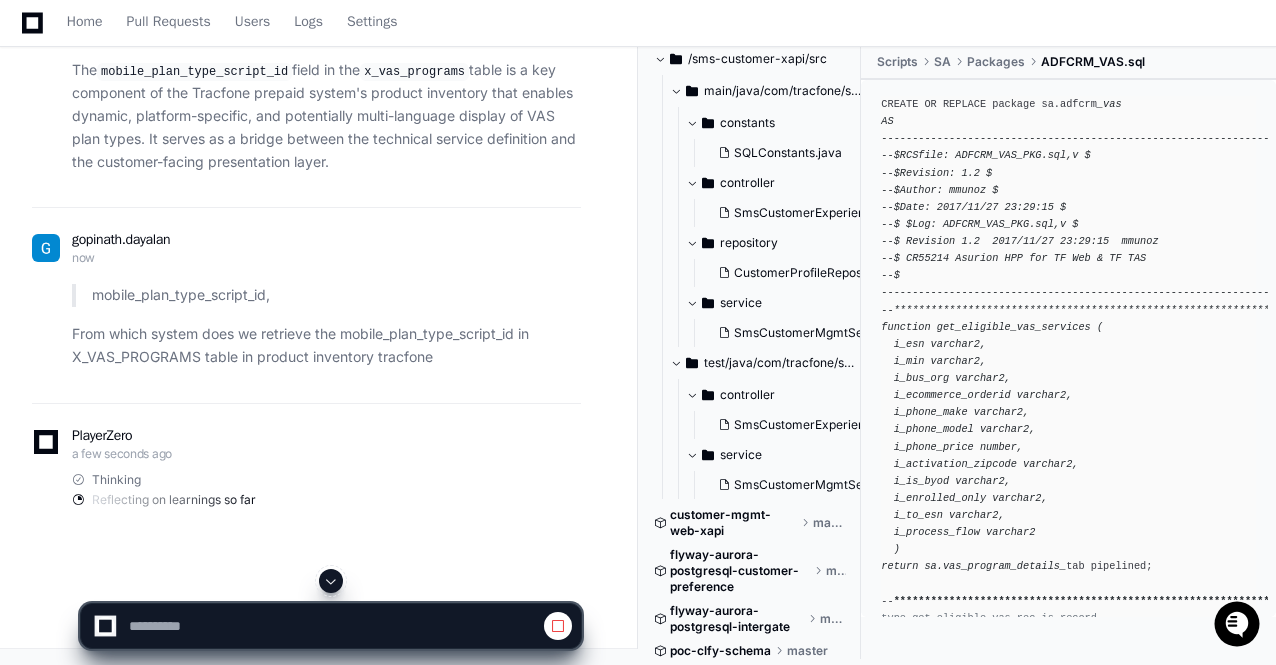 click 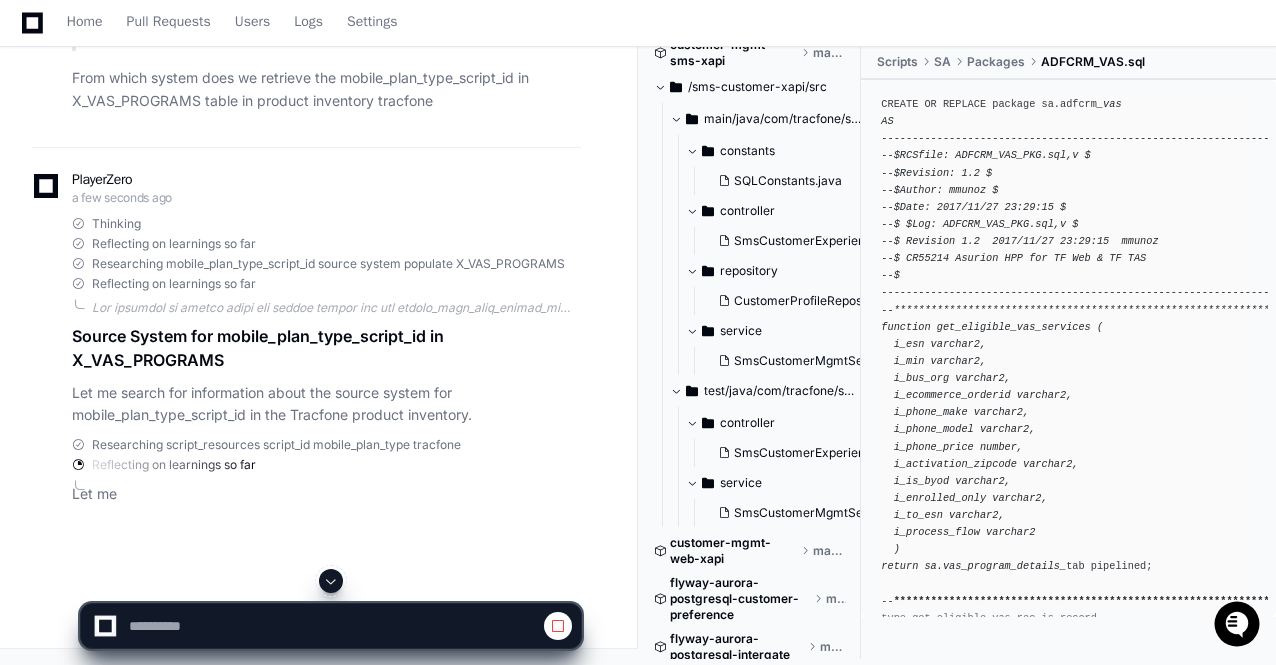 scroll, scrollTop: 2969, scrollLeft: 0, axis: vertical 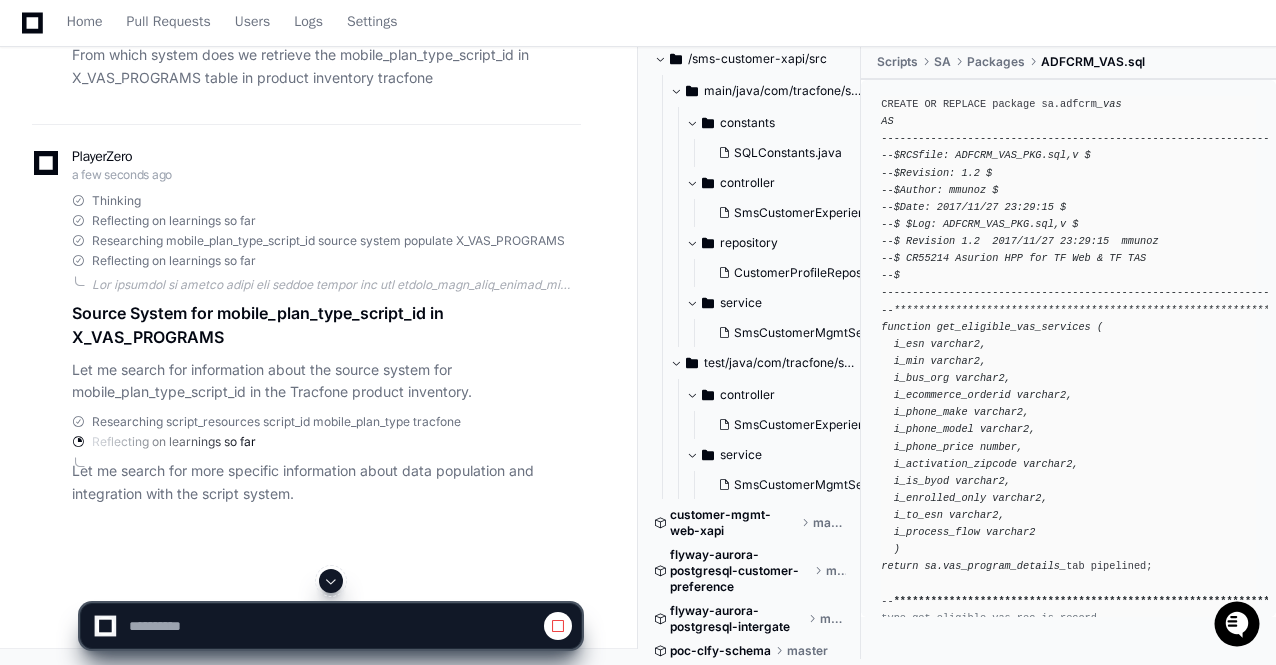 click 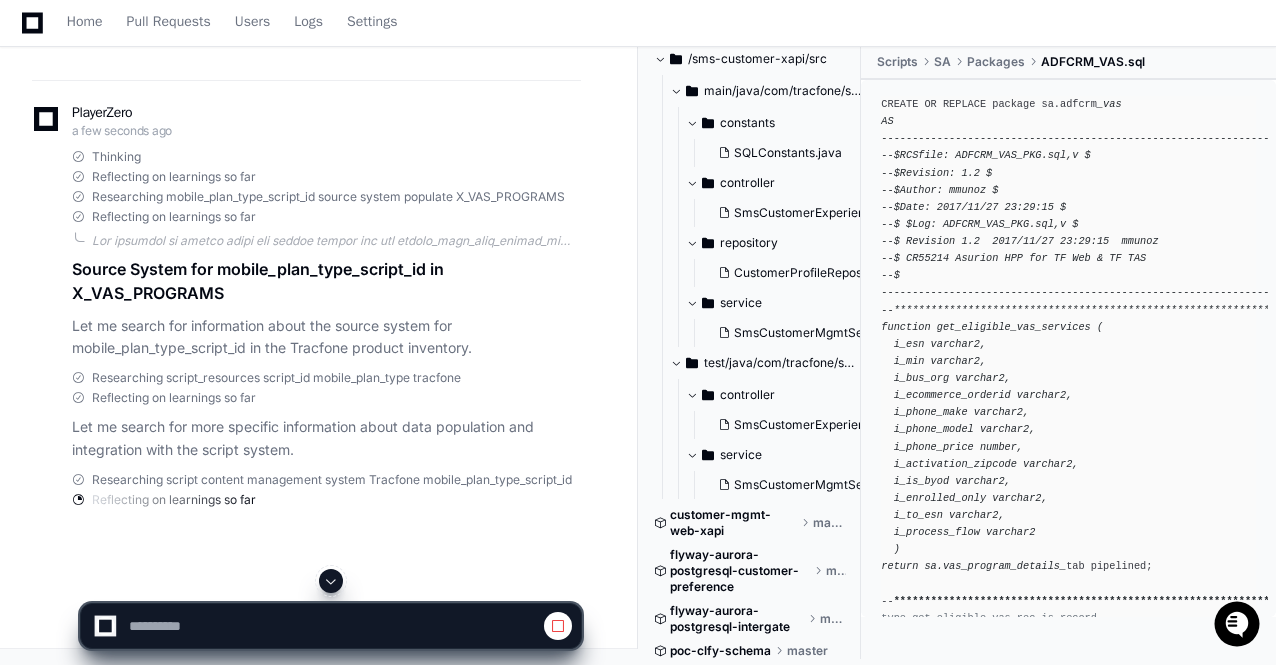 click 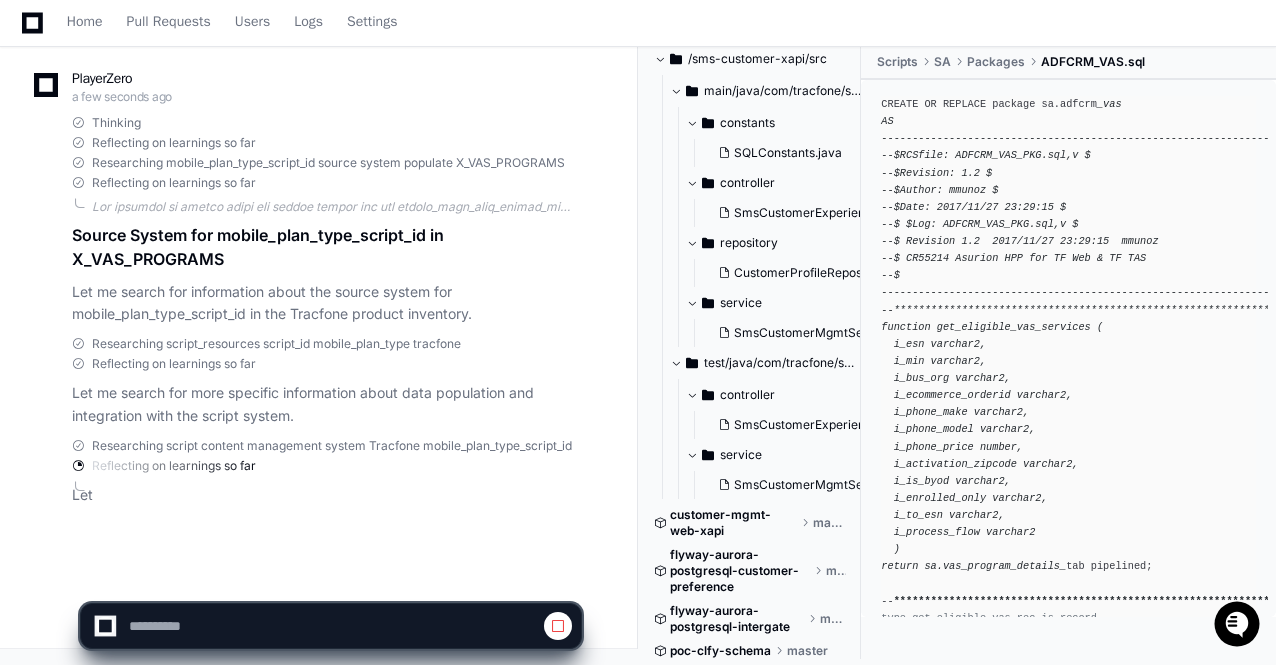 scroll, scrollTop: 50438, scrollLeft: 0, axis: vertical 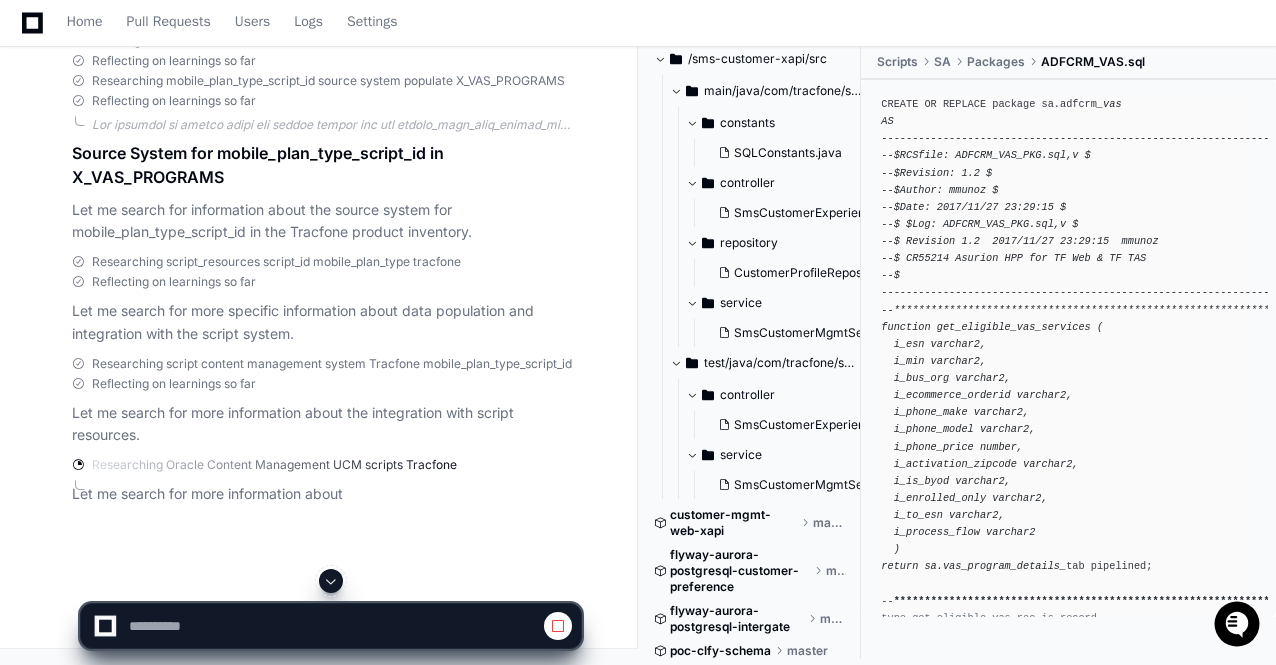 click 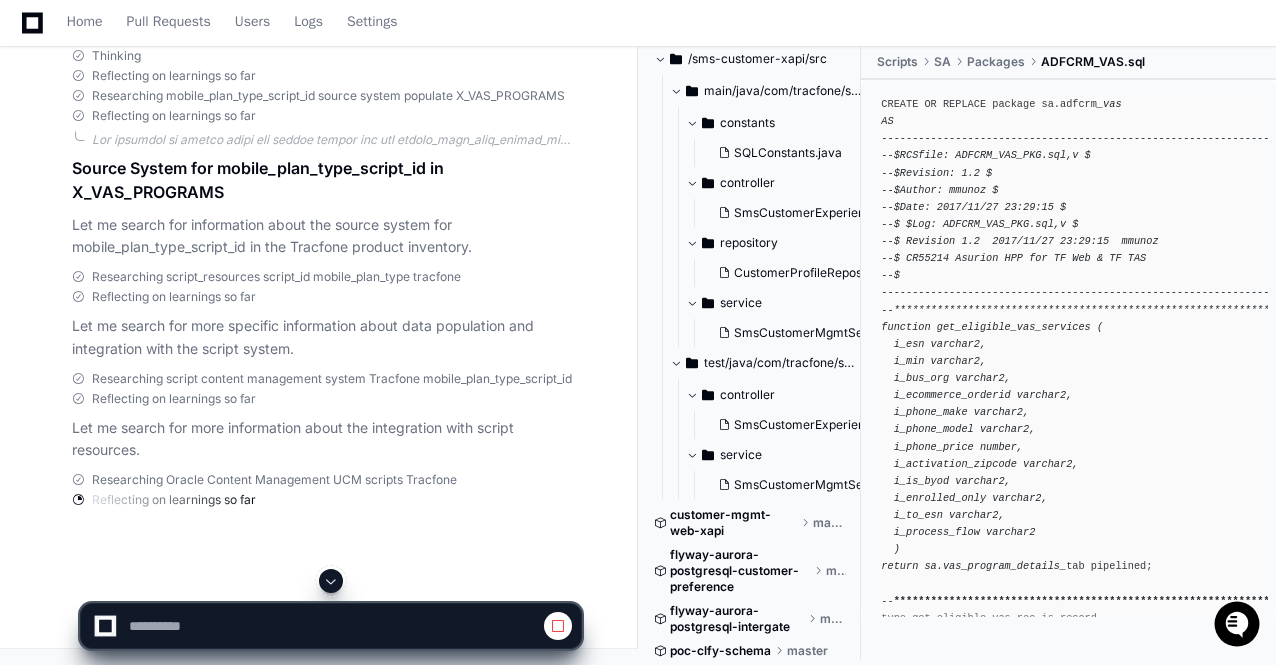 scroll, scrollTop: 50540, scrollLeft: 0, axis: vertical 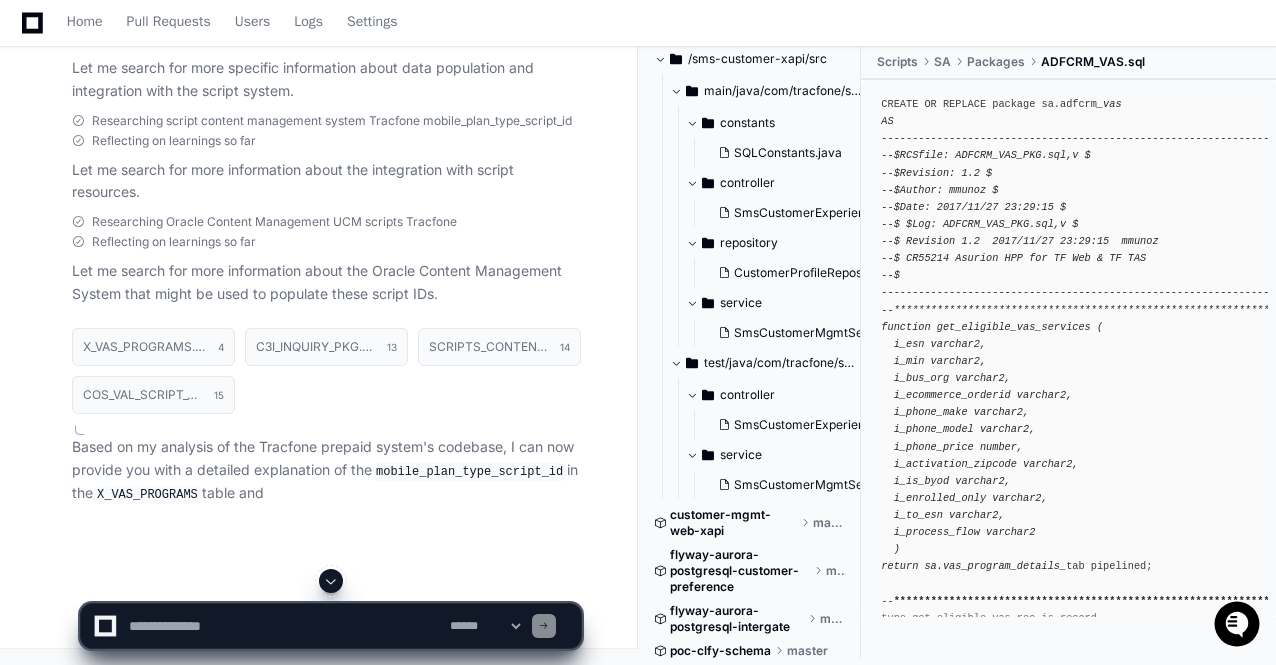click 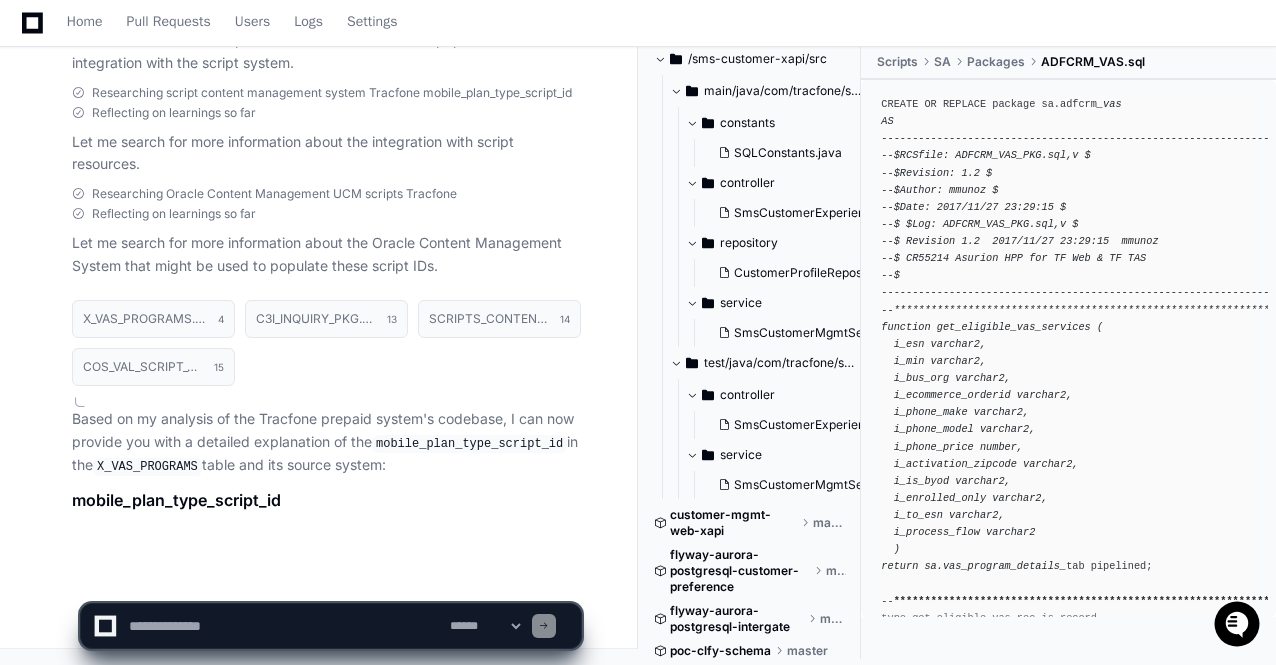 click 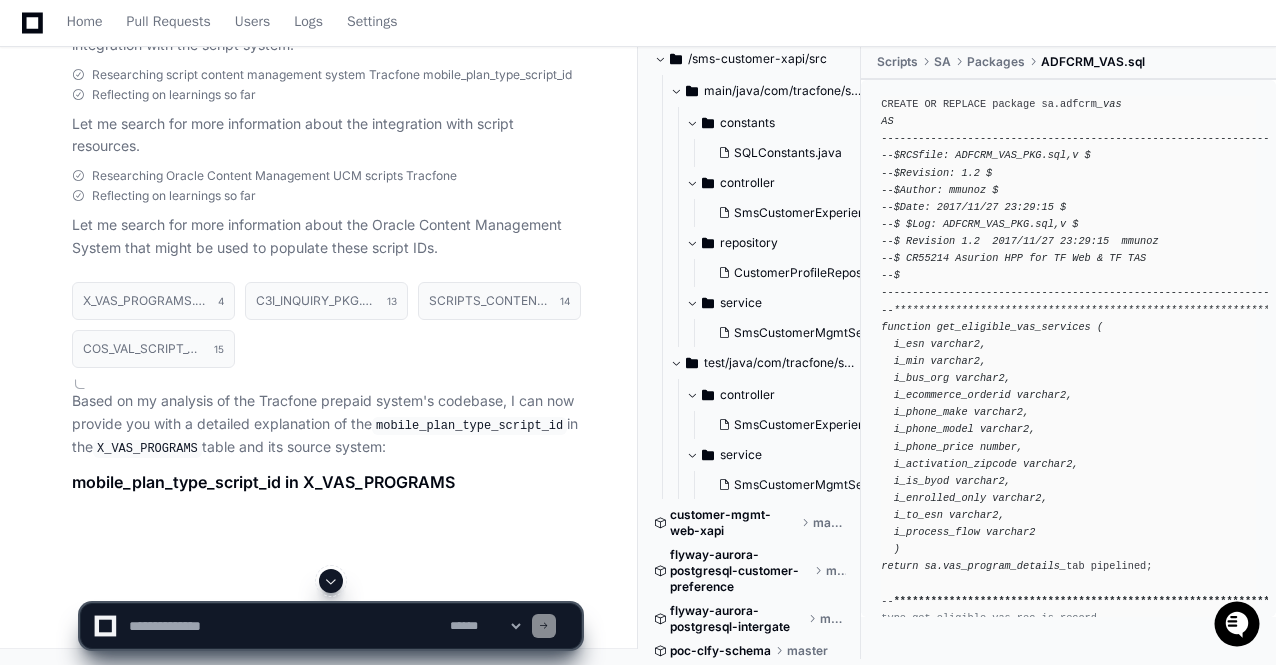 scroll, scrollTop: 50822, scrollLeft: 0, axis: vertical 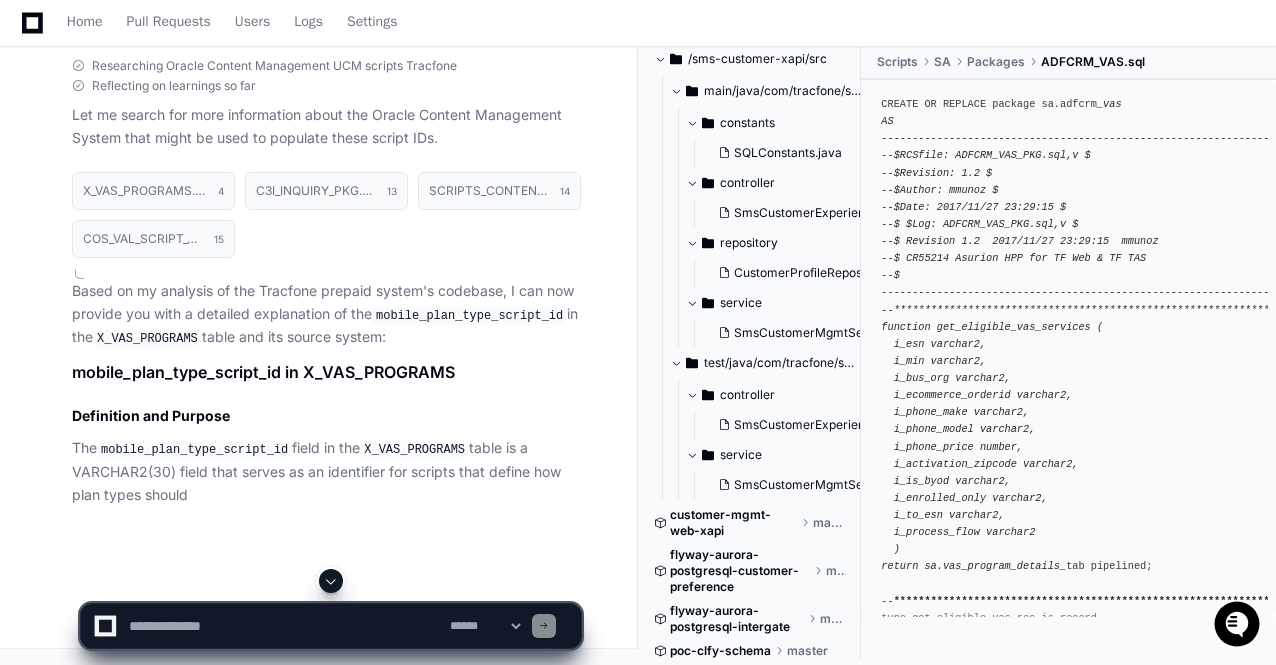 click 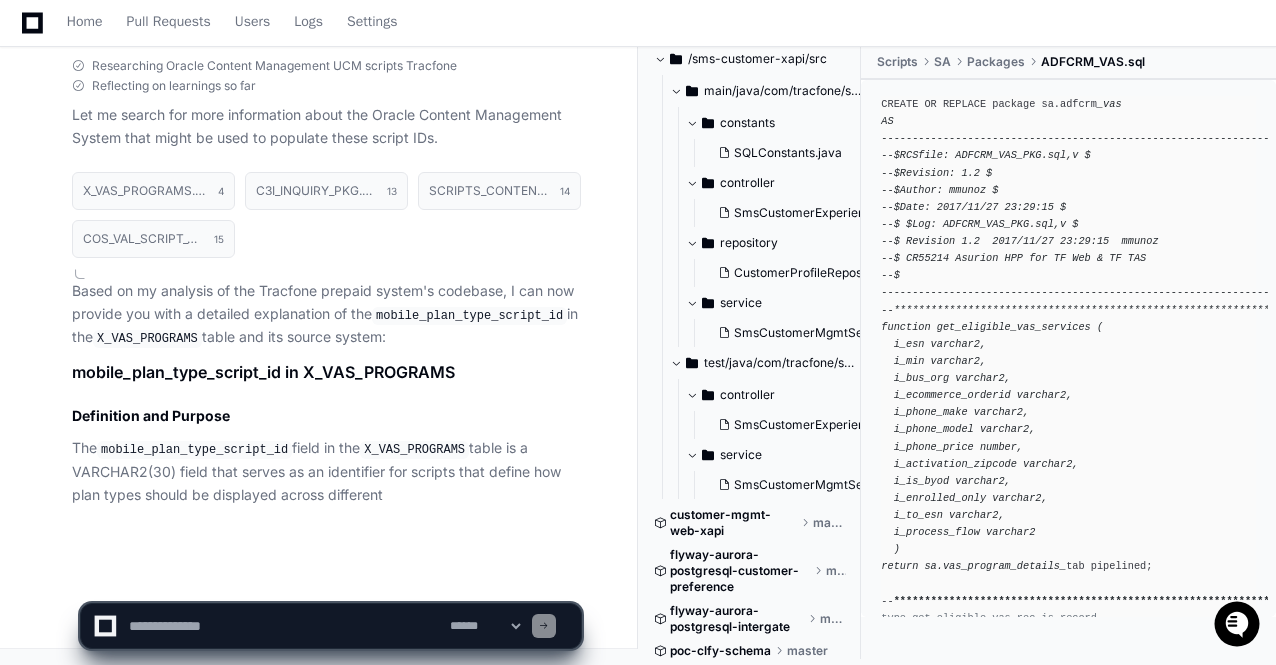 scroll, scrollTop: 50950, scrollLeft: 0, axis: vertical 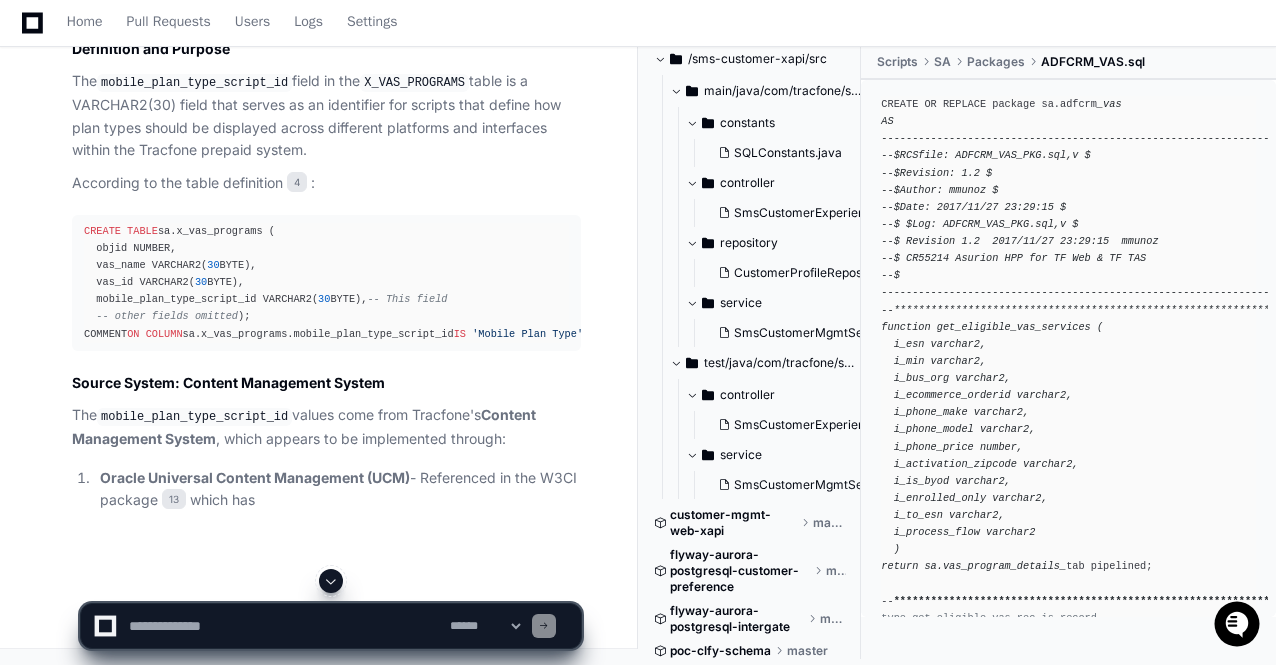 click 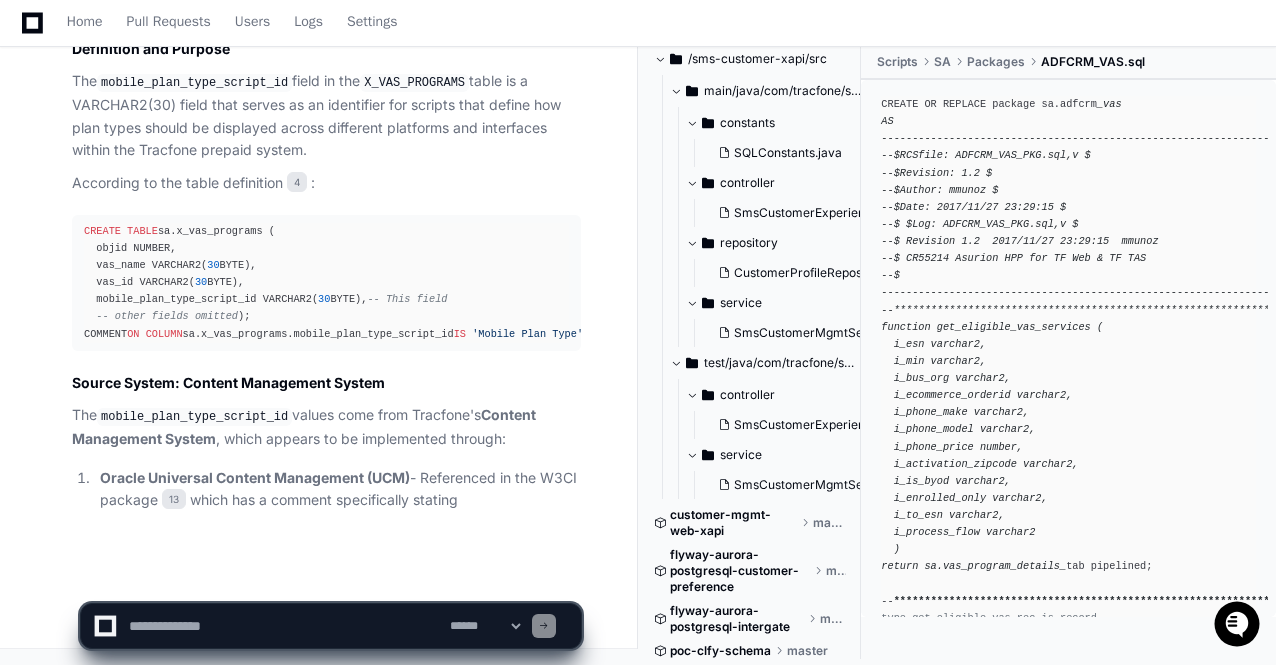 scroll, scrollTop: 51334, scrollLeft: 0, axis: vertical 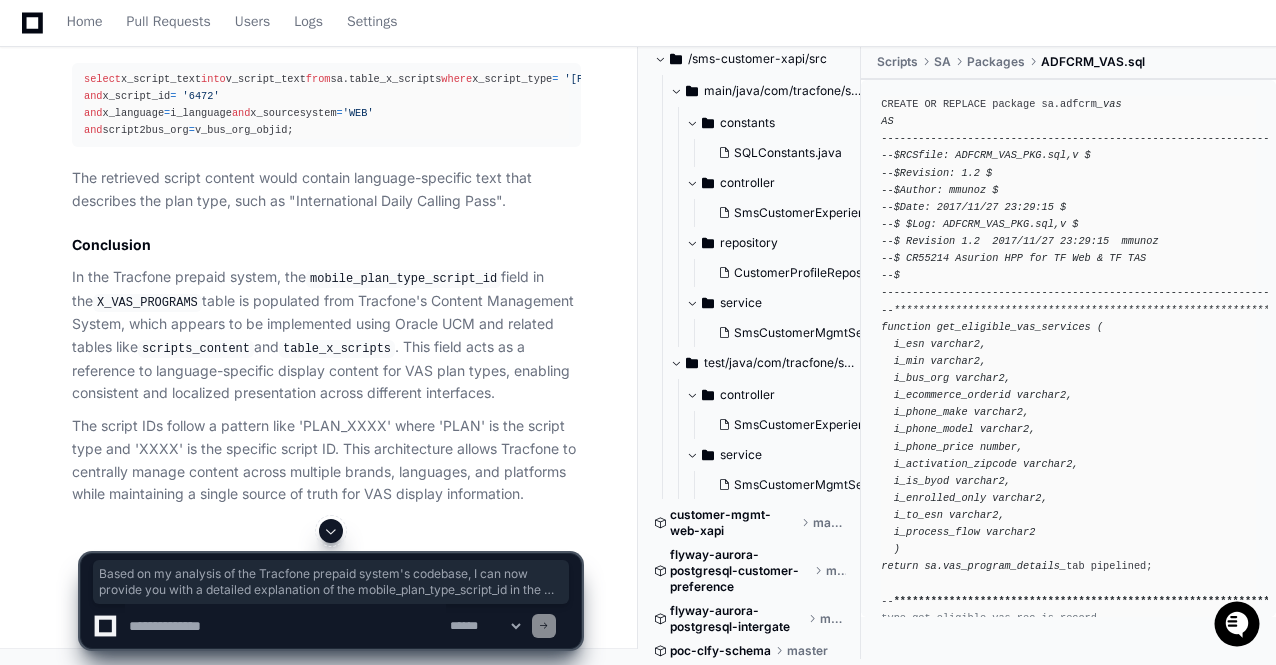drag, startPoint x: 72, startPoint y: 231, endPoint x: 304, endPoint y: 391, distance: 281.82263 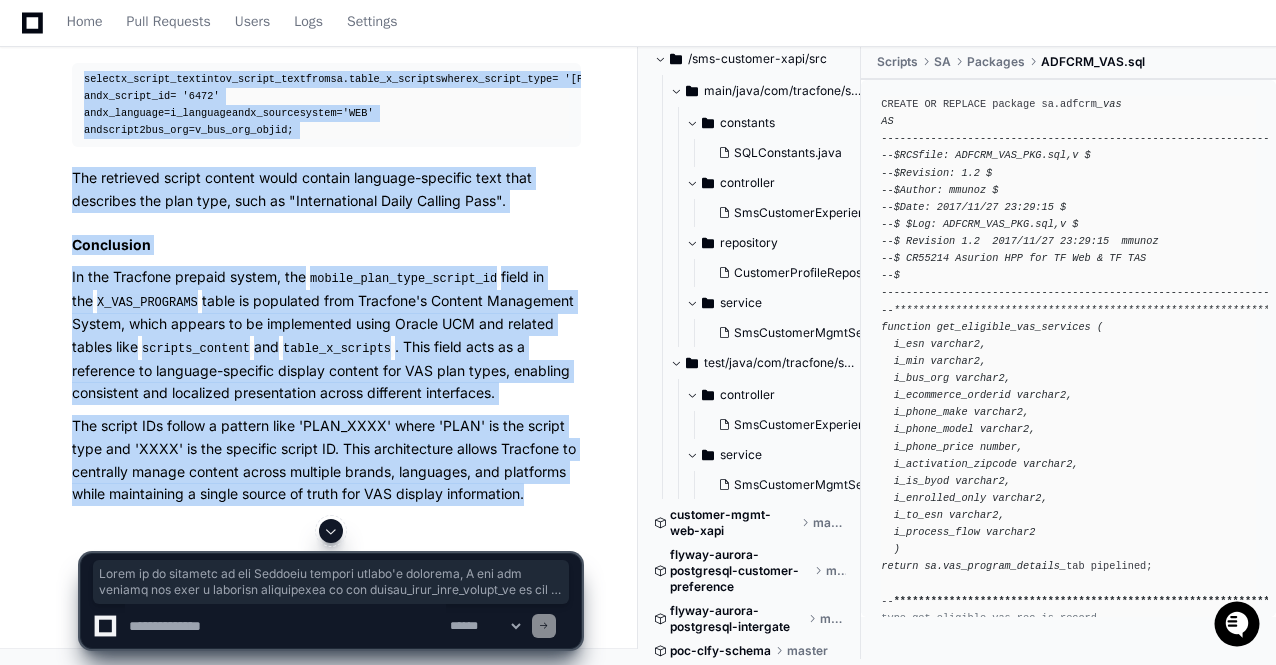 scroll, scrollTop: 53436, scrollLeft: 0, axis: vertical 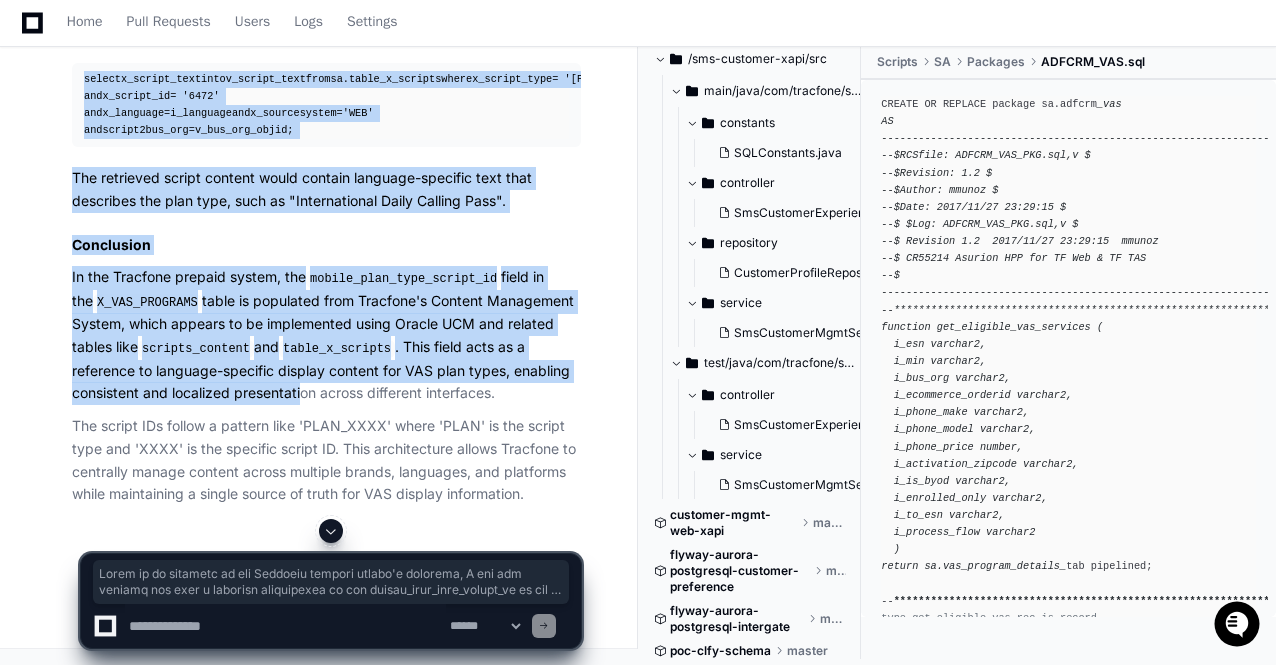 copy on "Based on my analysis of the Tracfone prepaid system's codebase, I can now provide you with a detailed explanation of the  mobile_plan_type_script_id  in the  X_VAS_PROGRAMS  table and its source system:
mobile_plan_type_script_id in X_VAS_PROGRAMS
Definition and Purpose
The  mobile_plan_type_script_id  field in the  X_VAS_PROGRAMS  table is a VARCHAR2(30) field that serves as an identifier for scripts that define how plan types should be displayed across different platforms and interfaces within the Tracfone prepaid system.
According to the table definition 4 :
CREATE TABLE  sa.x_vas_programs (
objid NUMBER,
vas_name VARCHAR2( 30  BYTE),
vas_id VARCHAR2( 30  BYTE),
mobile_plan_type_script_id VARCHAR2( 30  BYTE),   -- This field
-- other fields omitted
);
COMMENT  ON   COLUMN  sa.x_vas_programs.mobile_plan_type_script_id  IS   'Mobile Plan Type' ;
Source System: Content Management System
The  mobile_plan_type_script_id  values come from Tracfone's  Content Management System , which..." 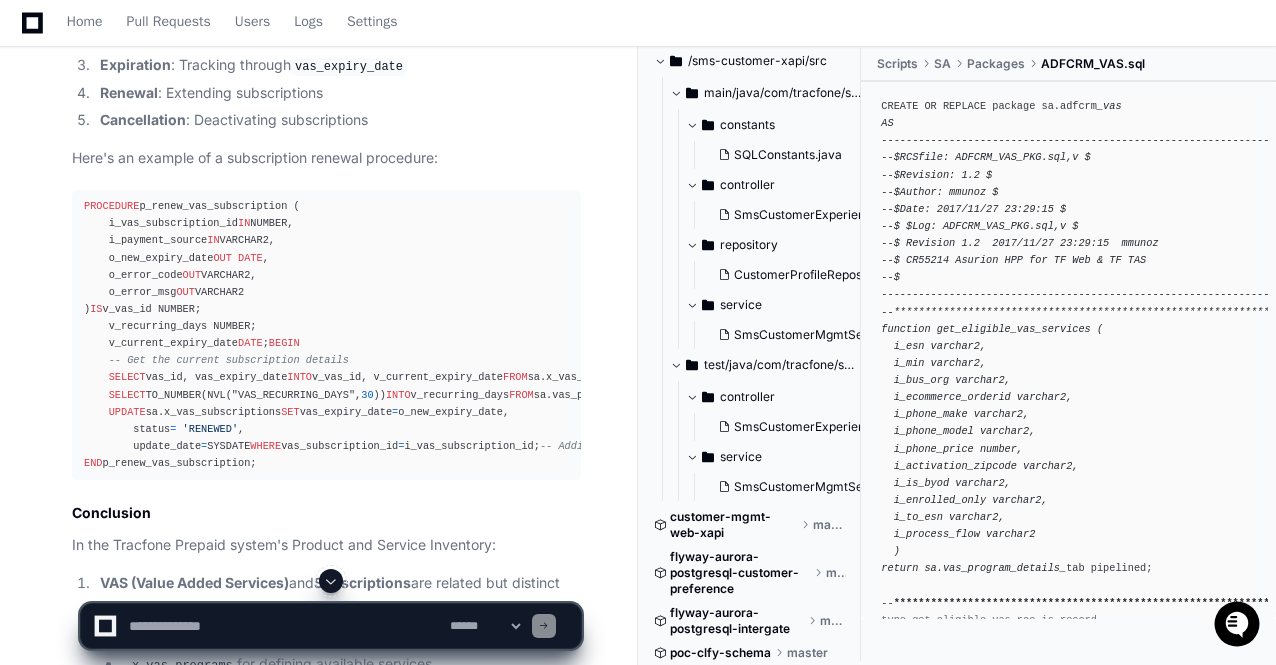 scroll, scrollTop: 33876, scrollLeft: 0, axis: vertical 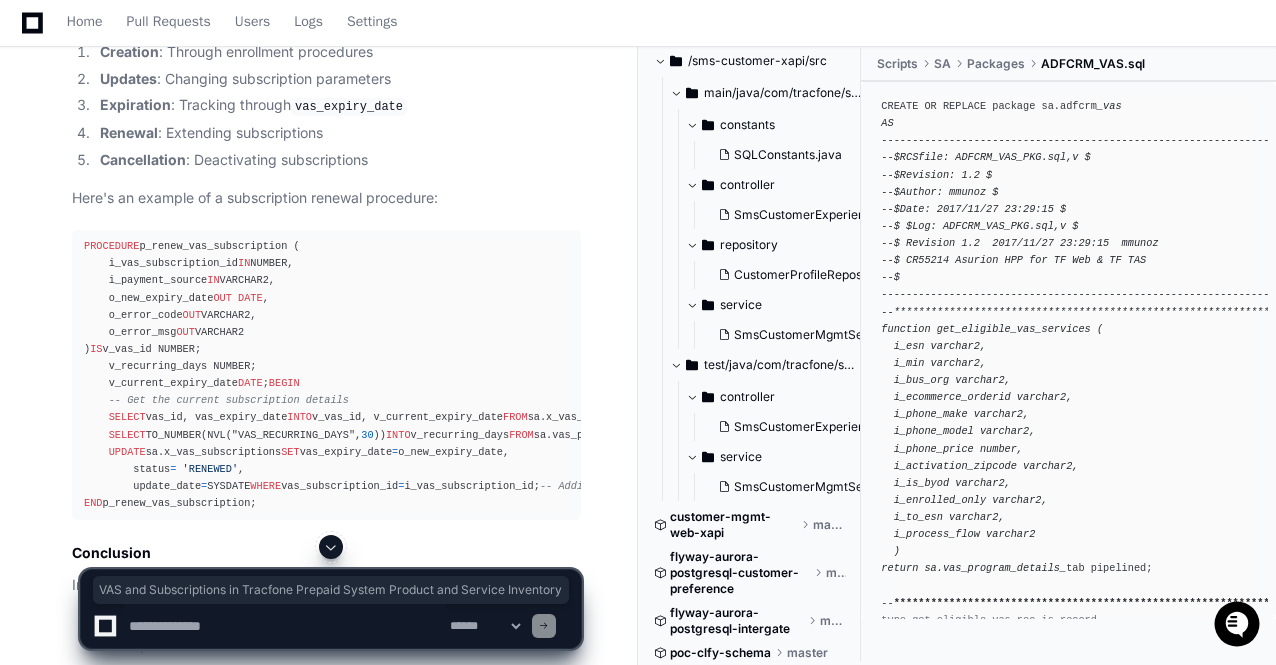 drag, startPoint x: 73, startPoint y: 61, endPoint x: 246, endPoint y: 101, distance: 177.56407 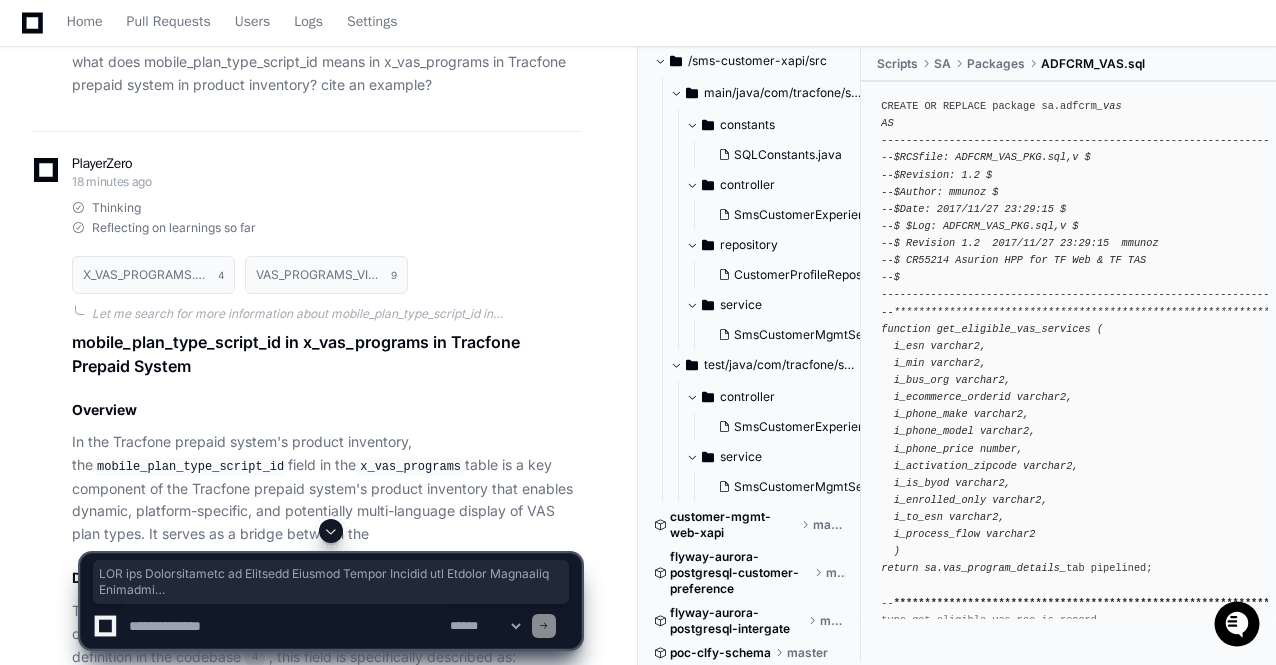 scroll, scrollTop: 40308, scrollLeft: 0, axis: vertical 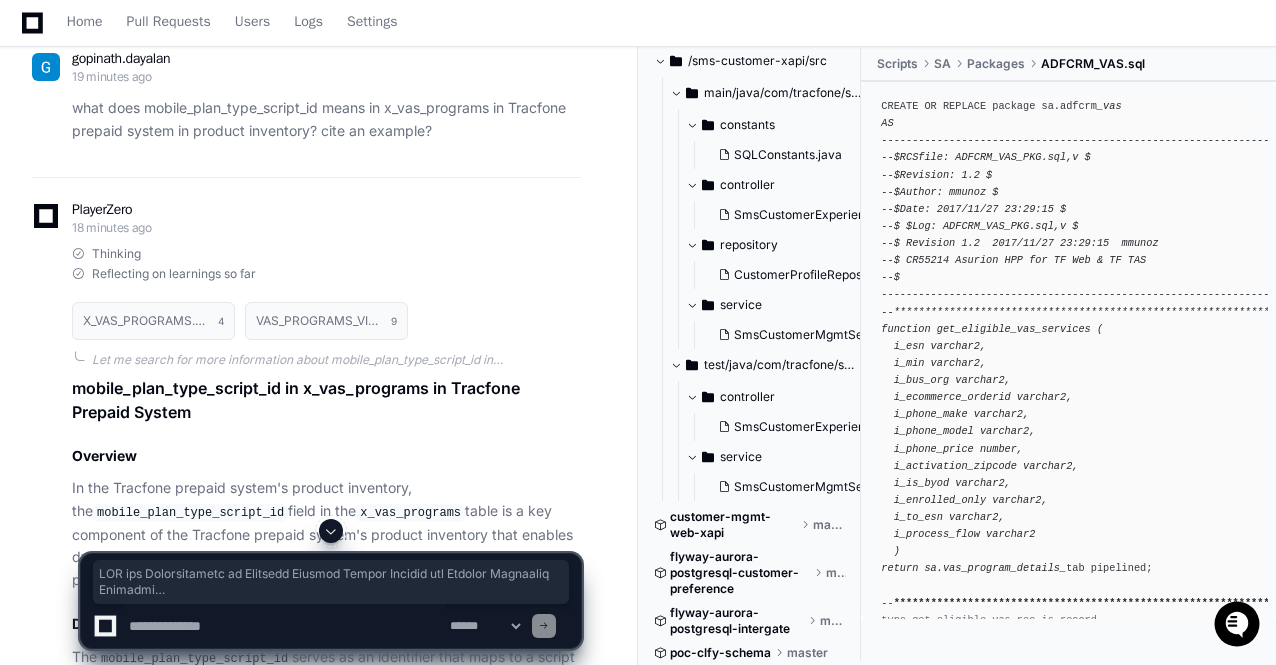 copy on "VAS offerings are defined in the  sa.x_vas_programs  table:
CREATE TABLE  sa.x_vas_programs (
objid NUMBER,
vas_name VARCHAR2( 30  BYTE),
vas_id VARCHAR2( 30  BYTE),
mobile_plan_type_script_id VARCHAR2( 30  BYTE),
mobile_desc1_script_id VARCHAR2( 30  BYTE),
mobile_desc2_script_id VARCHAR2( 30  BYTE),
m..." 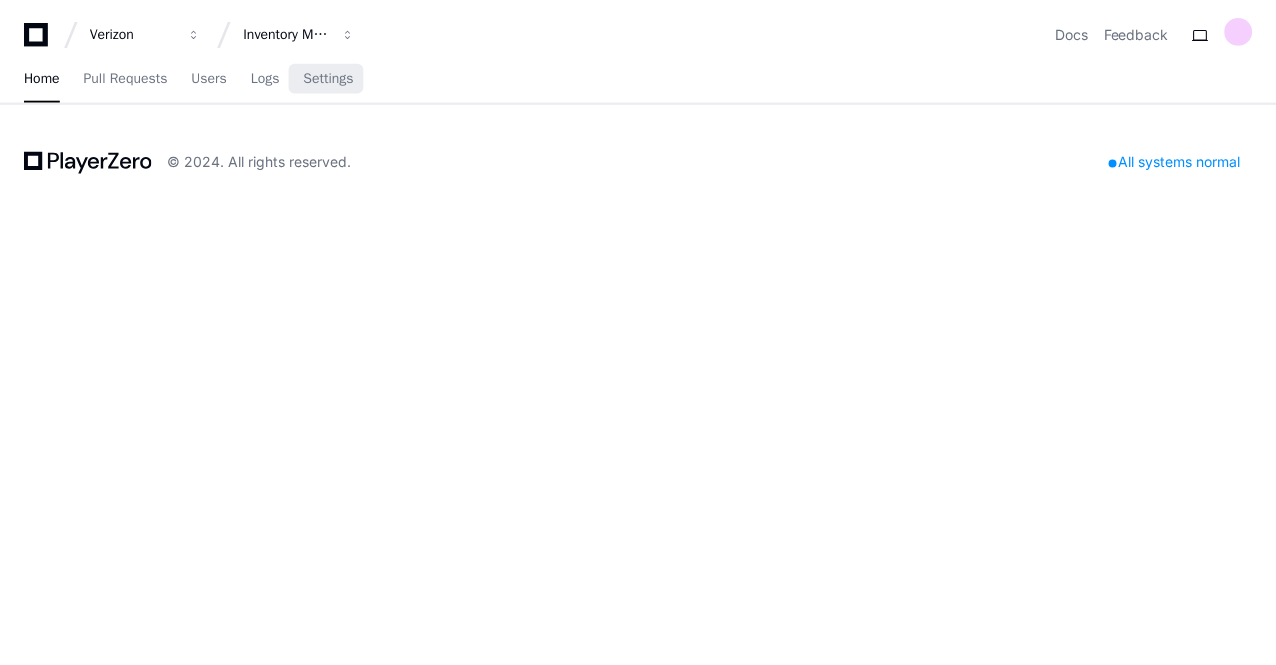 scroll, scrollTop: 0, scrollLeft: 0, axis: both 